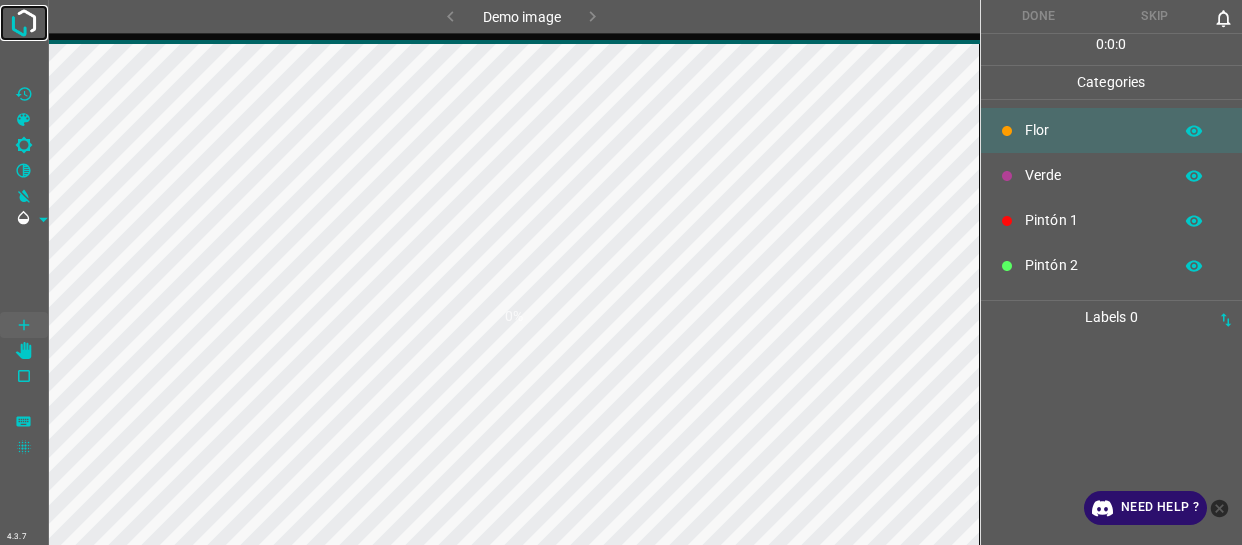 scroll, scrollTop: 0, scrollLeft: 0, axis: both 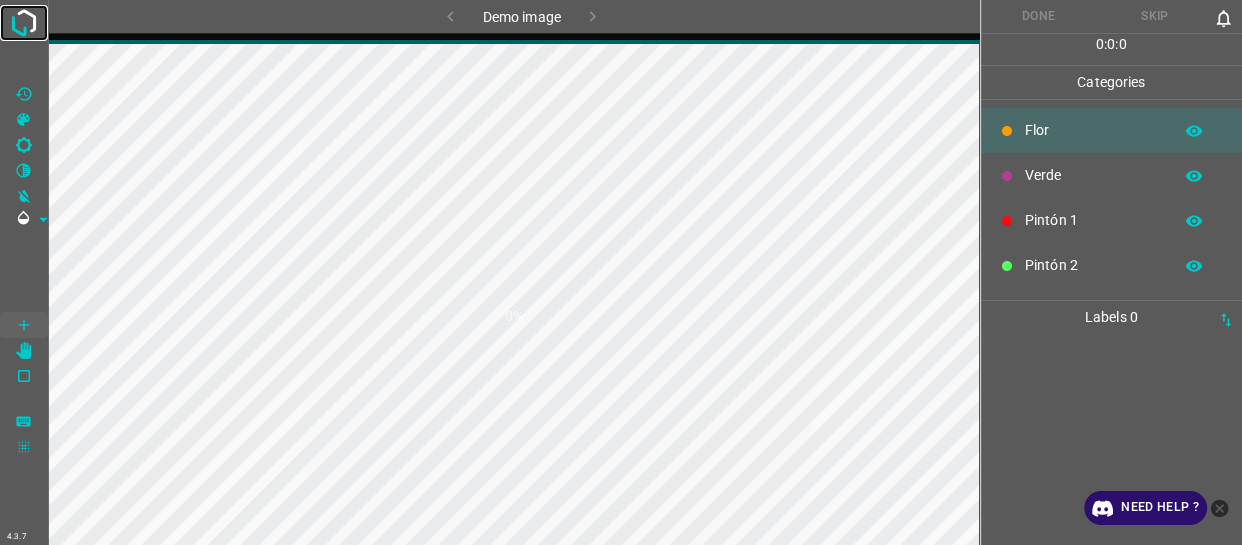 click at bounding box center [24, 23] 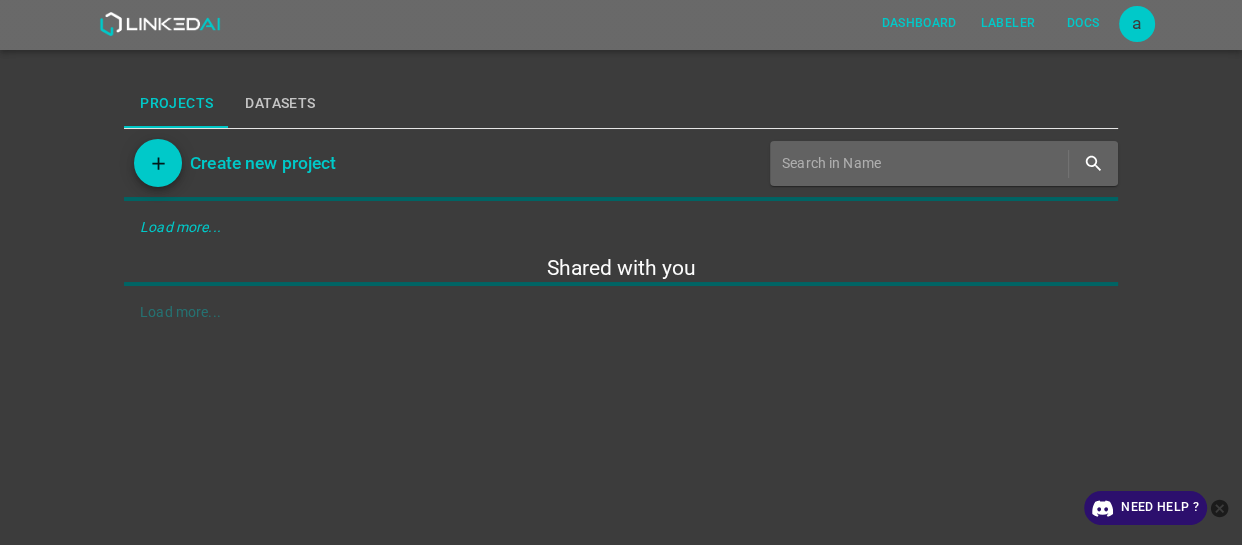 click on "a" at bounding box center [1137, 24] 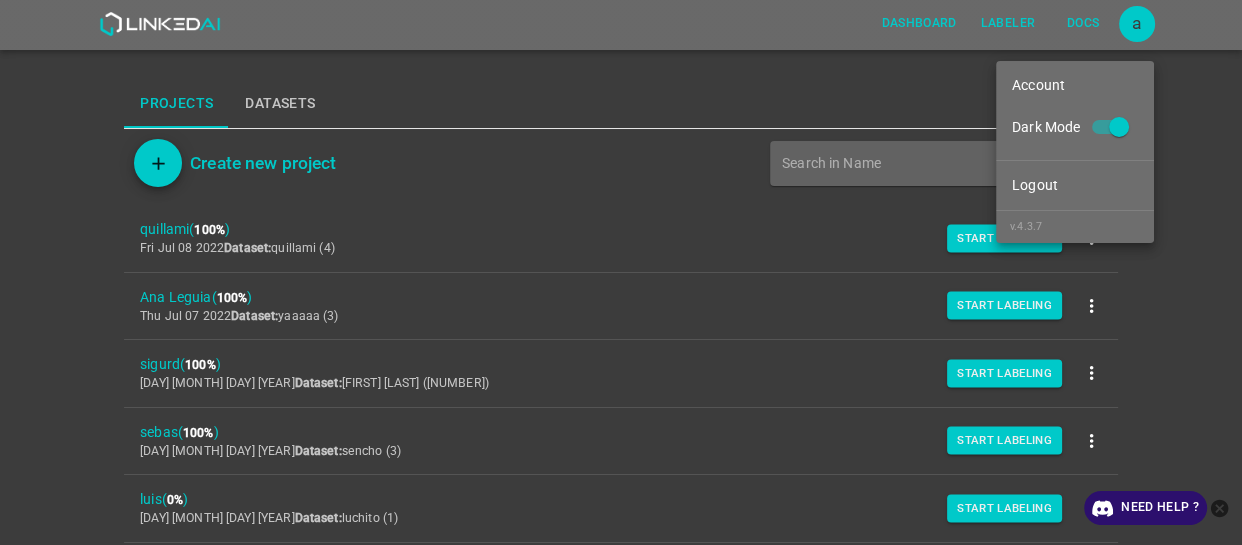 click on "Dark Mode" at bounding box center (1119, 131) 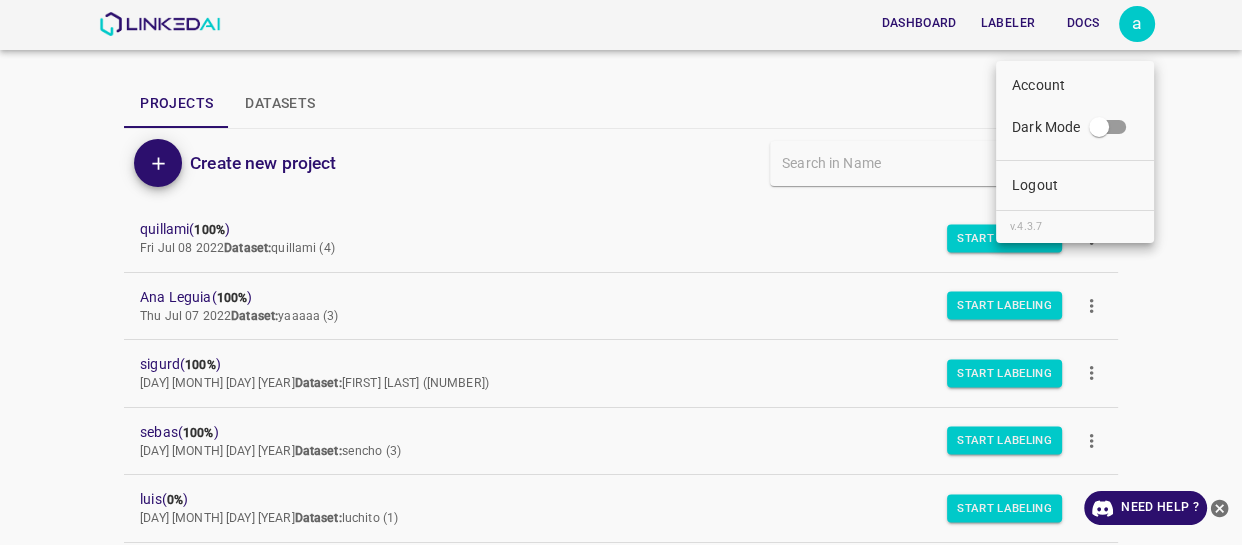 click at bounding box center [621, 272] 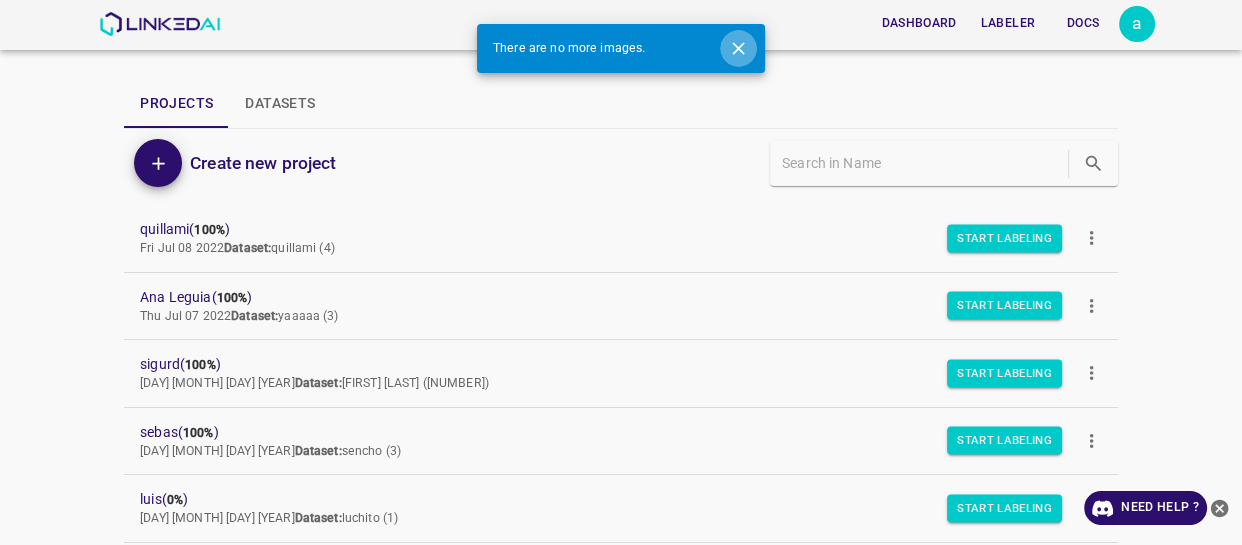 click 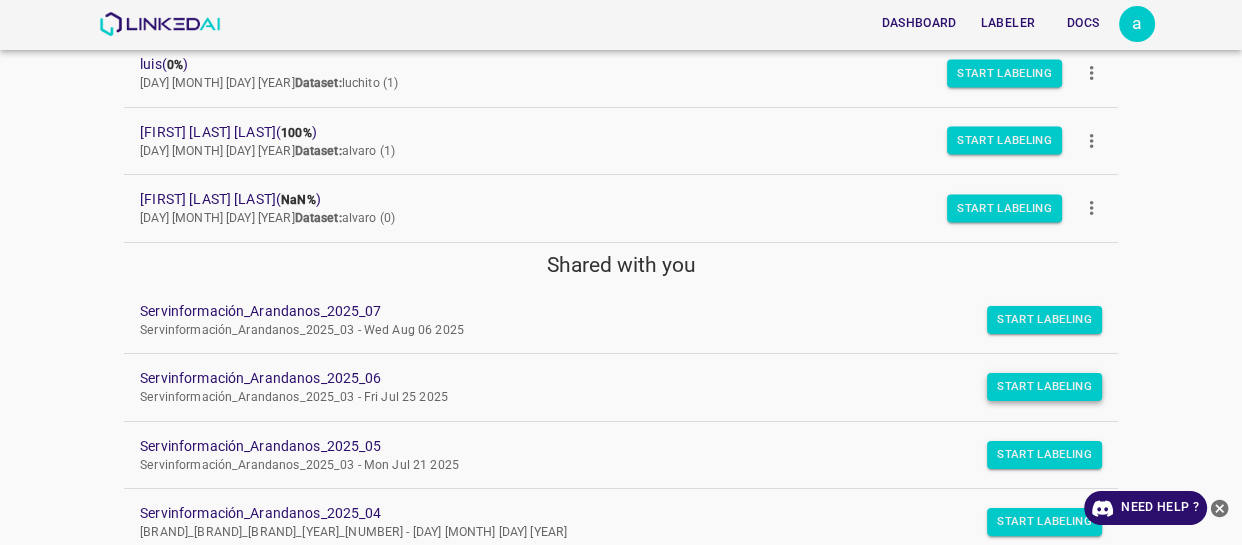 scroll, scrollTop: 467, scrollLeft: 0, axis: vertical 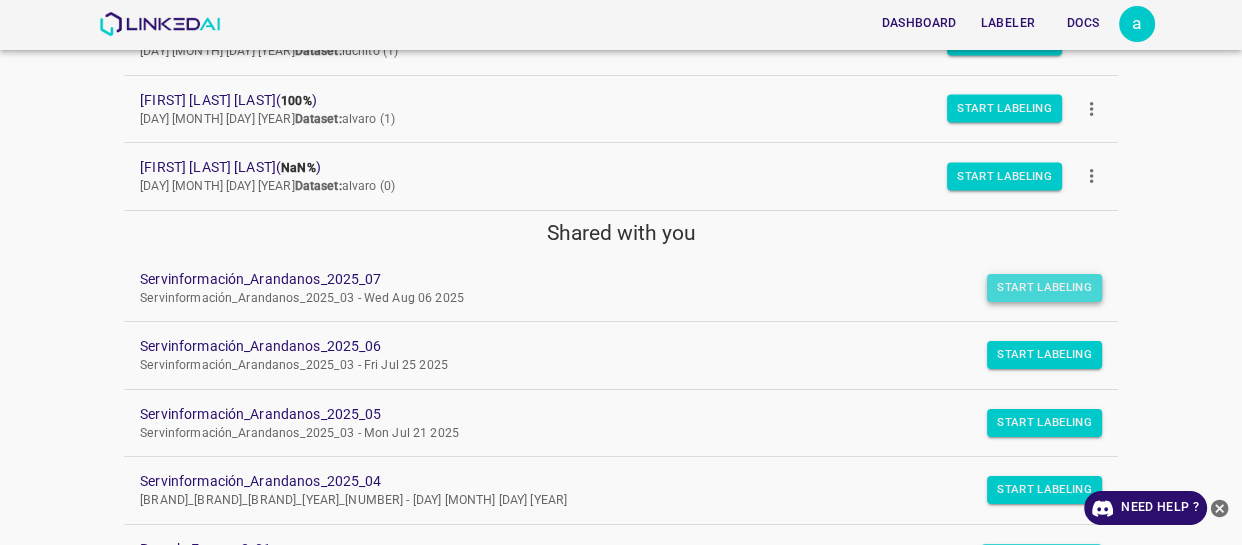 click on "Start Labeling" at bounding box center [1044, 288] 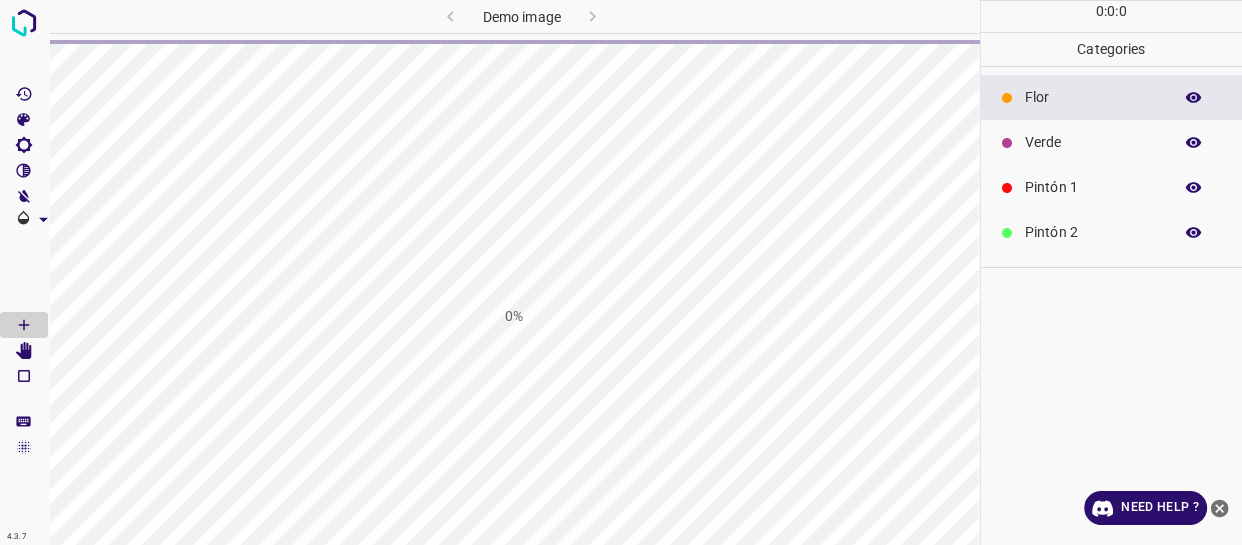 scroll, scrollTop: 0, scrollLeft: 0, axis: both 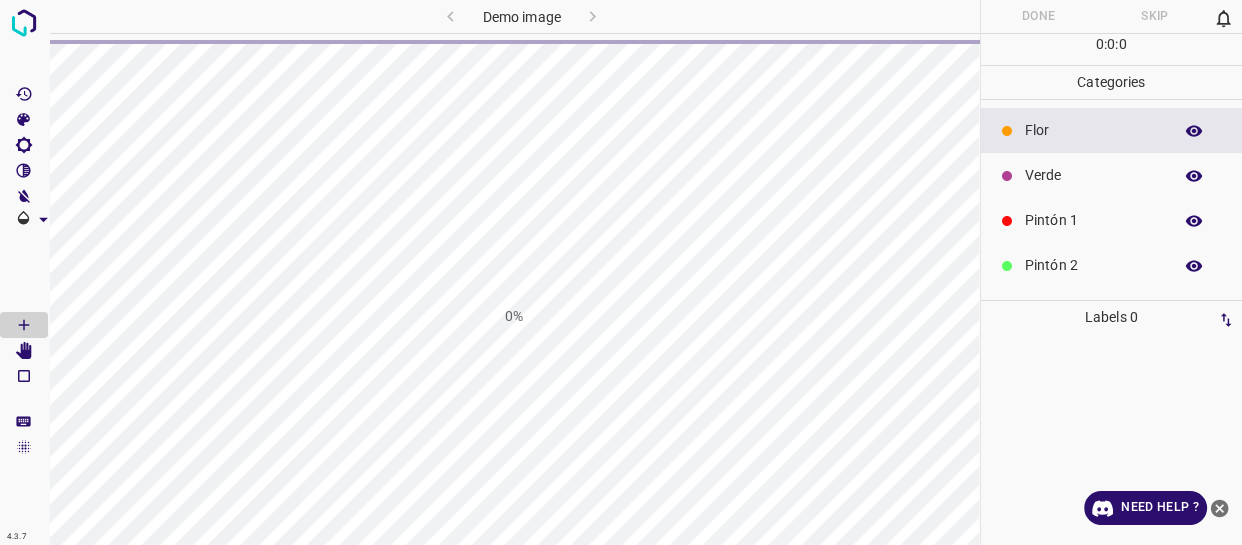 click 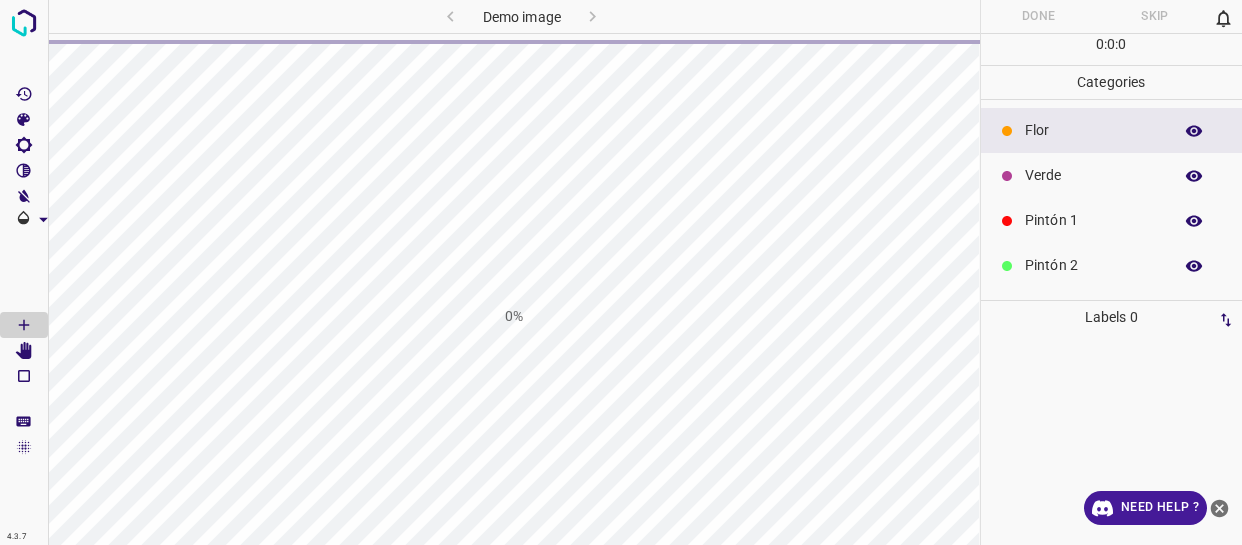 scroll, scrollTop: 0, scrollLeft: 0, axis: both 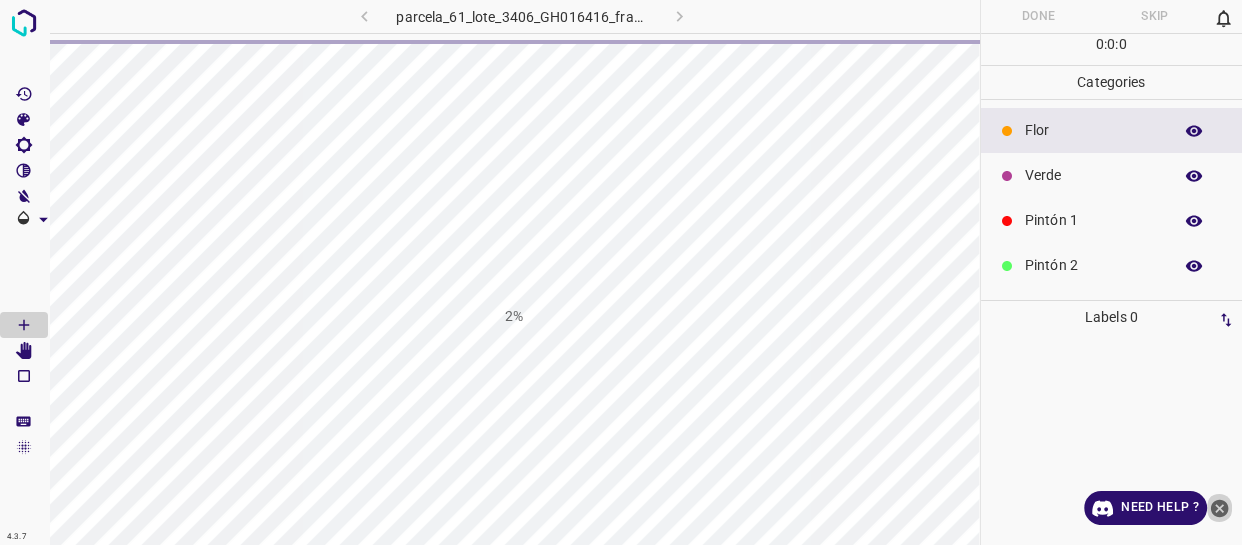 click 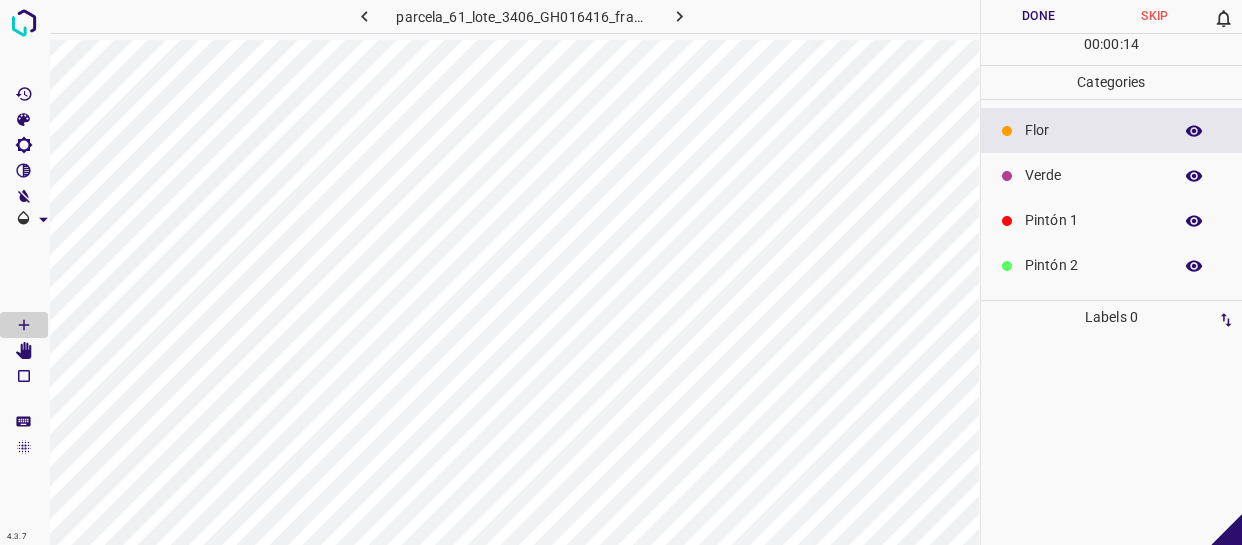 drag, startPoint x: 1113, startPoint y: 176, endPoint x: 983, endPoint y: 173, distance: 130.0346 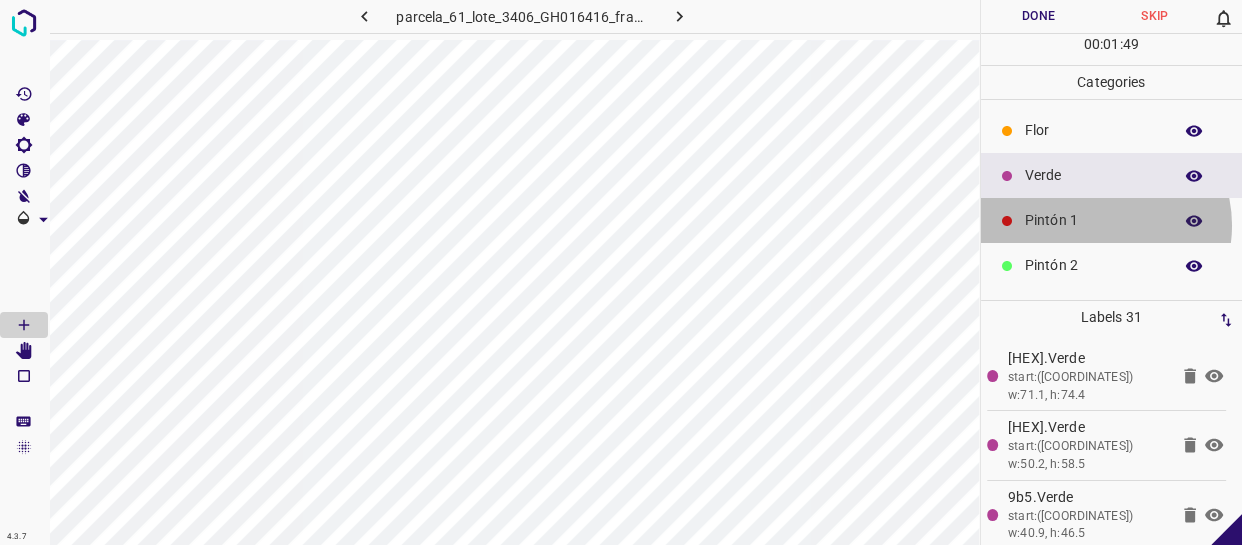 drag, startPoint x: 1096, startPoint y: 225, endPoint x: 1047, endPoint y: 219, distance: 49.365982 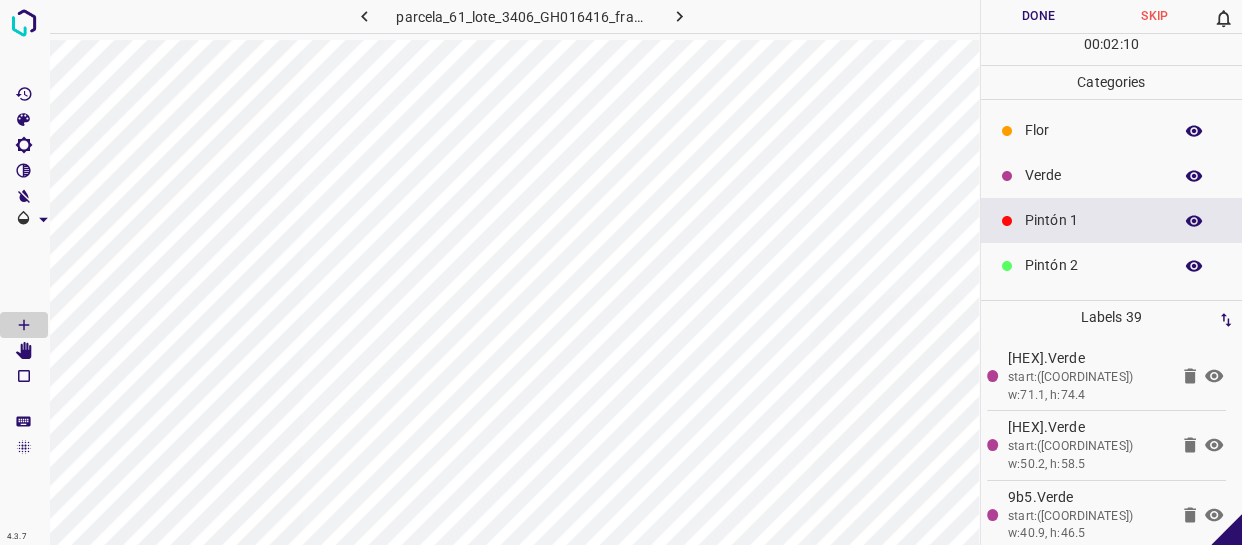 click on "Pintón 1" at bounding box center (1112, 220) 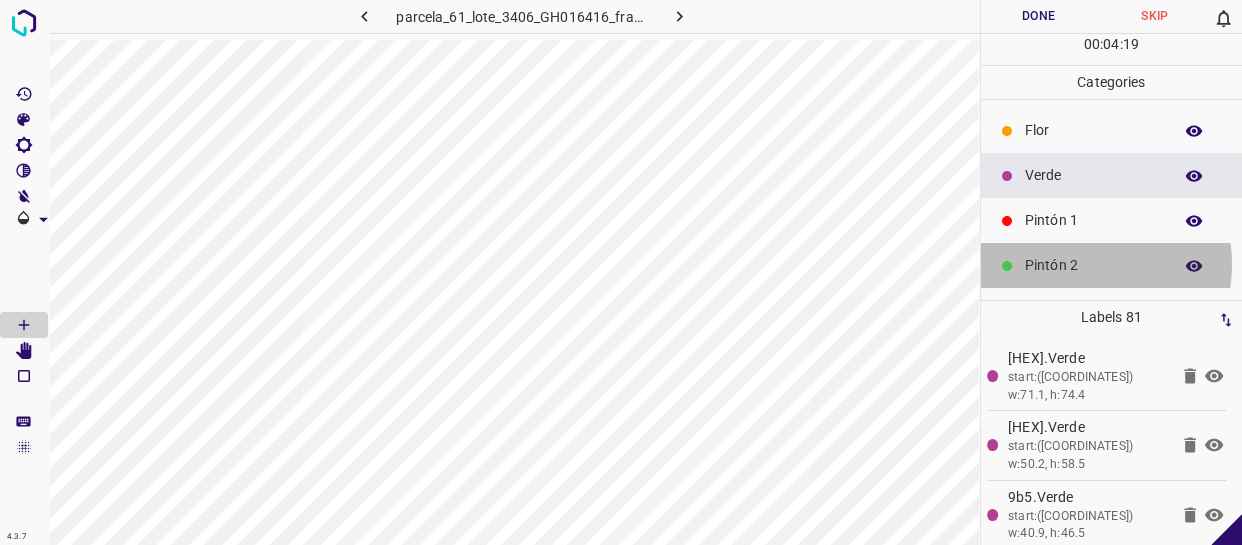 click on "Pintón 2" at bounding box center [1093, 265] 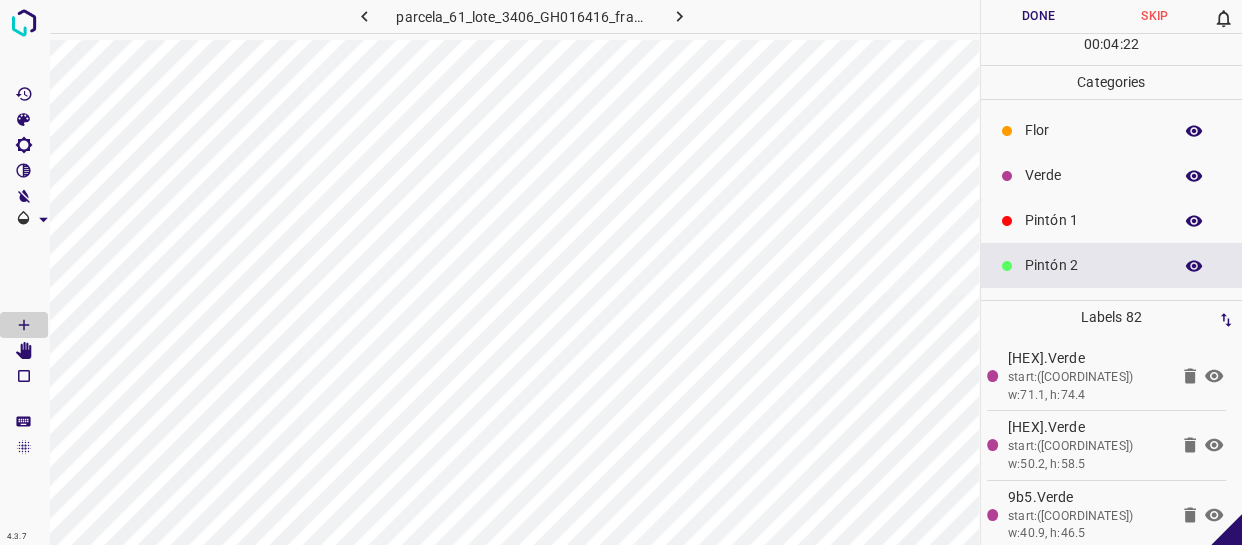 drag, startPoint x: 1040, startPoint y: 175, endPoint x: 1000, endPoint y: 177, distance: 40.04997 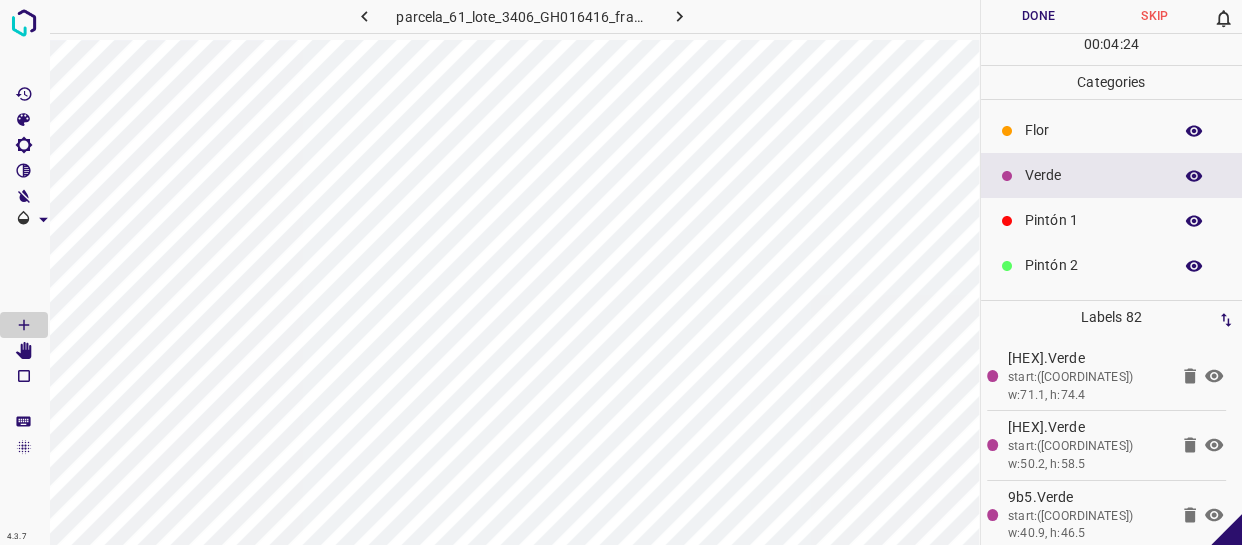 drag, startPoint x: 1060, startPoint y: 260, endPoint x: 987, endPoint y: 241, distance: 75.43209 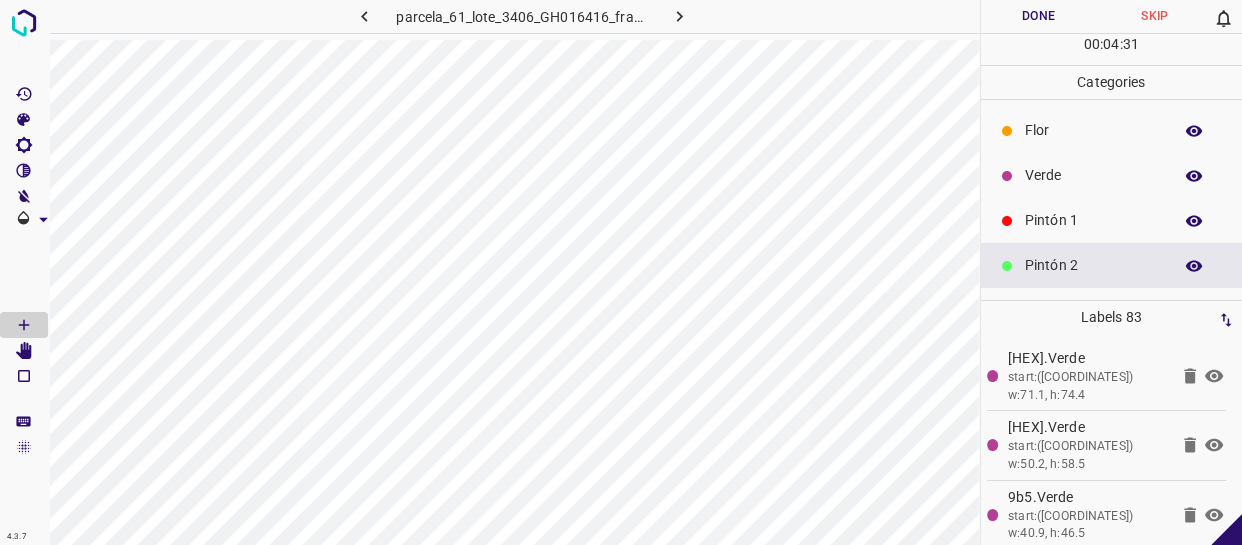 drag, startPoint x: 1072, startPoint y: 172, endPoint x: 1024, endPoint y: 190, distance: 51.264023 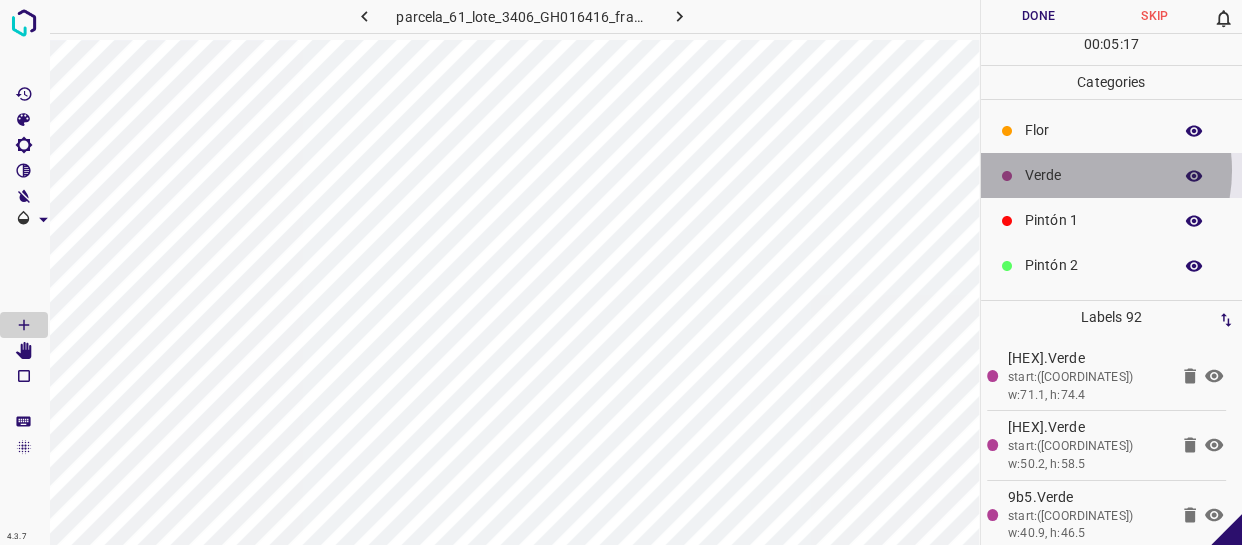 click on "Verde" at bounding box center [1093, 175] 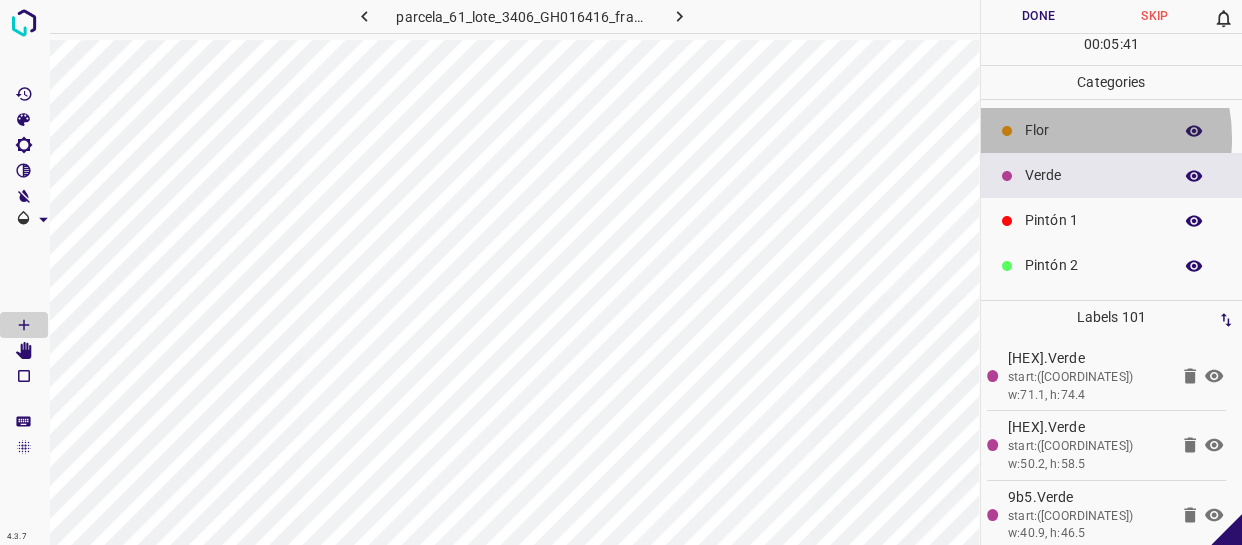 click on "Flor" at bounding box center [1093, 130] 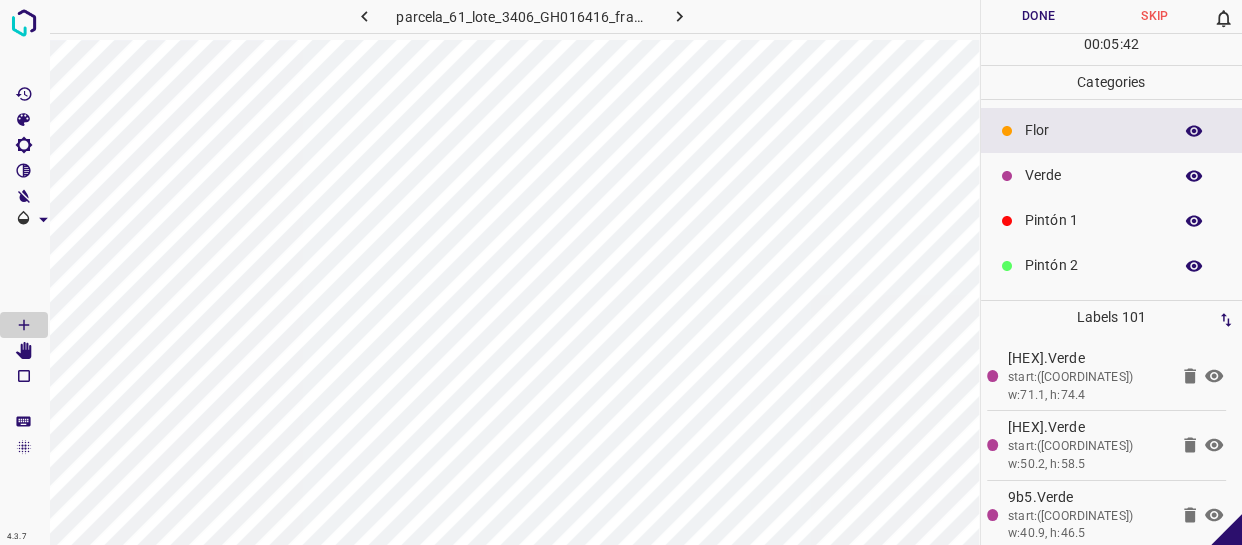 click on "Pintón 1" at bounding box center (1093, 220) 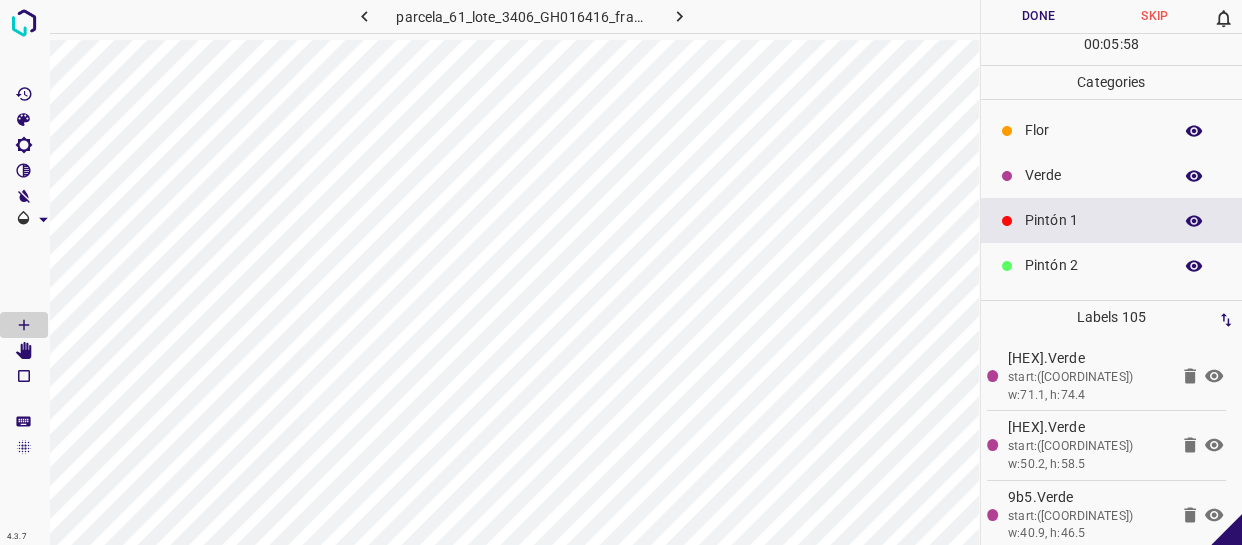 click on "Verde" at bounding box center [1093, 175] 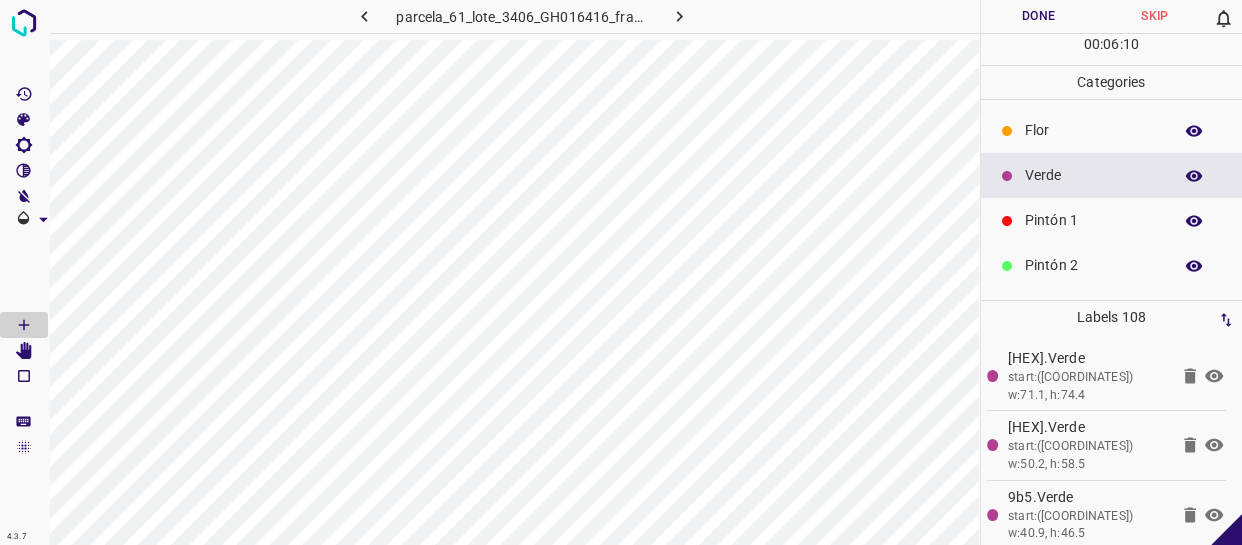 click on "Pintón 1" at bounding box center (1093, 220) 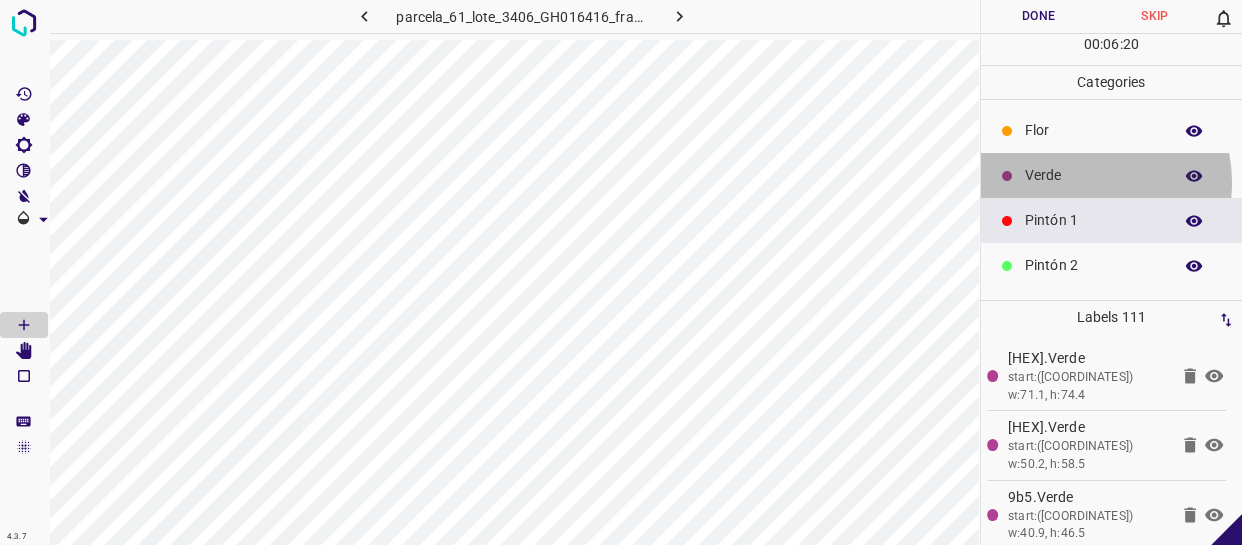 click on "Verde" at bounding box center [1093, 175] 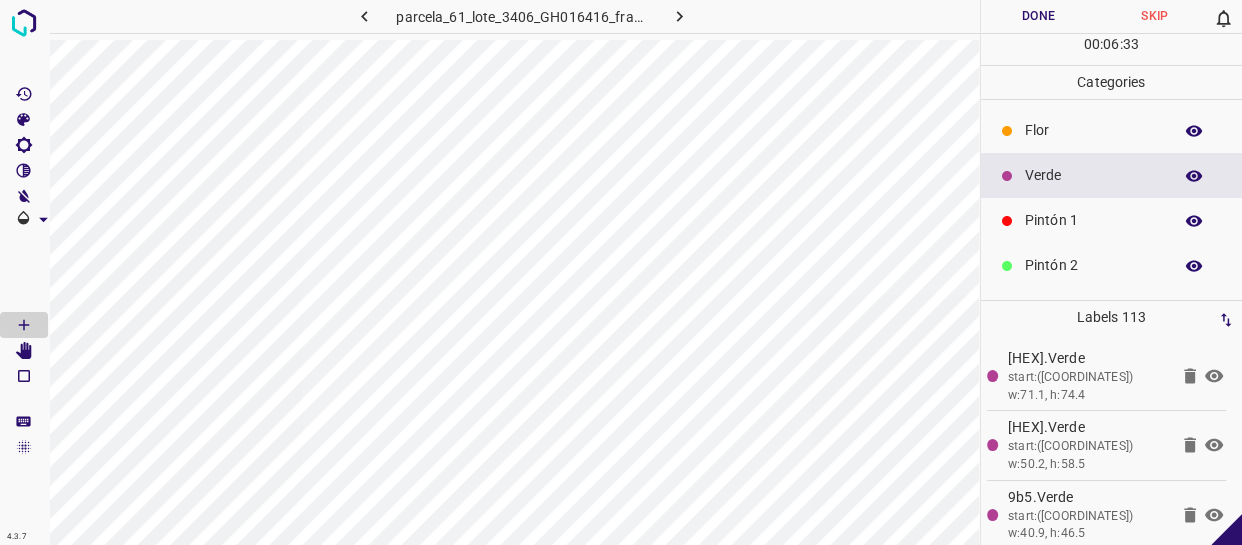 click on "Pintón 1" at bounding box center [1093, 220] 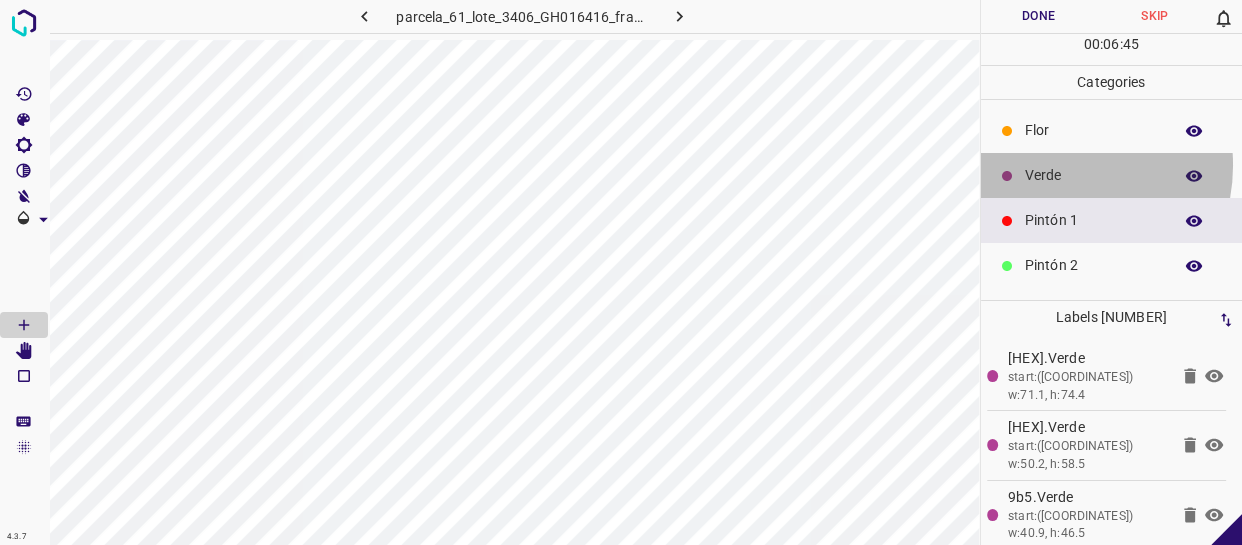 click on "Verde" at bounding box center [1093, 175] 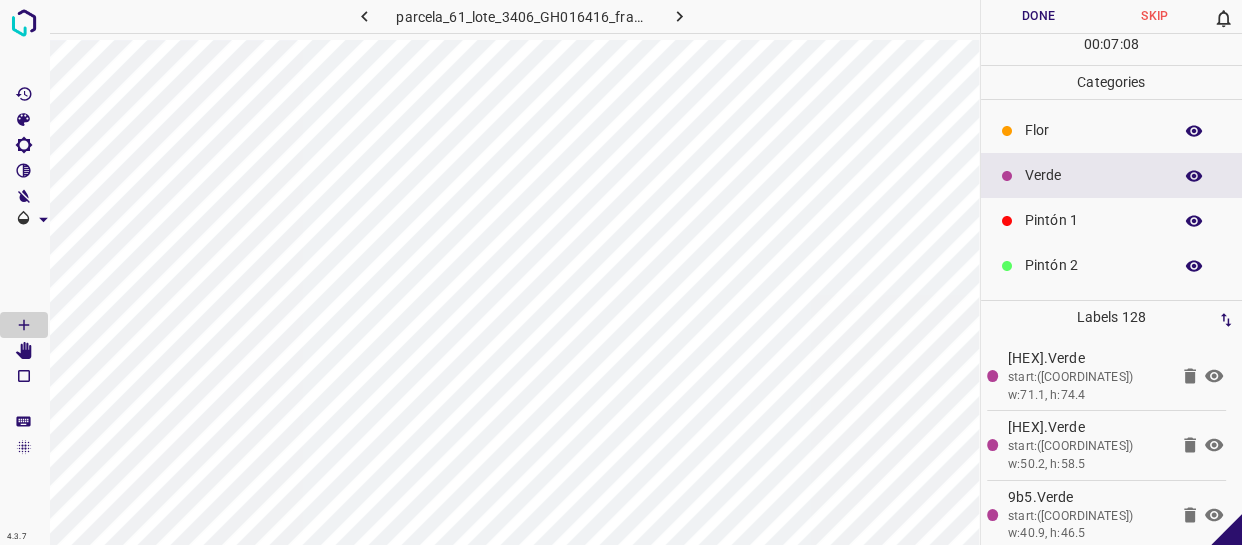 click on "Pintón 1" at bounding box center (1093, 220) 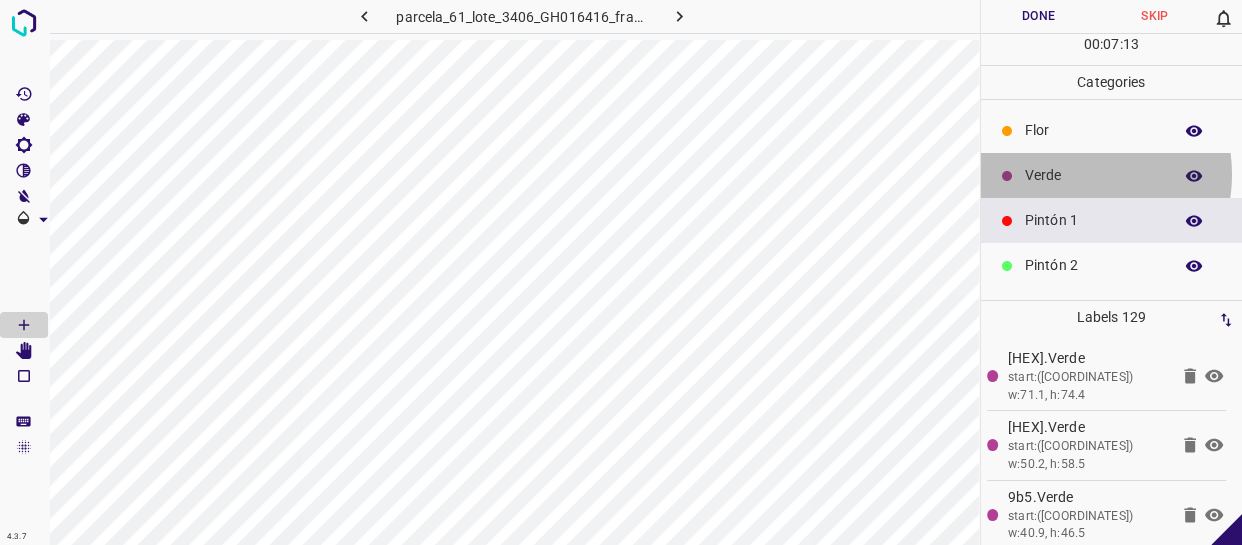 click on "Verde" at bounding box center (1093, 175) 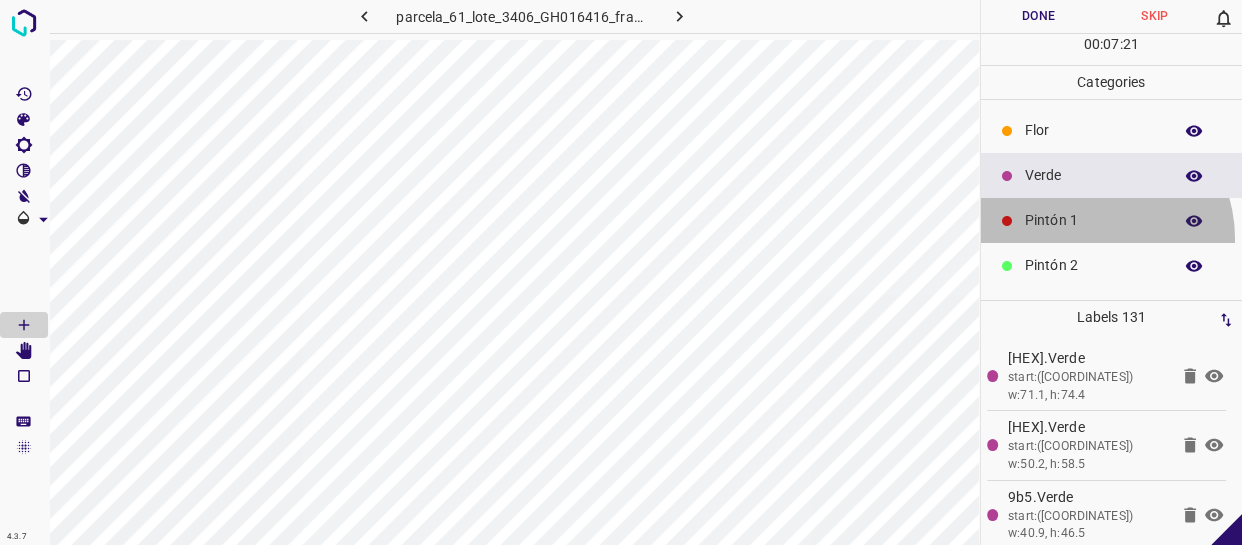 click on "Pintón 1" at bounding box center (1112, 220) 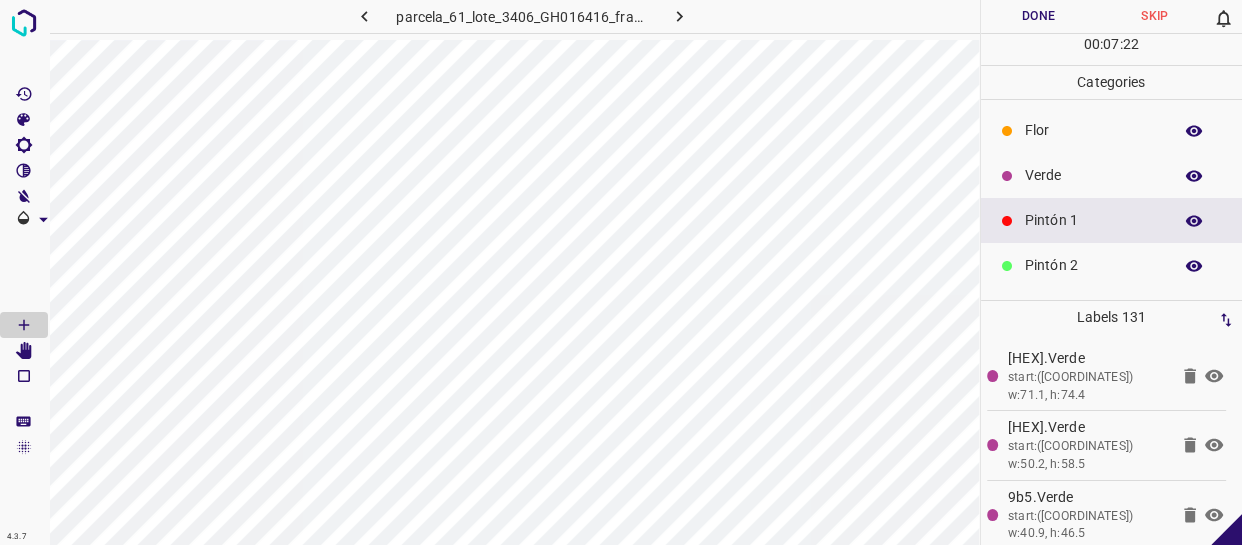 click on "Verde" at bounding box center [1112, 175] 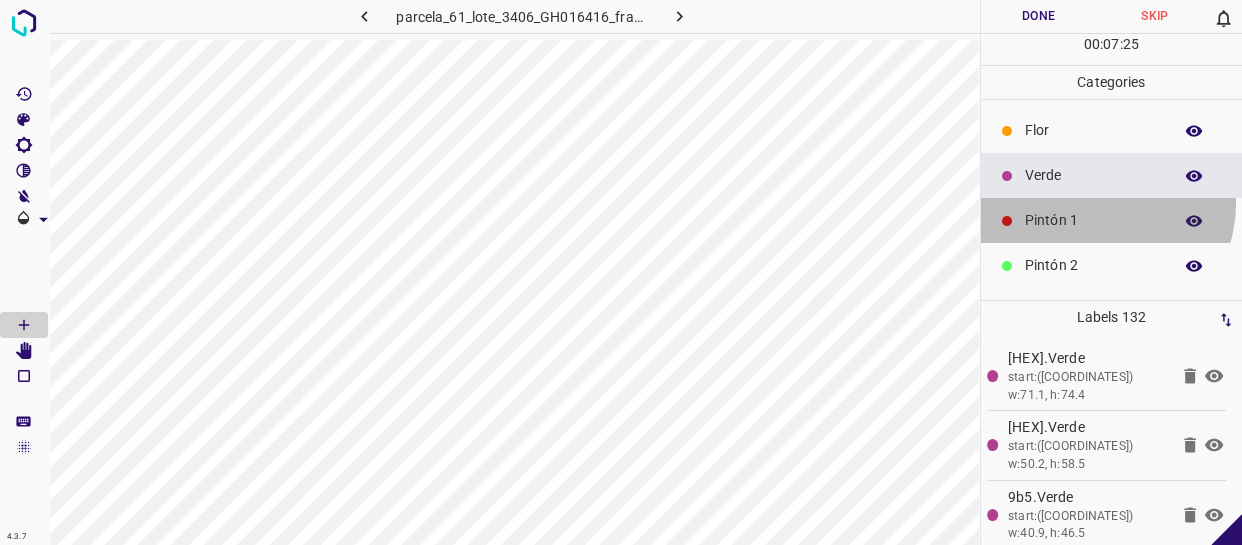 click on "Pintón 1" at bounding box center [1112, 220] 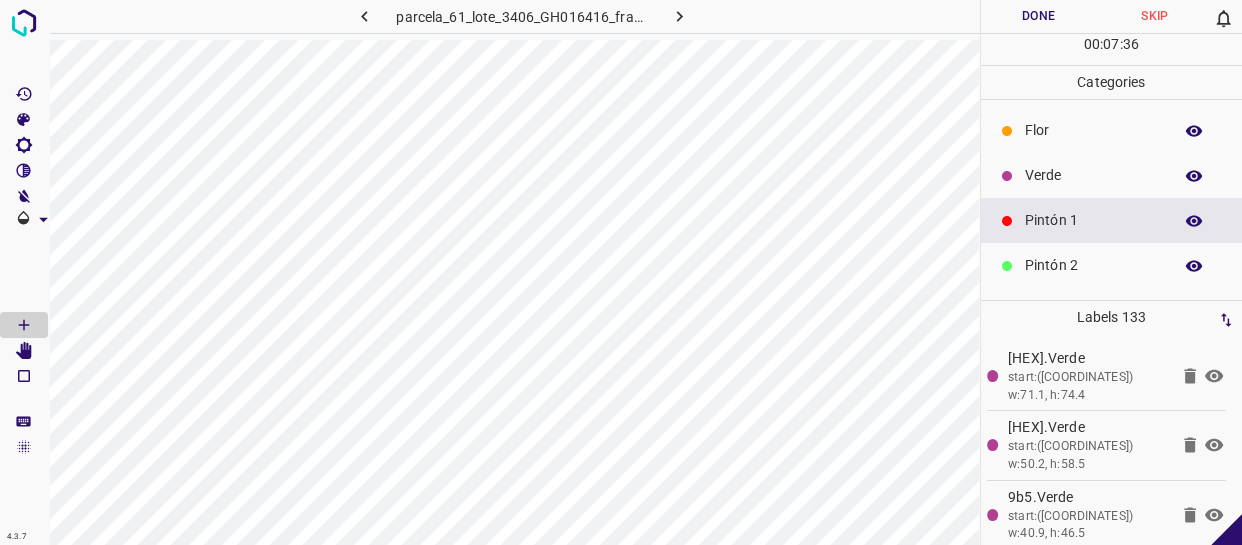 click on "Verde" at bounding box center (1093, 175) 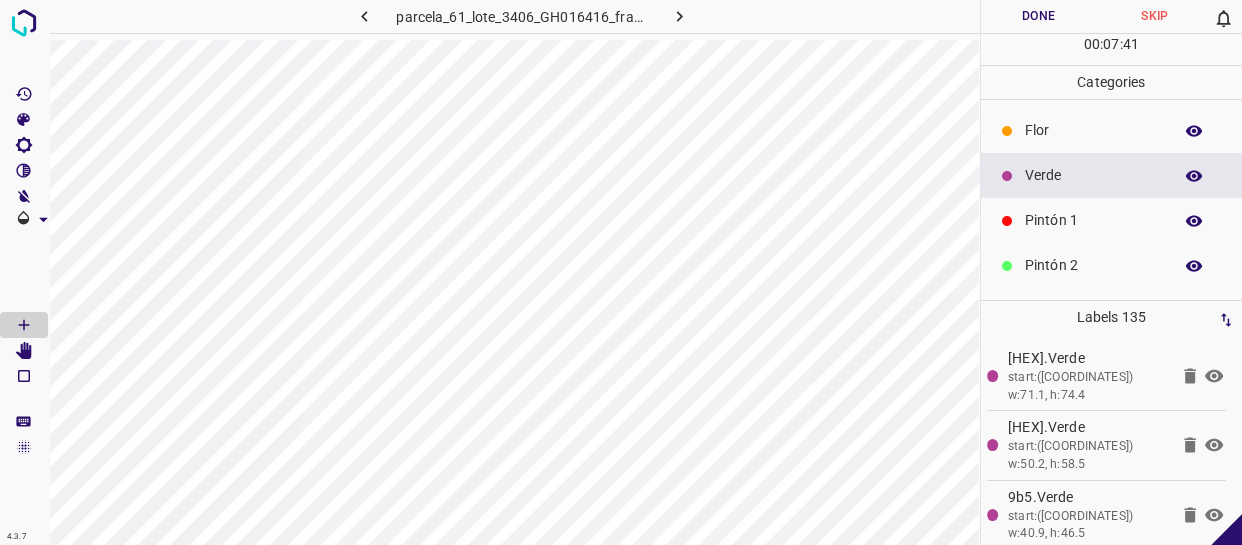 click on "Flor" at bounding box center [1093, 130] 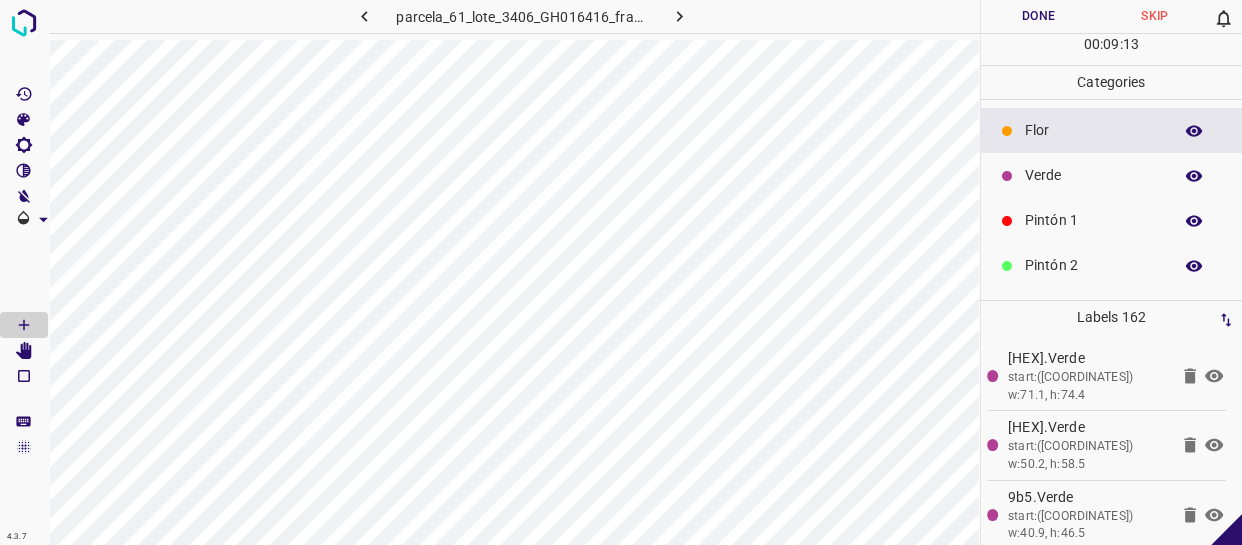click on "Pintón 1" at bounding box center [1093, 220] 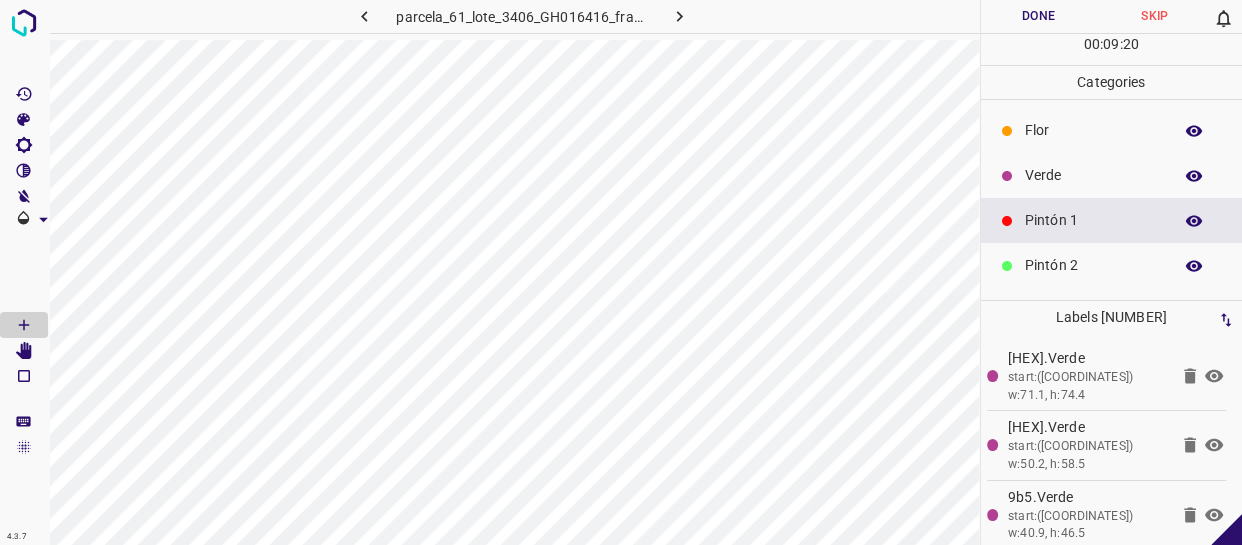 click on "Flor" at bounding box center (1093, 130) 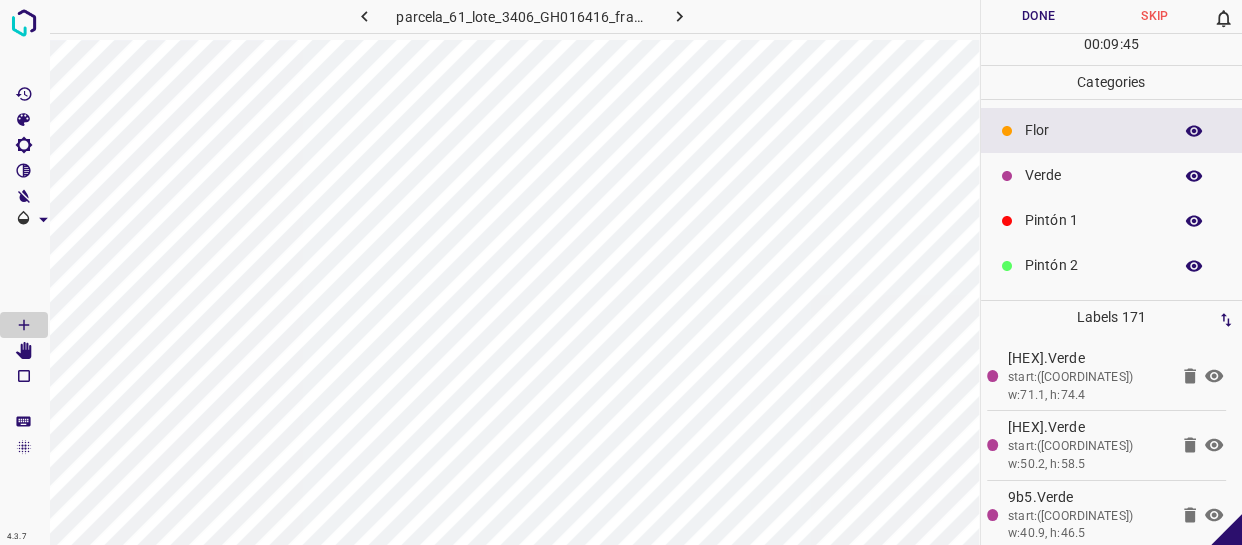 click on "Pintón 1" at bounding box center (1093, 220) 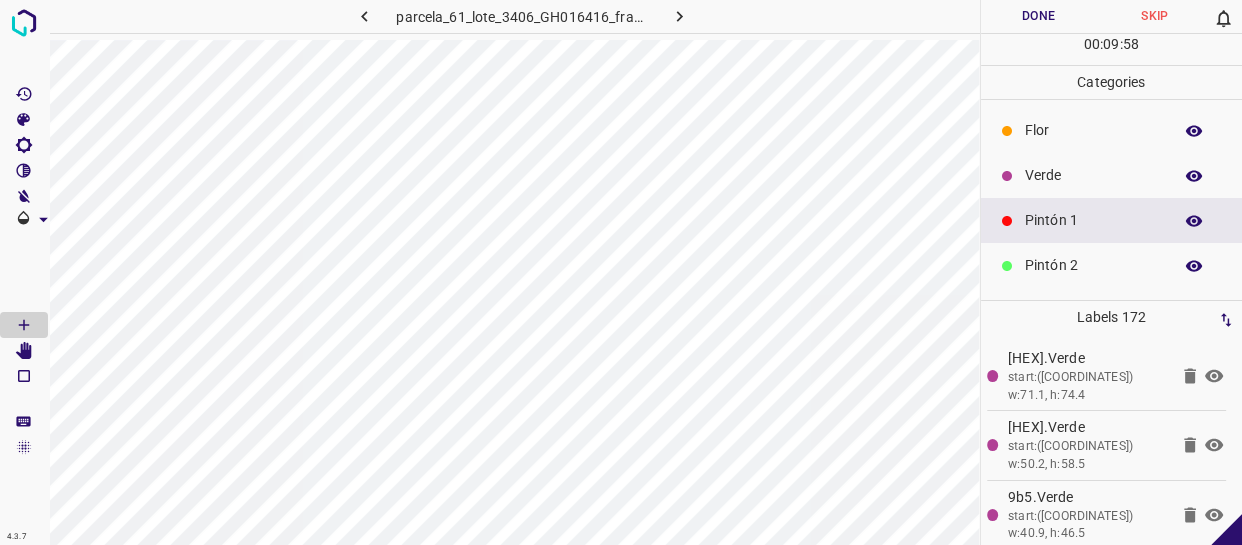 click on "Flor" at bounding box center (1093, 130) 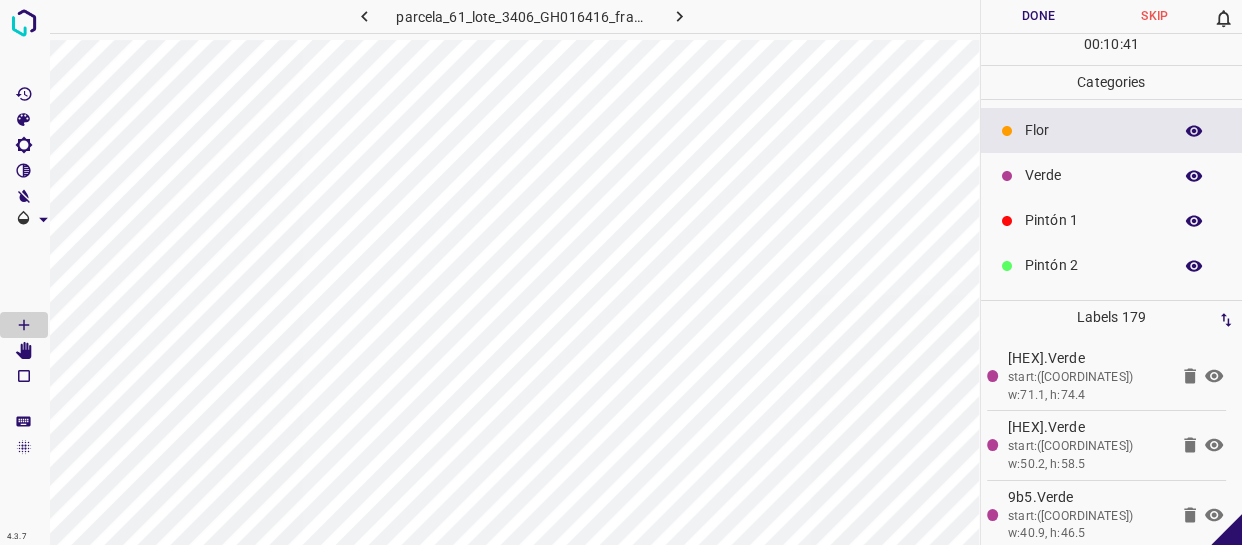 click on "Pintón 1" at bounding box center [1093, 220] 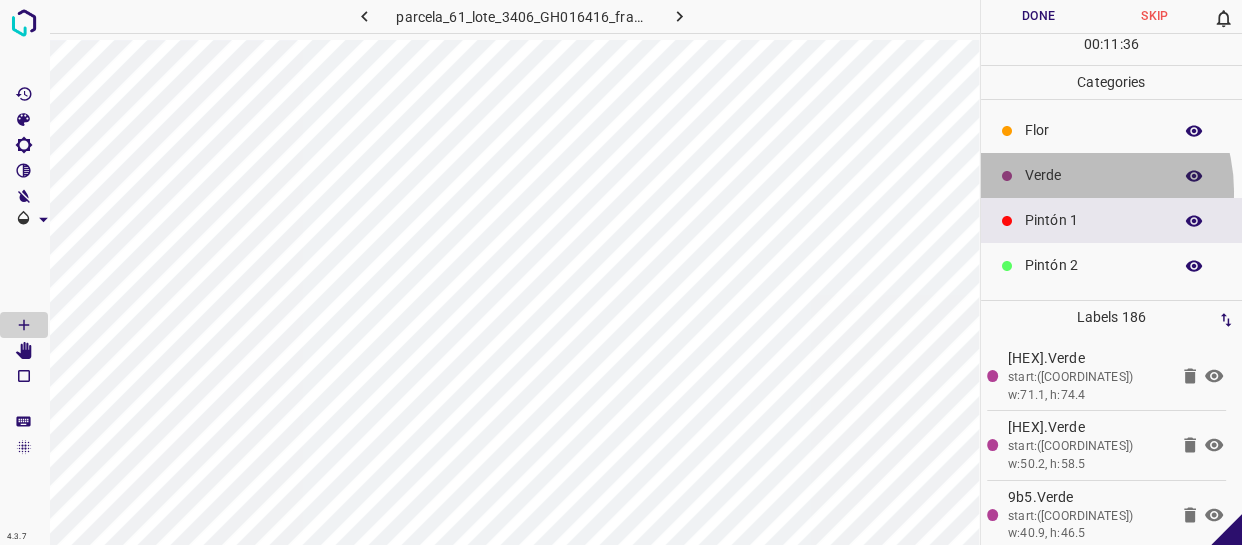 click on "Verde" at bounding box center (1112, 175) 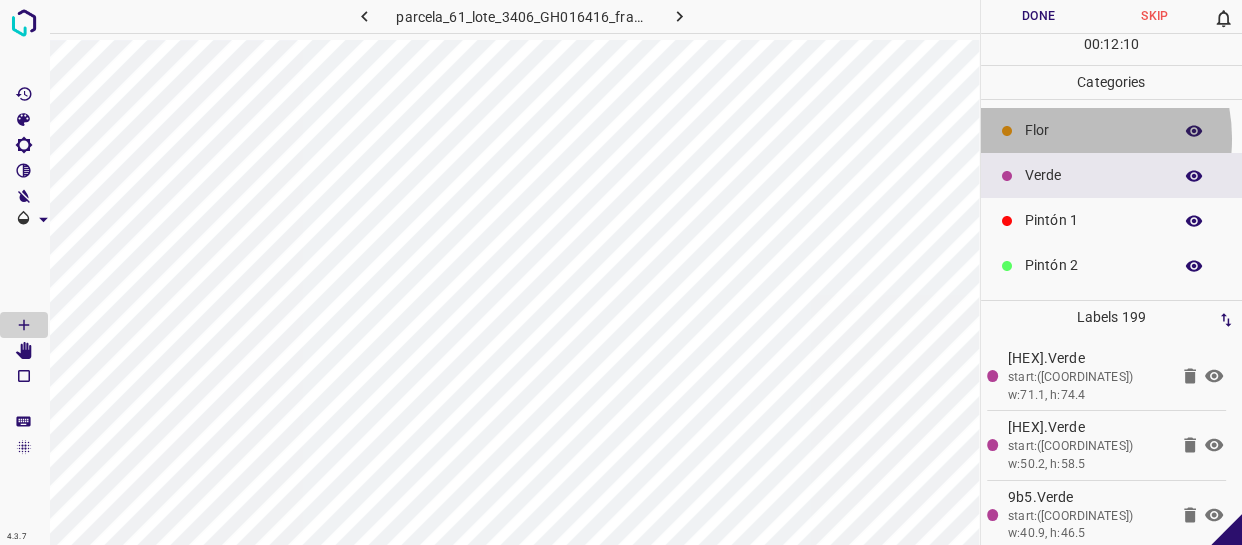 click on "Flor" at bounding box center [1093, 130] 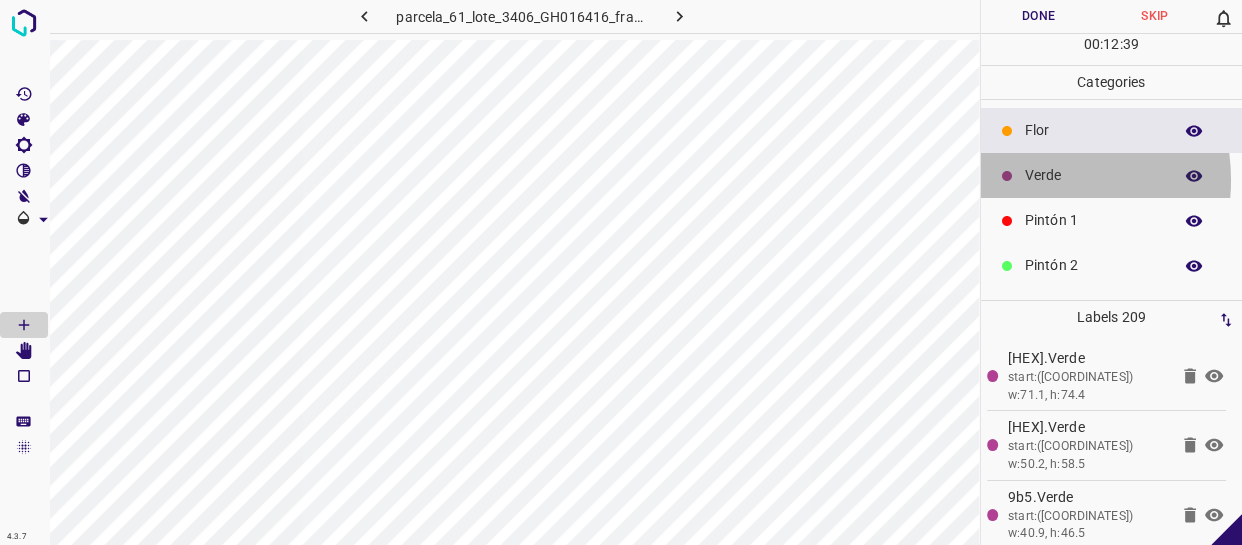 click on "Verde" at bounding box center [1093, 175] 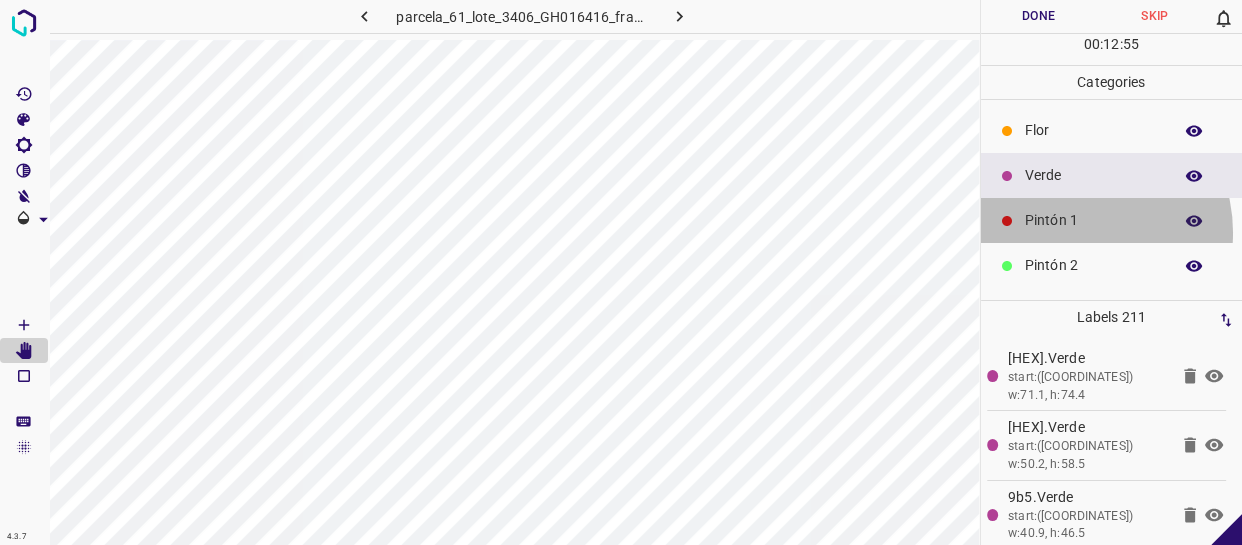 click on "Pintón 1" at bounding box center [1112, 220] 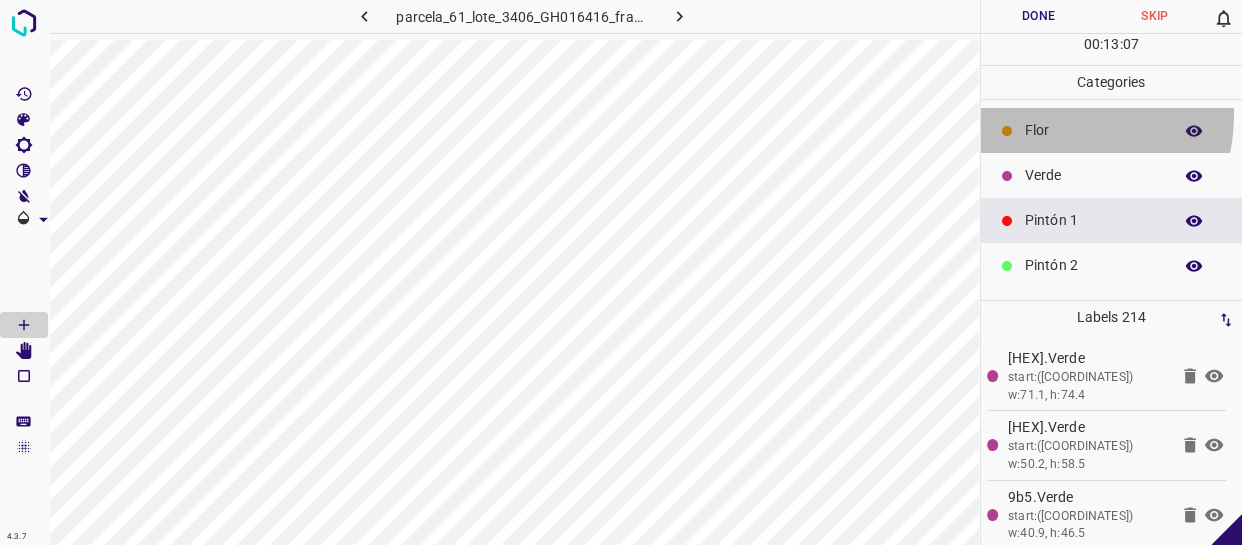 click on "Flor" at bounding box center (1112, 130) 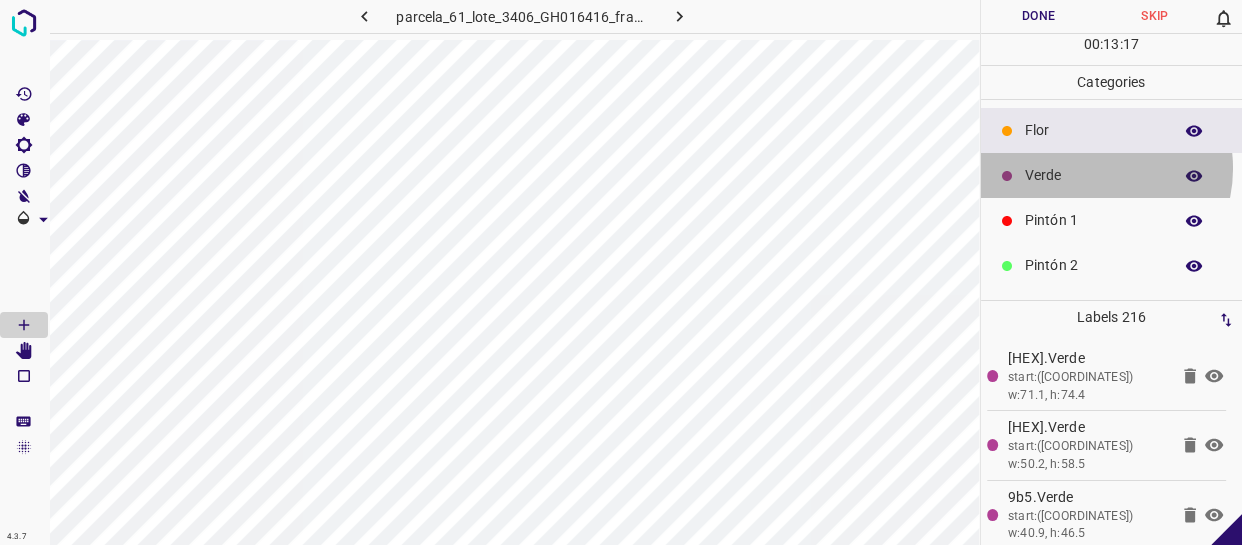 click on "Verde" at bounding box center (1093, 175) 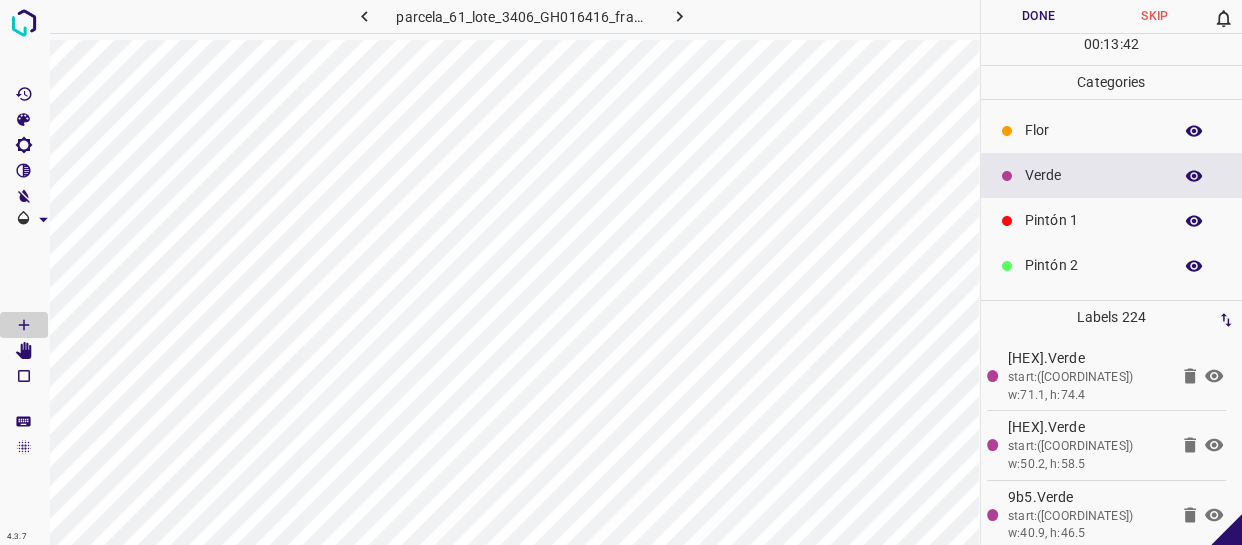 click at bounding box center (1007, 131) 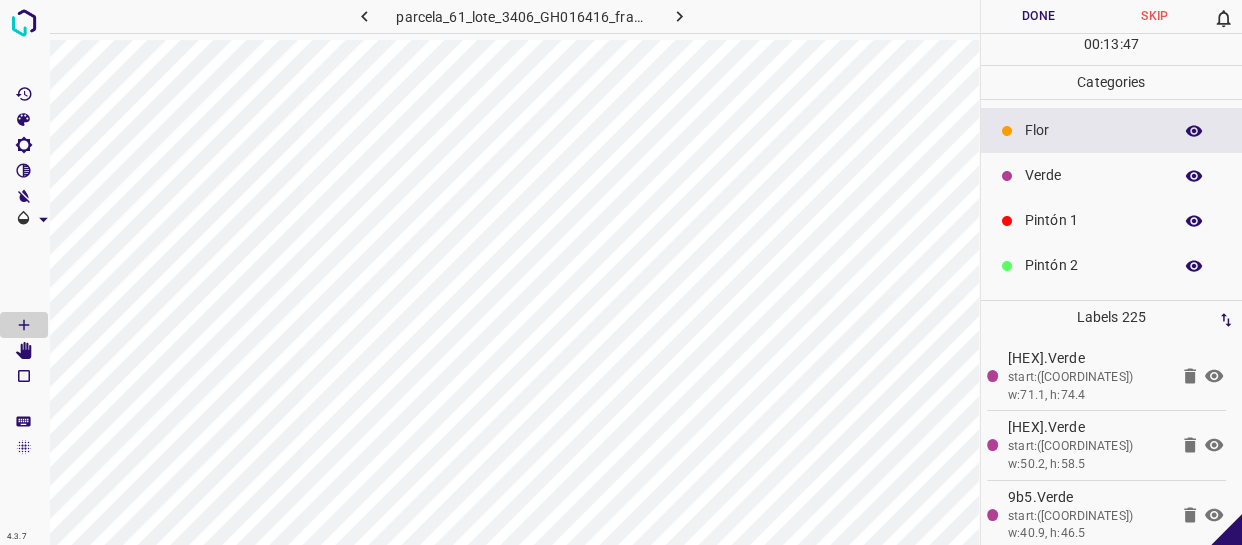 click on "Verde" at bounding box center [1112, 175] 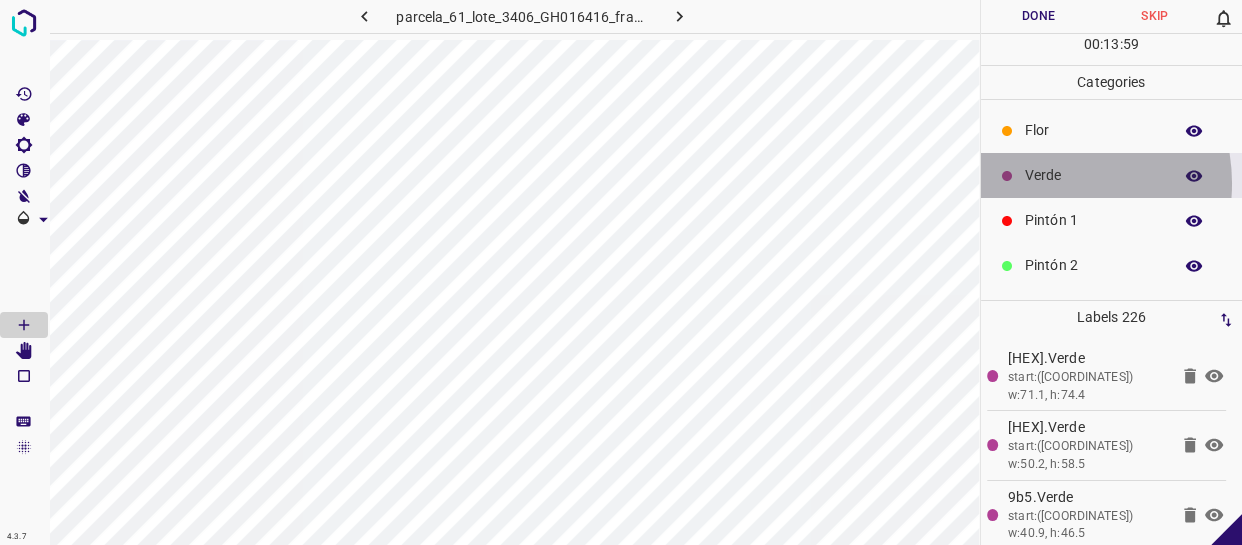 click on "Verde" at bounding box center (1093, 175) 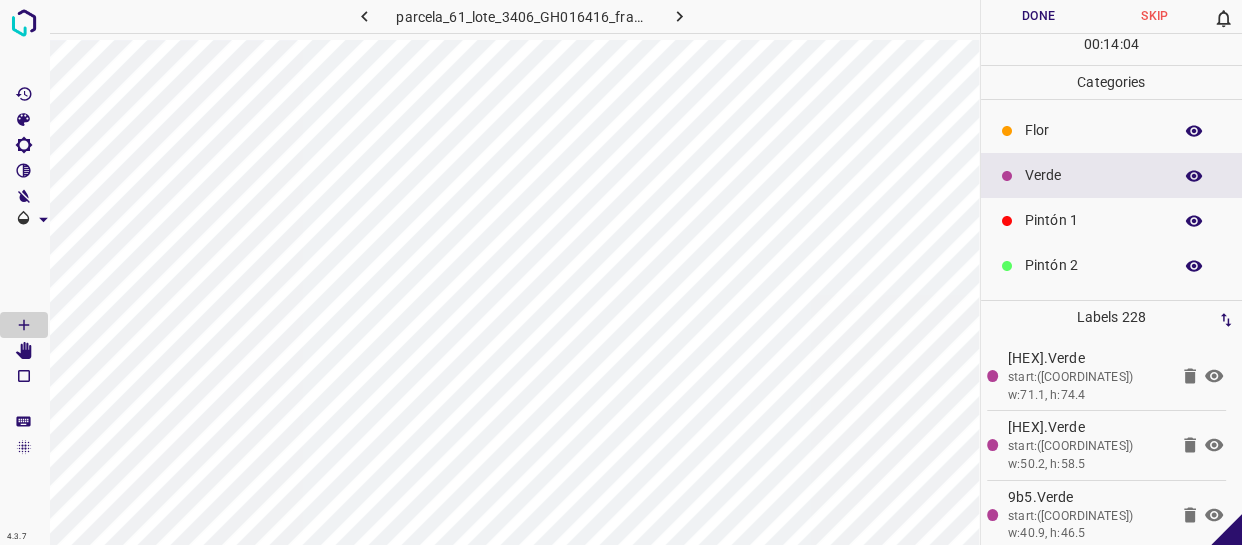 drag, startPoint x: 1067, startPoint y: 226, endPoint x: 1051, endPoint y: 224, distance: 16.124516 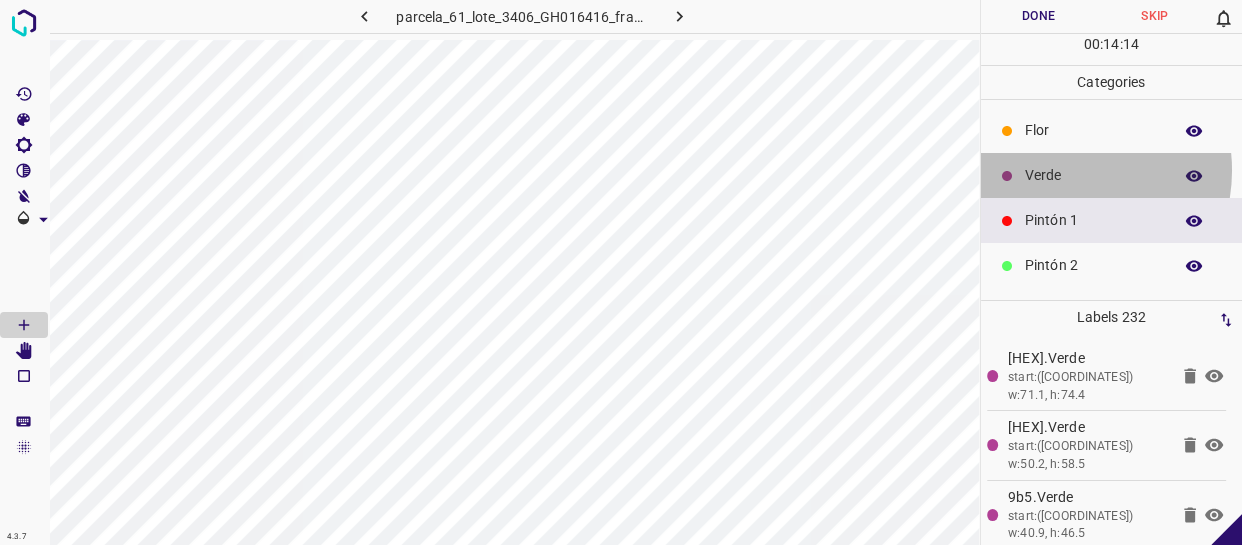 click on "Verde" at bounding box center [1093, 175] 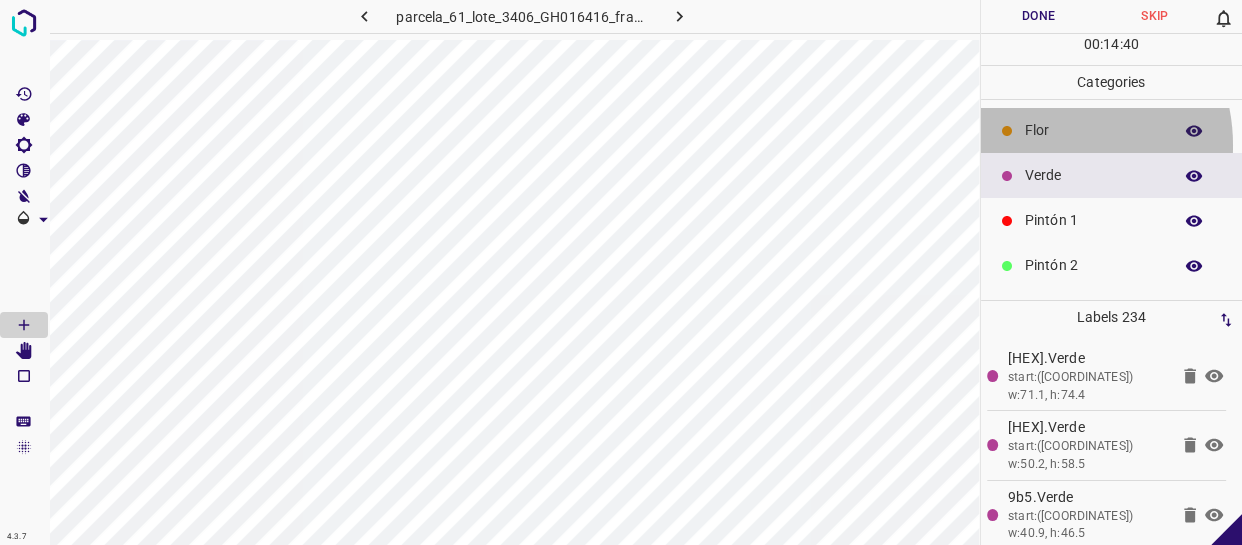 click on "Flor" at bounding box center [1112, 130] 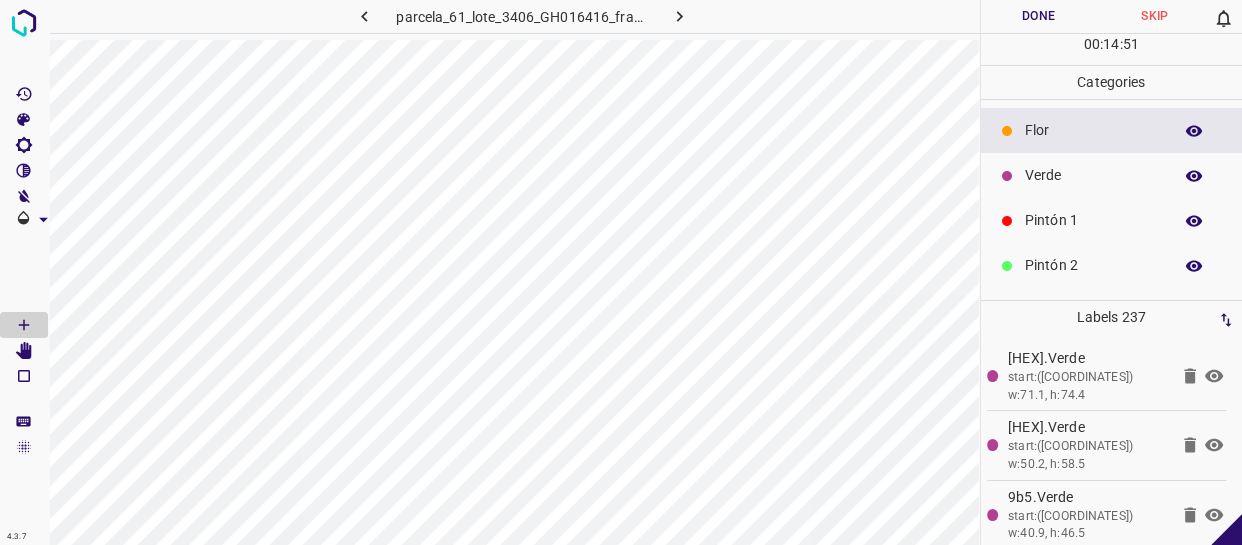 click on "Verde" at bounding box center [1093, 175] 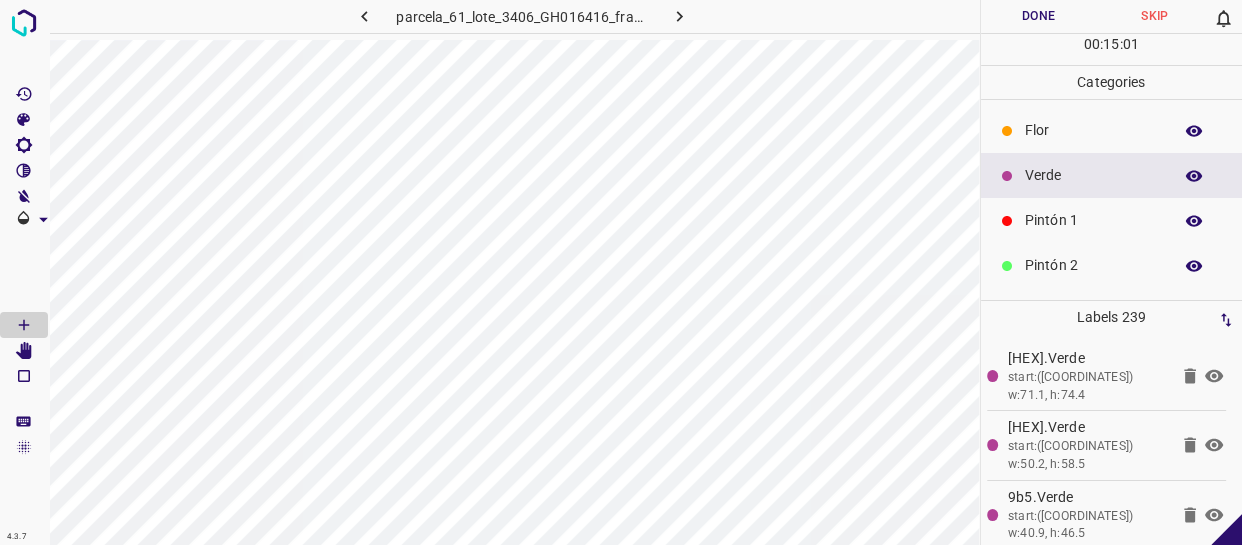 drag, startPoint x: 1061, startPoint y: 168, endPoint x: 1045, endPoint y: 168, distance: 16 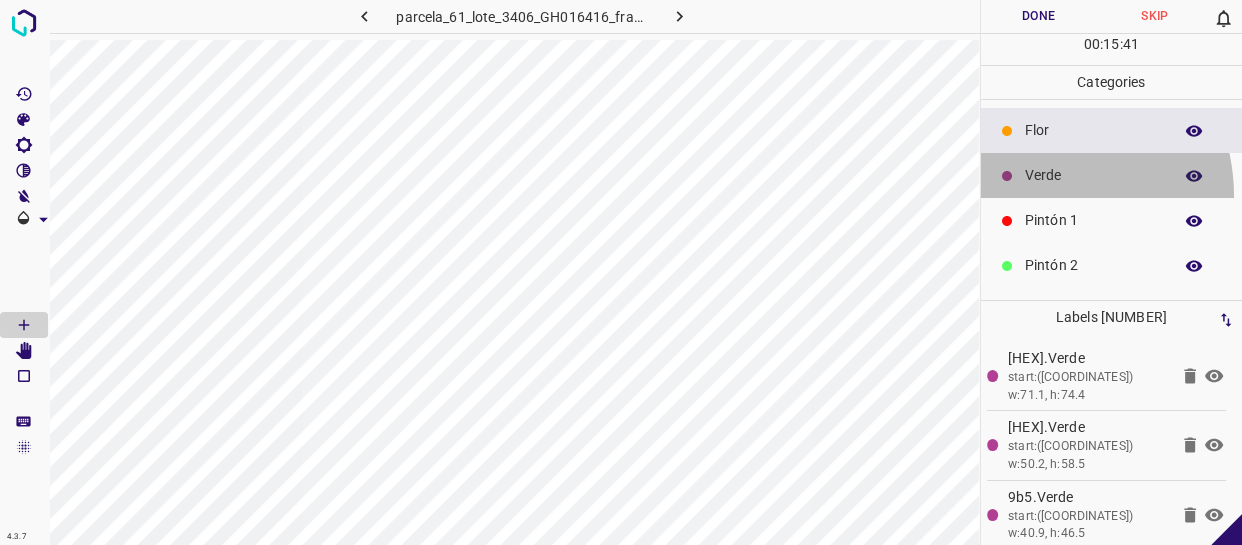 click on "Verde" at bounding box center (1112, 175) 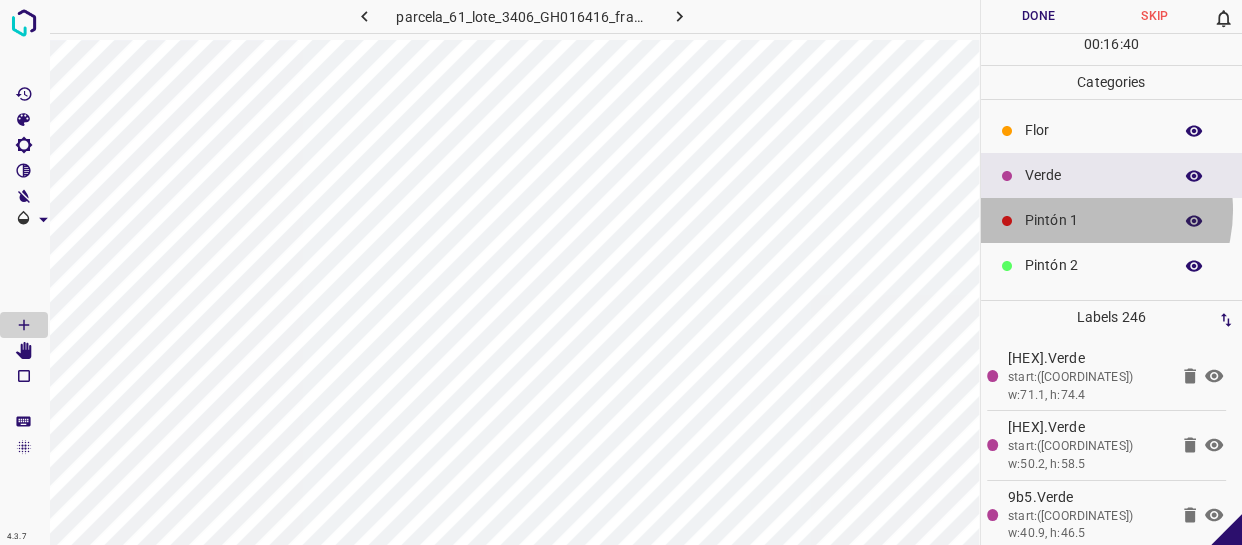 click on "Pintón 1" at bounding box center [1093, 220] 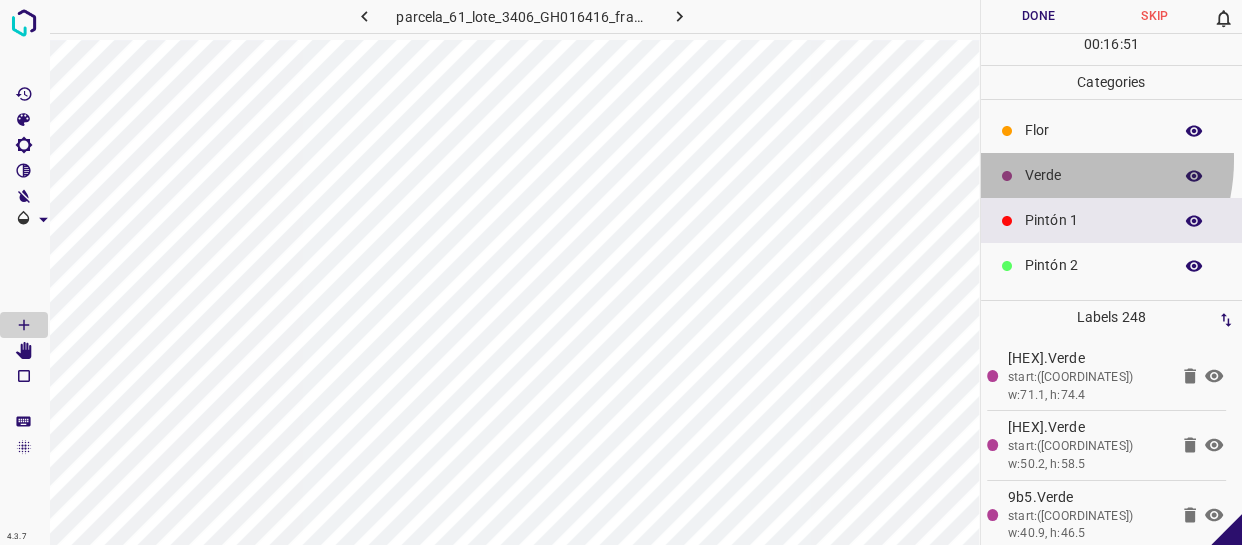 click on "Verde" at bounding box center [1112, 175] 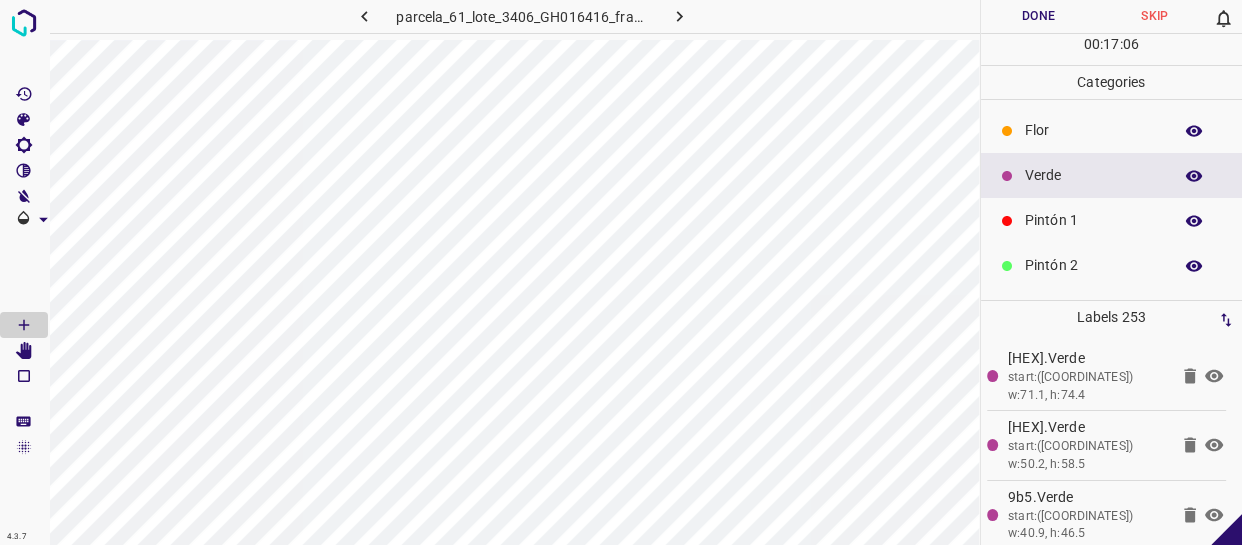 click on "Pintón 1" at bounding box center [1093, 220] 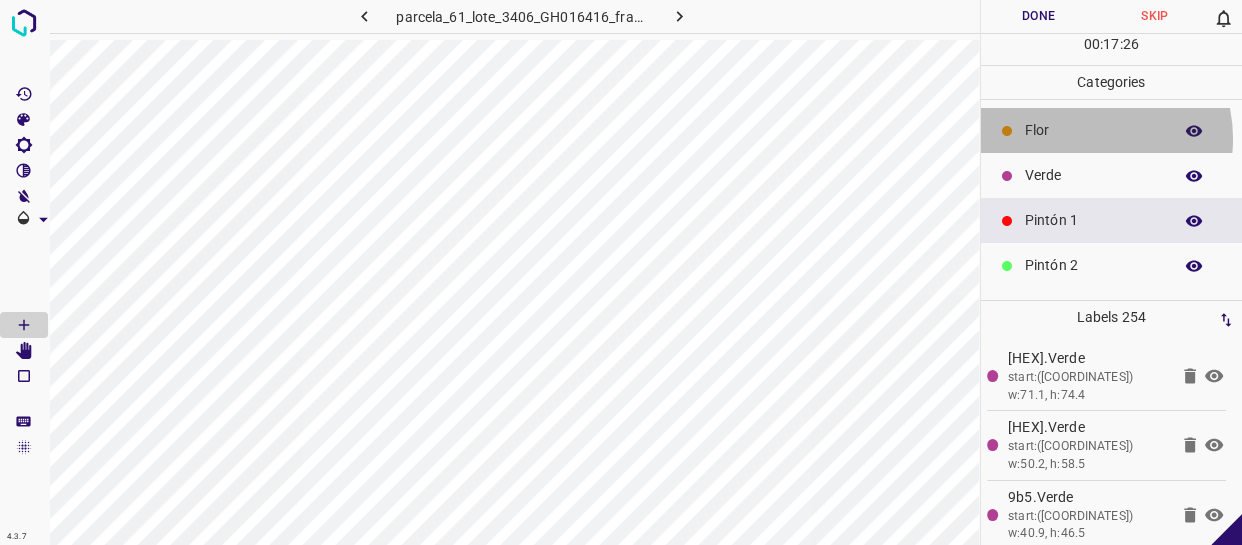 click on "Flor" at bounding box center (1093, 130) 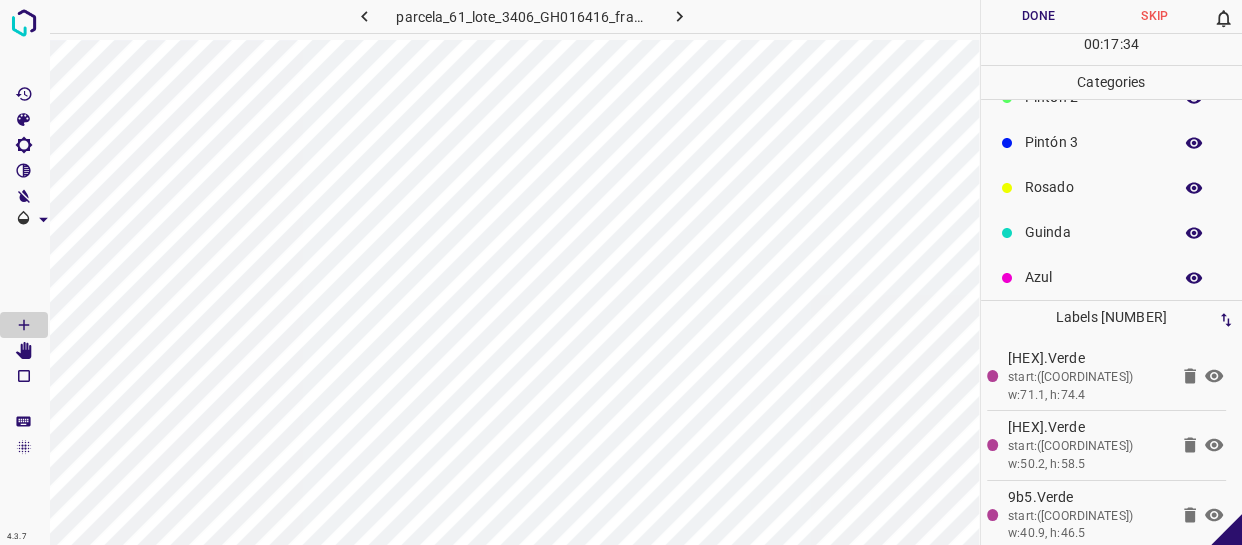 scroll, scrollTop: 175, scrollLeft: 0, axis: vertical 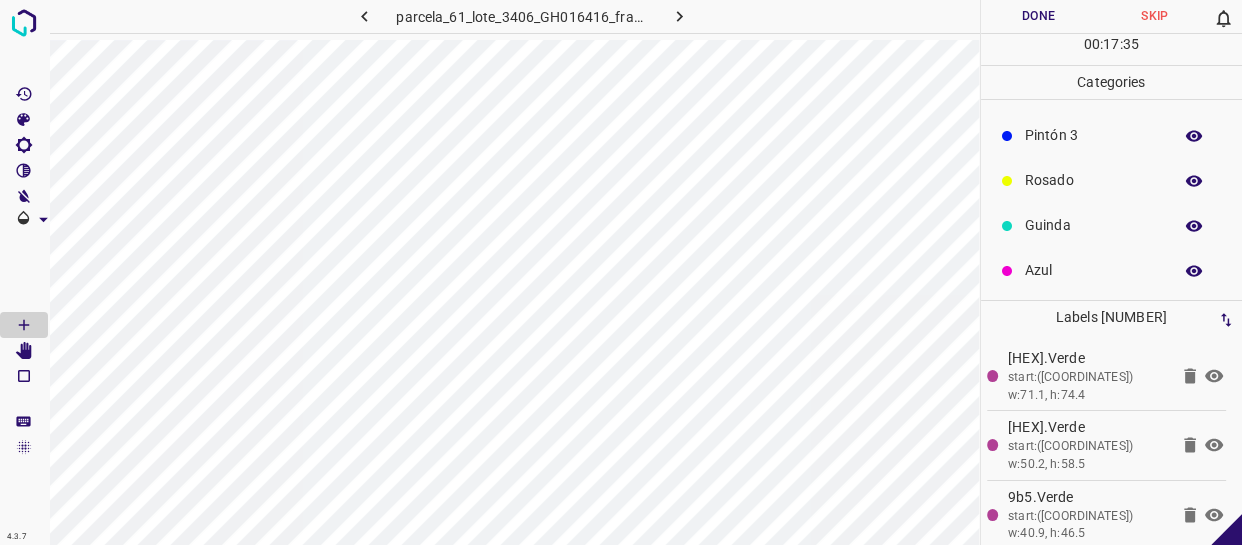 click on "Azul" at bounding box center [1093, 270] 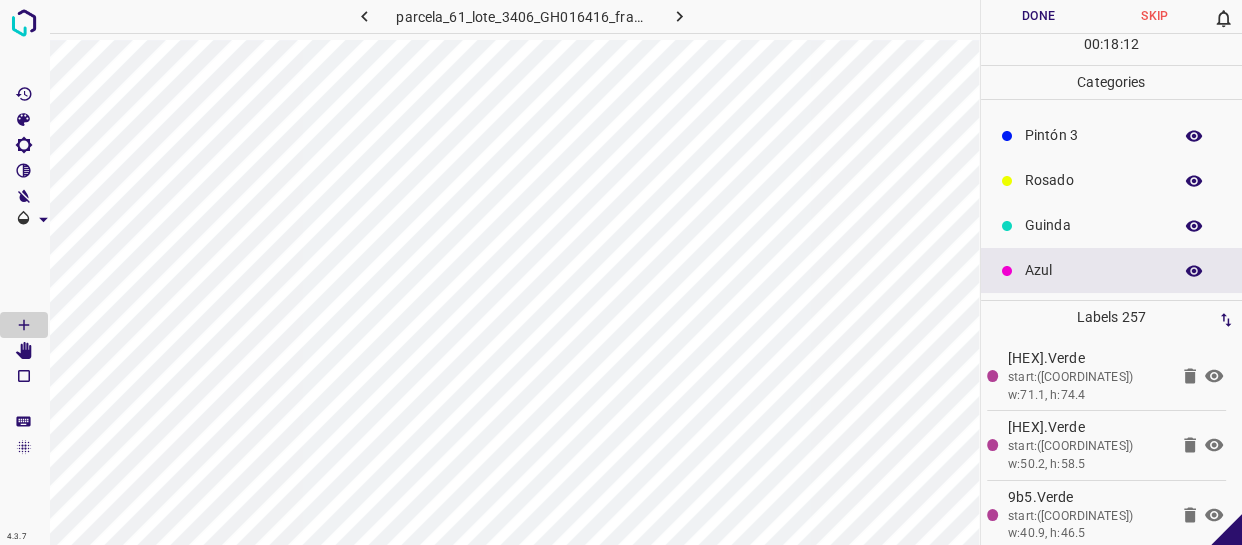 click on "Done" at bounding box center (1039, 16) 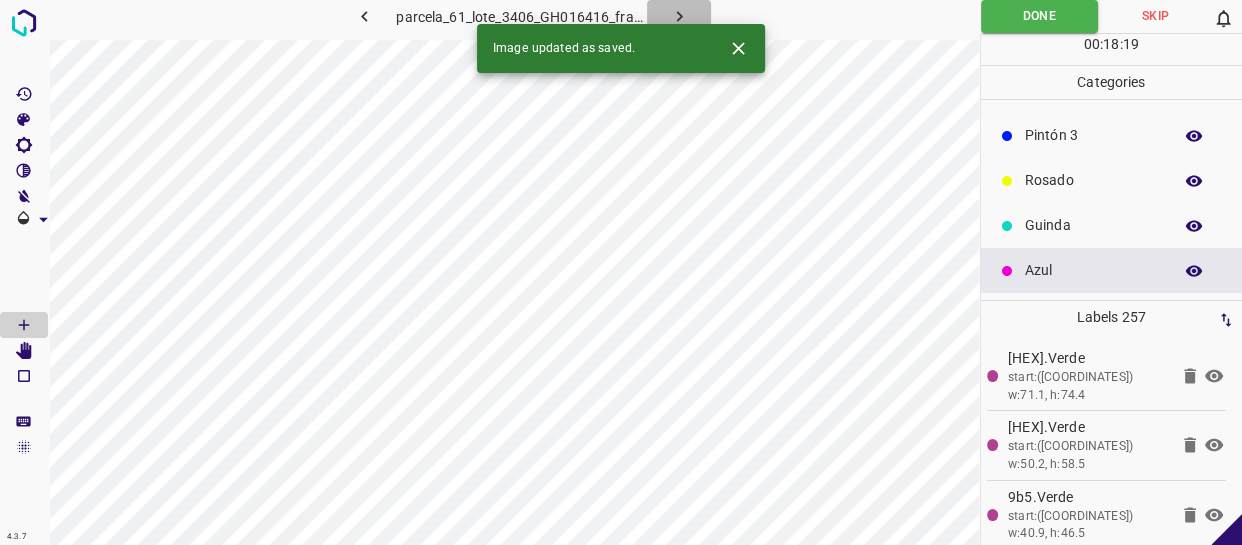 click 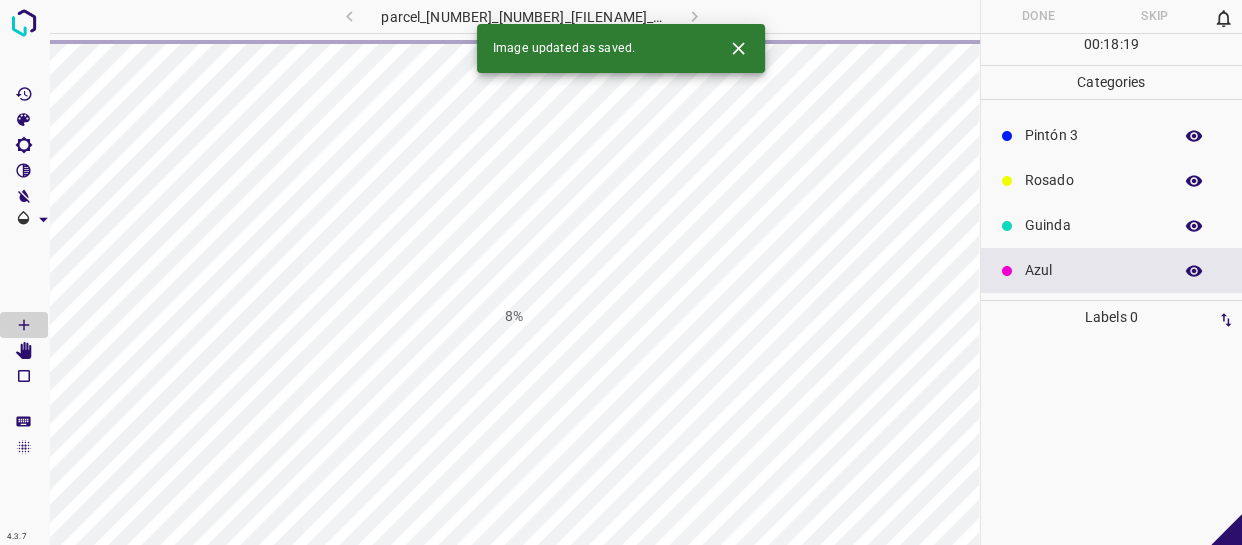 click 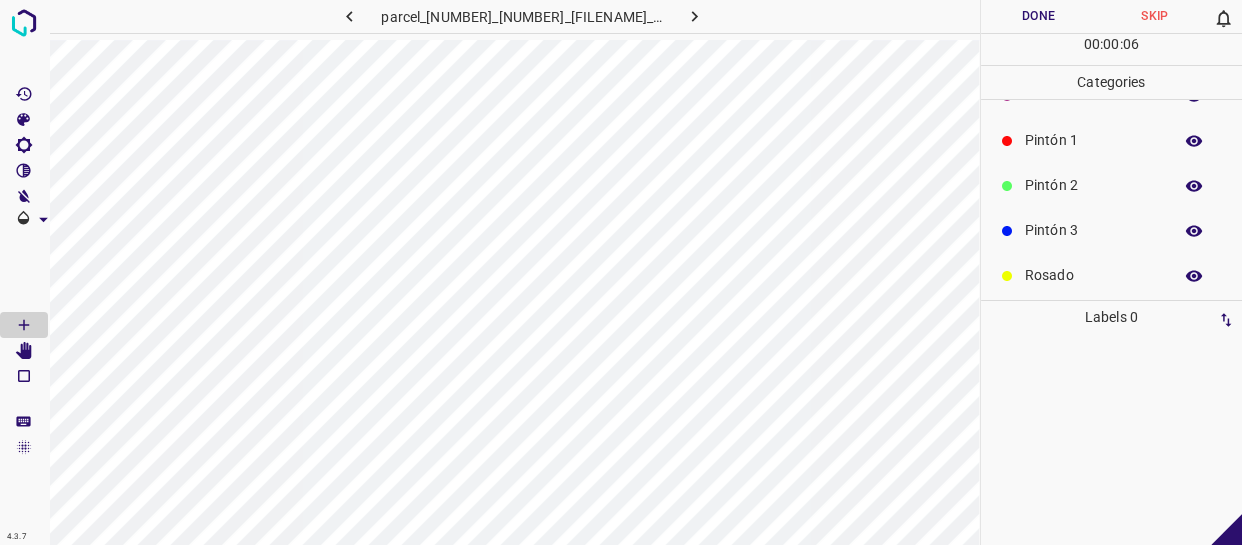 scroll, scrollTop: 0, scrollLeft: 0, axis: both 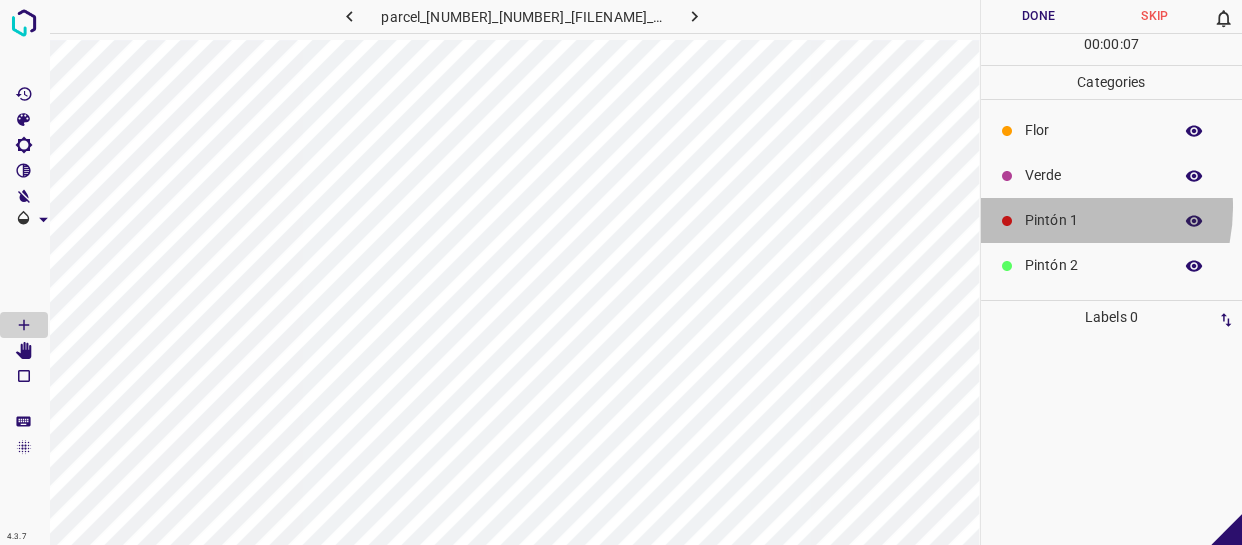 click on "Pintón 1" at bounding box center (1112, 220) 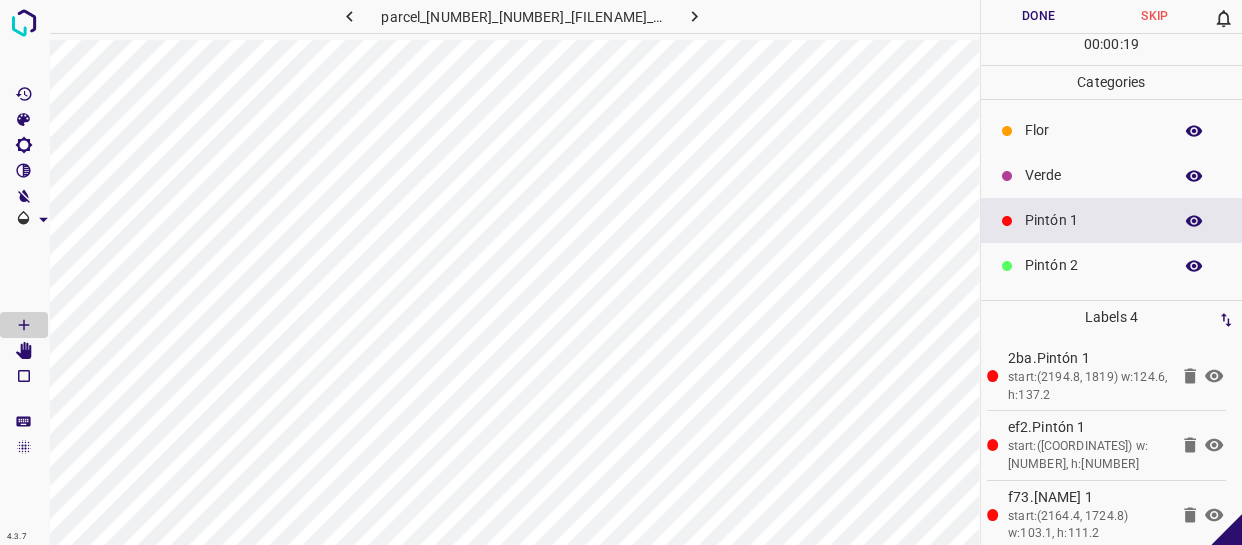 drag, startPoint x: 1048, startPoint y: 264, endPoint x: 1011, endPoint y: 265, distance: 37.01351 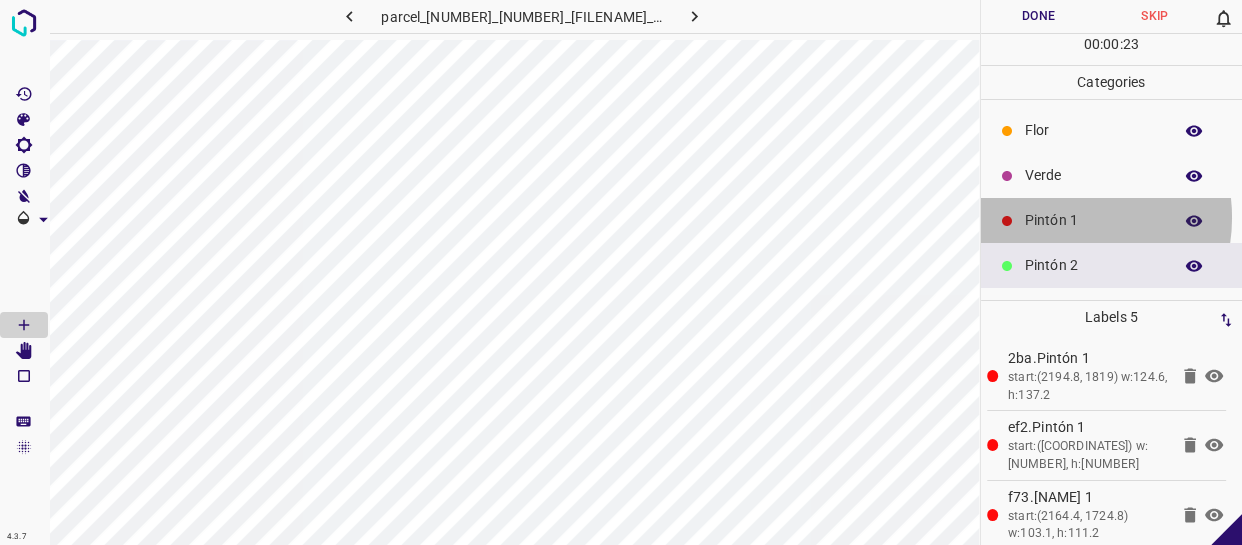 click on "Pintón 1" at bounding box center (1093, 220) 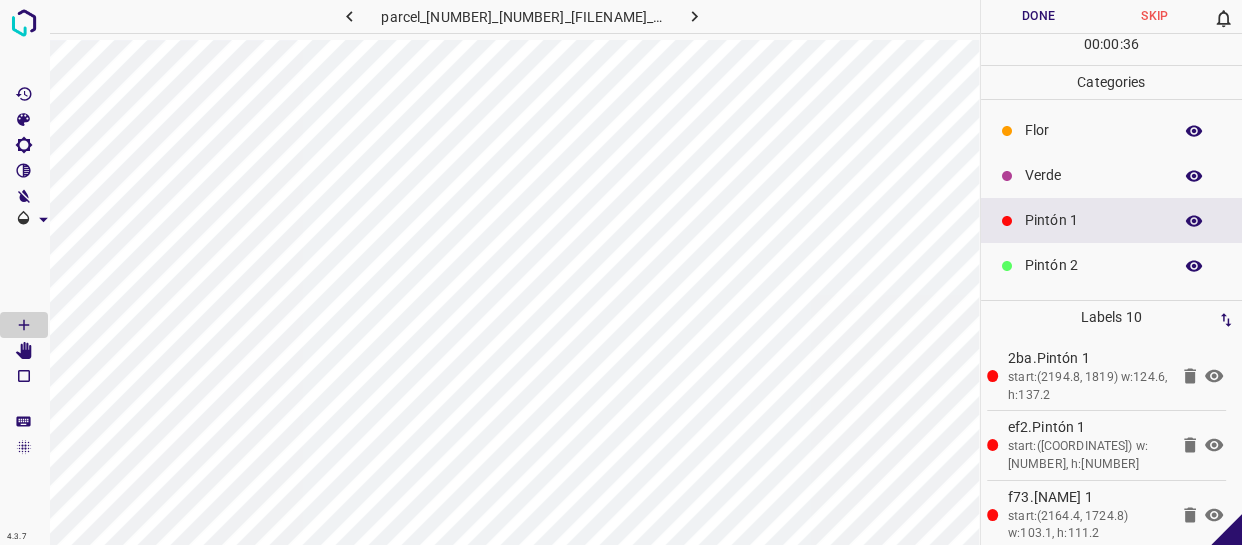 drag, startPoint x: 1081, startPoint y: 259, endPoint x: 1004, endPoint y: 263, distance: 77.10383 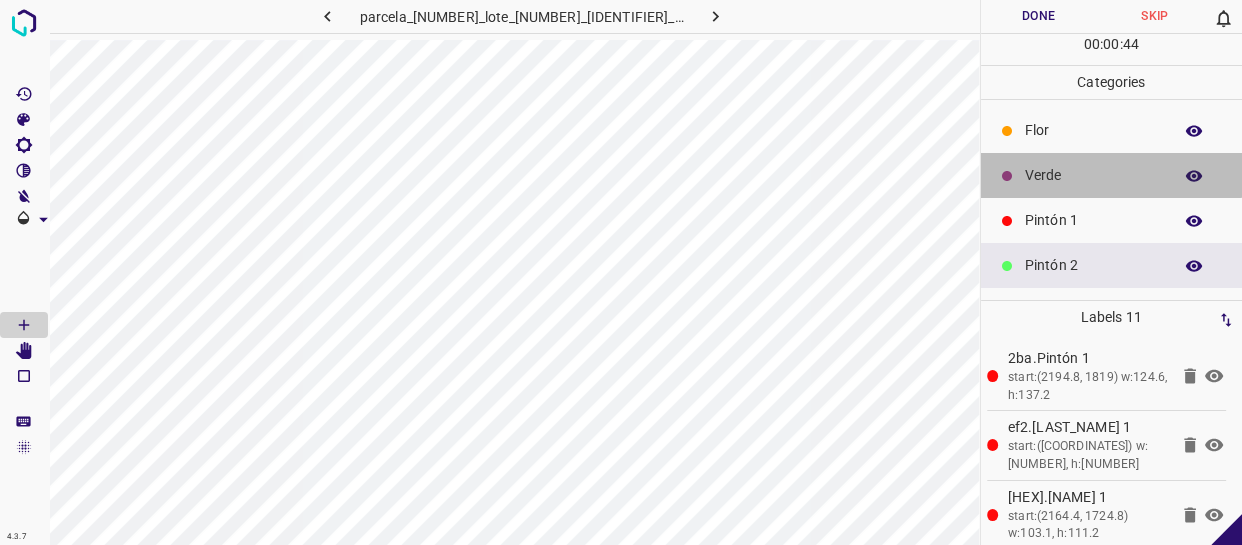 drag, startPoint x: 1110, startPoint y: 173, endPoint x: 1030, endPoint y: 209, distance: 87.72685 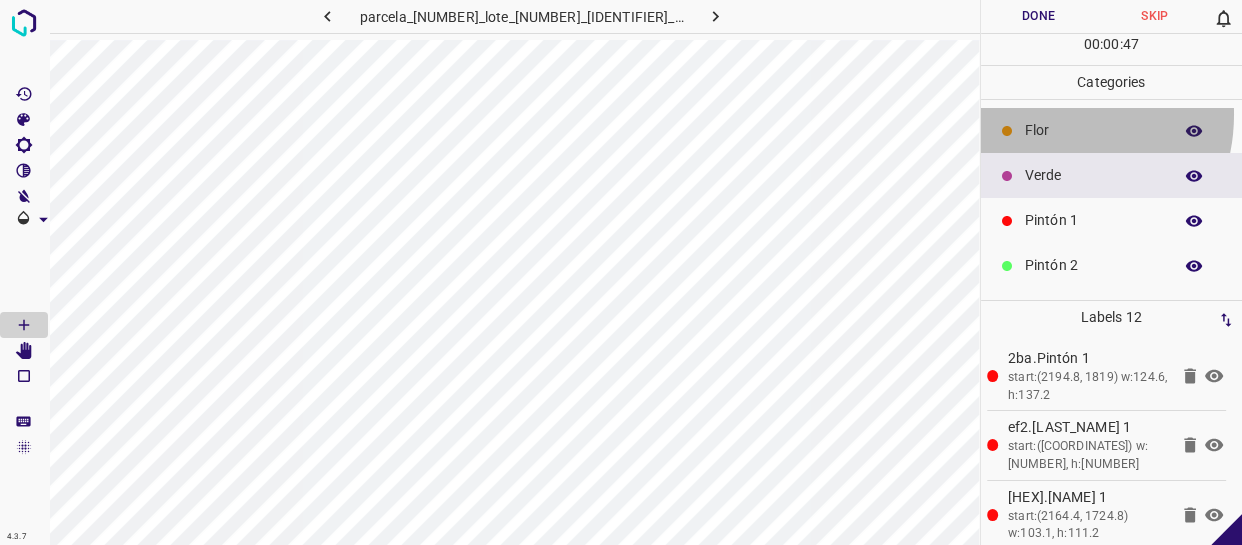 click on "Flor" at bounding box center [1112, 130] 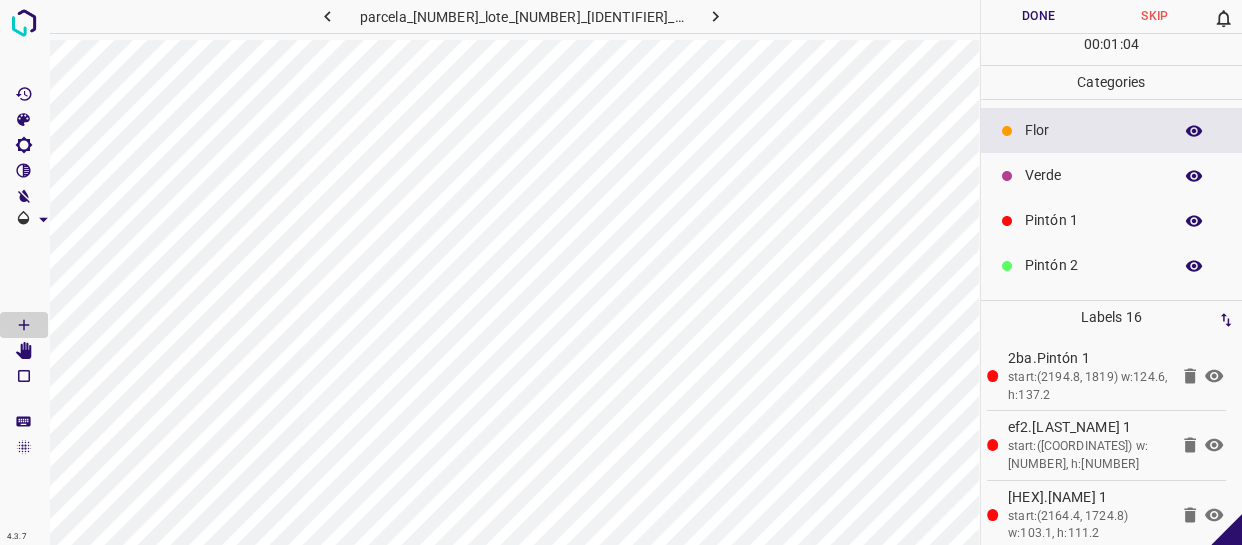 drag, startPoint x: 1056, startPoint y: 179, endPoint x: 994, endPoint y: 210, distance: 69.31811 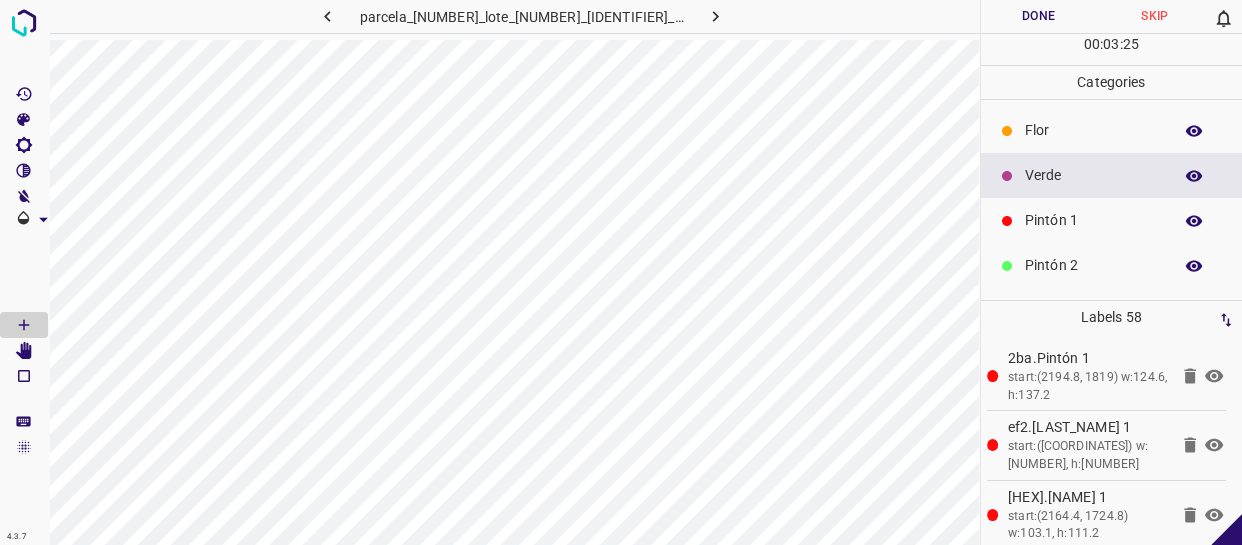 click on "Flor" at bounding box center (1093, 130) 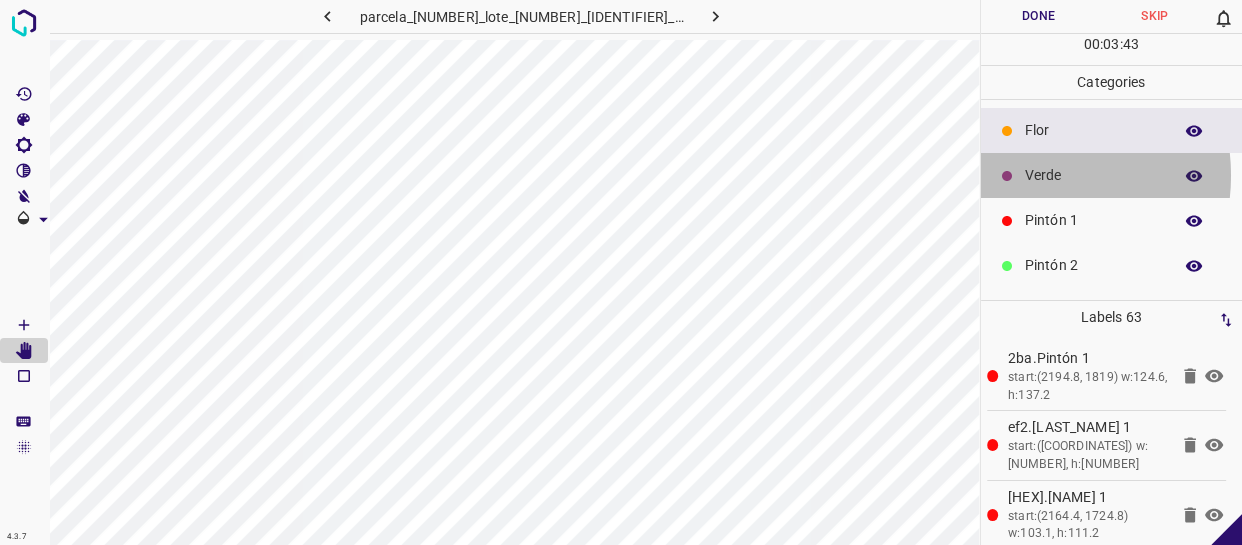 click on "Verde" at bounding box center (1112, 175) 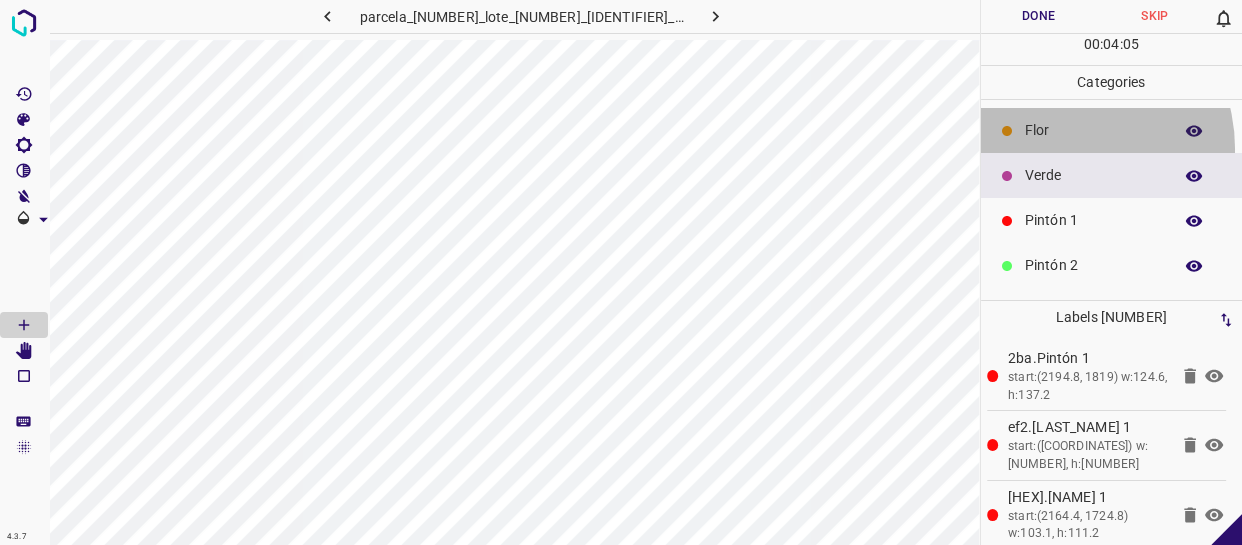 click on "Flor" at bounding box center (1112, 130) 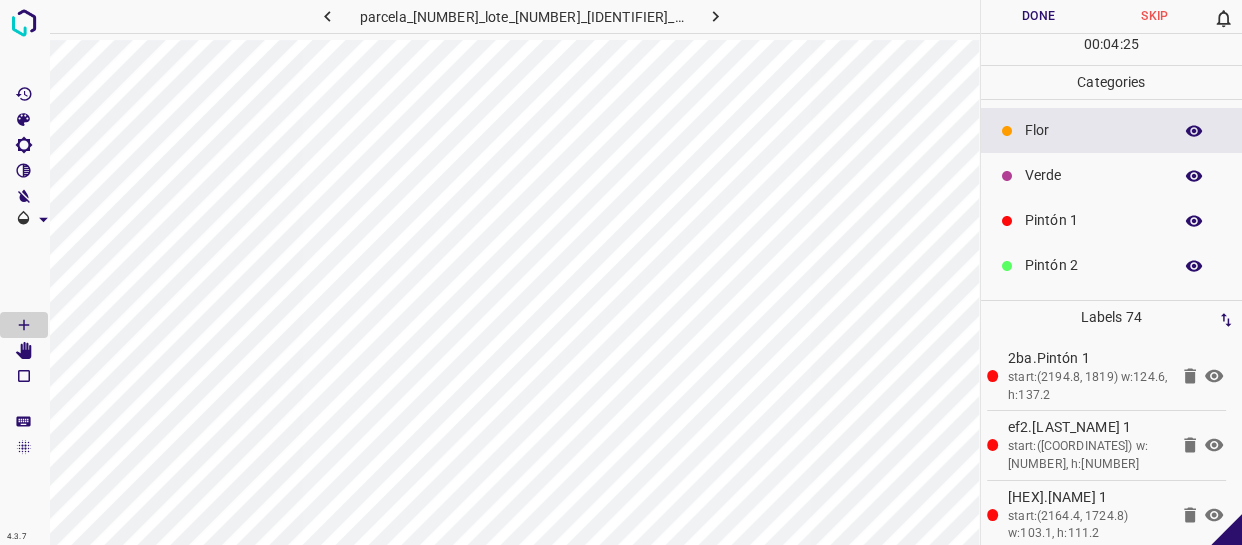 click on "Pintón 2" at bounding box center (1112, 265) 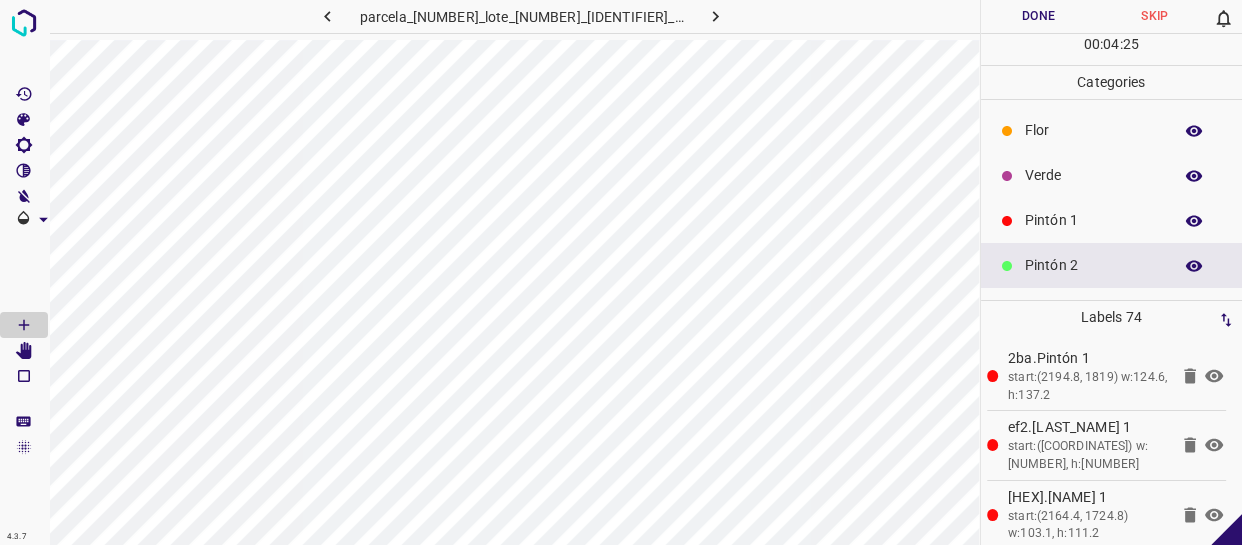 scroll, scrollTop: 90, scrollLeft: 0, axis: vertical 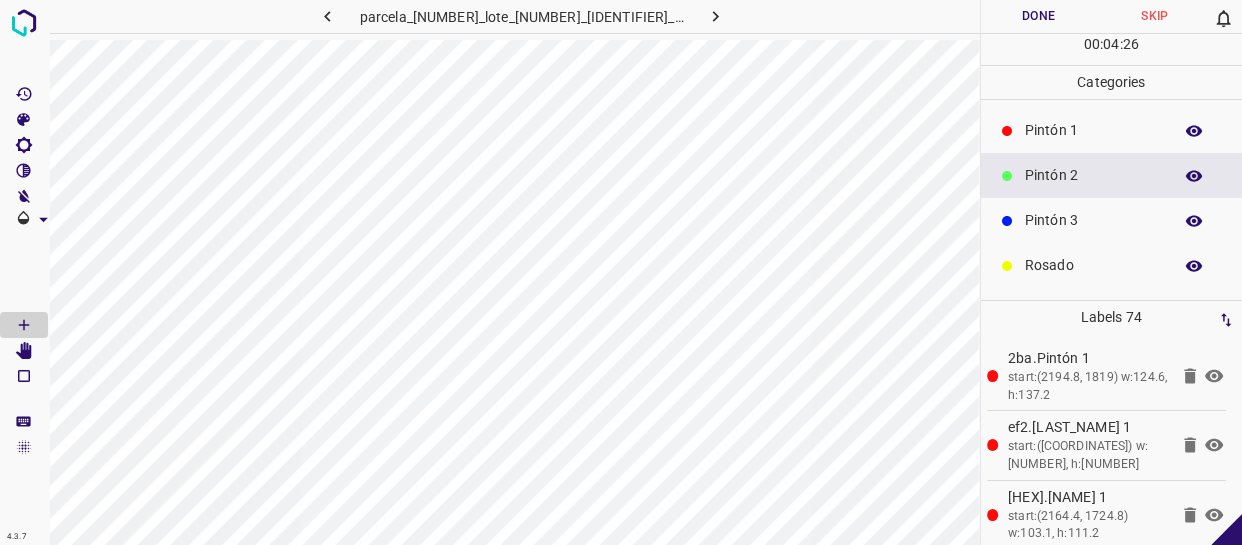 click on "Pintón 3" at bounding box center [1093, 220] 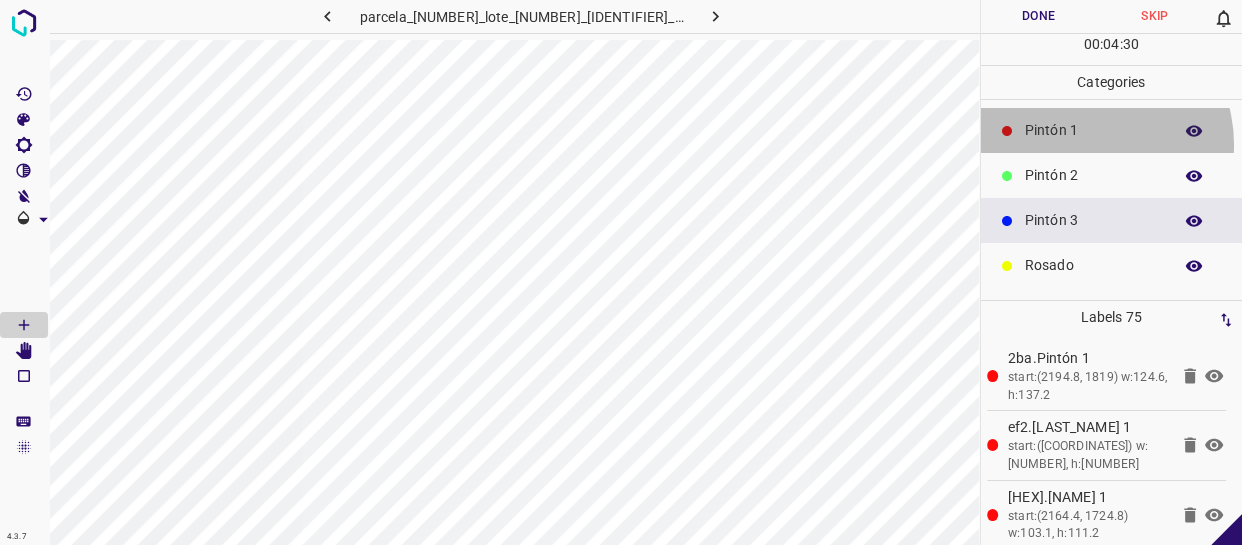 click on "Pintón 1" at bounding box center (1112, 130) 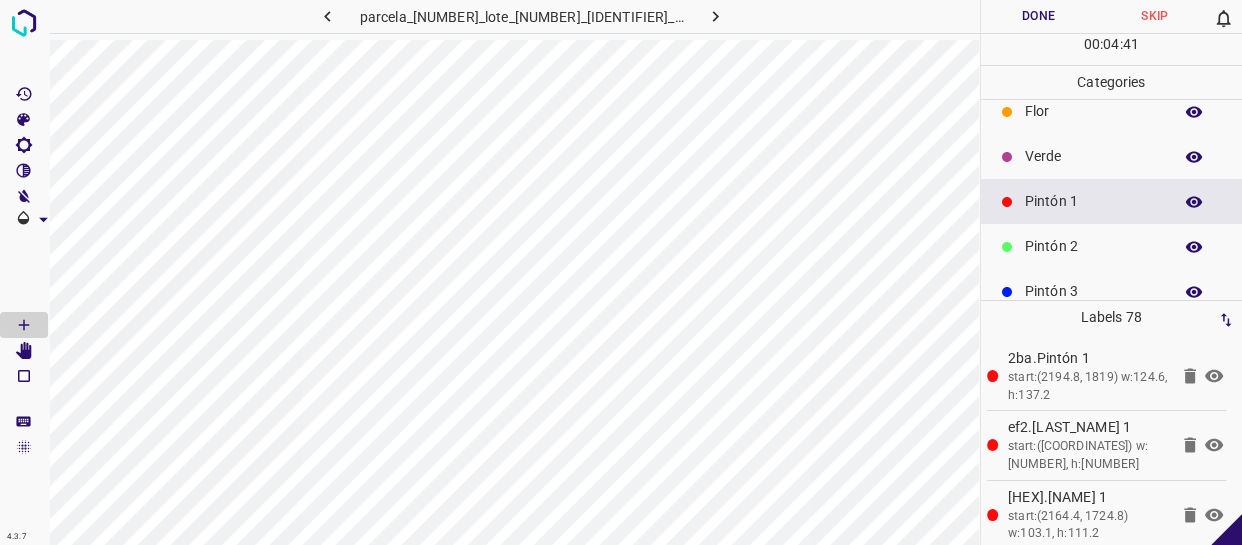 scroll, scrollTop: 0, scrollLeft: 0, axis: both 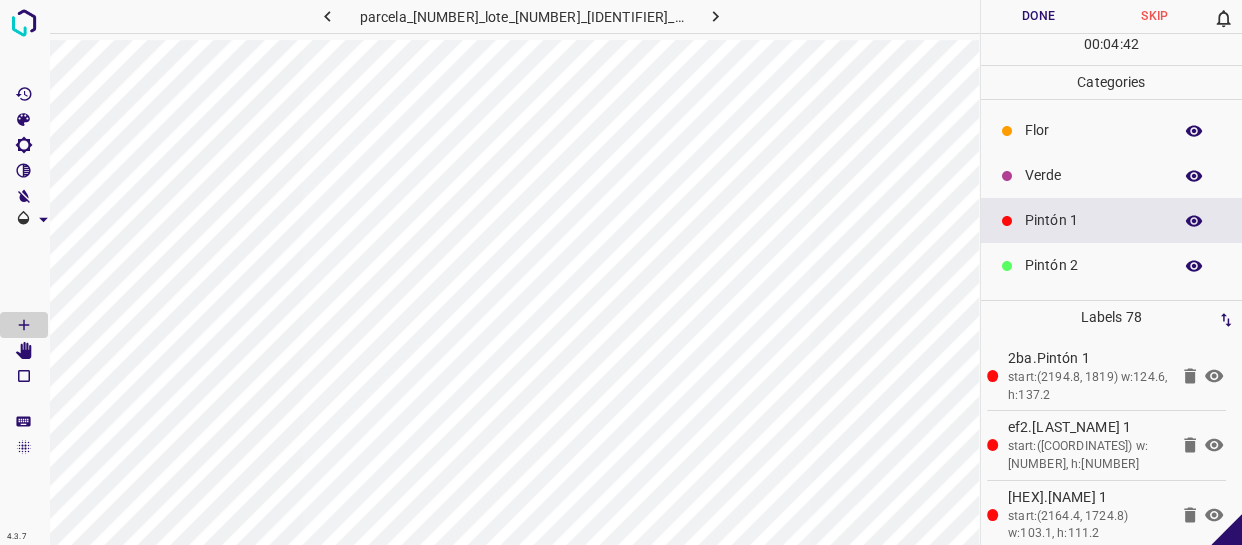 click on "Verde" at bounding box center [1093, 175] 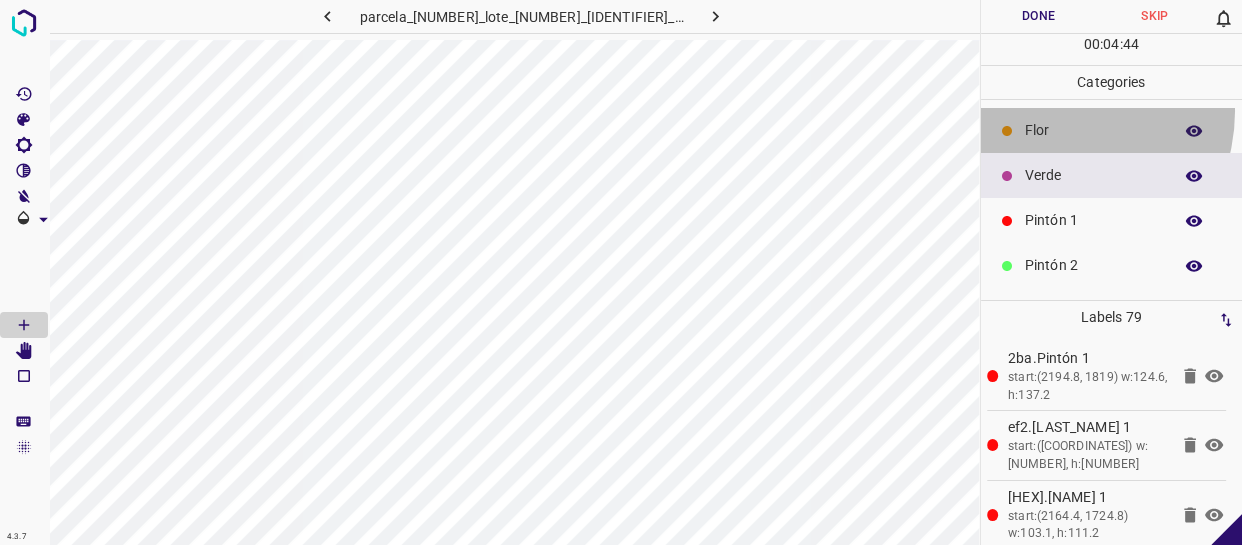 drag, startPoint x: 1048, startPoint y: 111, endPoint x: 998, endPoint y: 163, distance: 72.138756 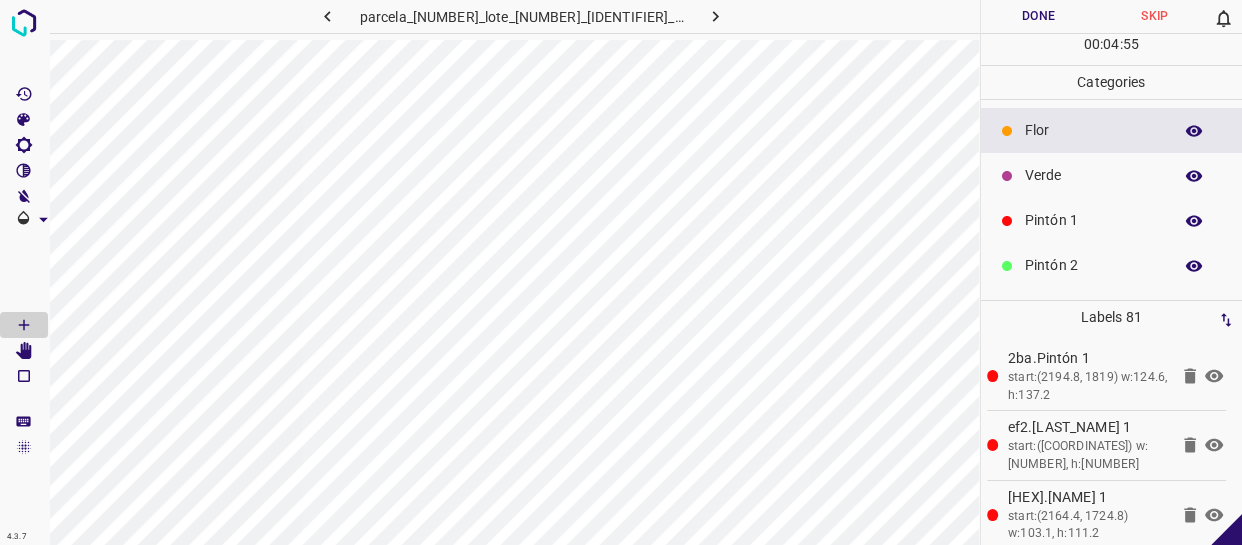 click on "Pintón 1" at bounding box center [1093, 220] 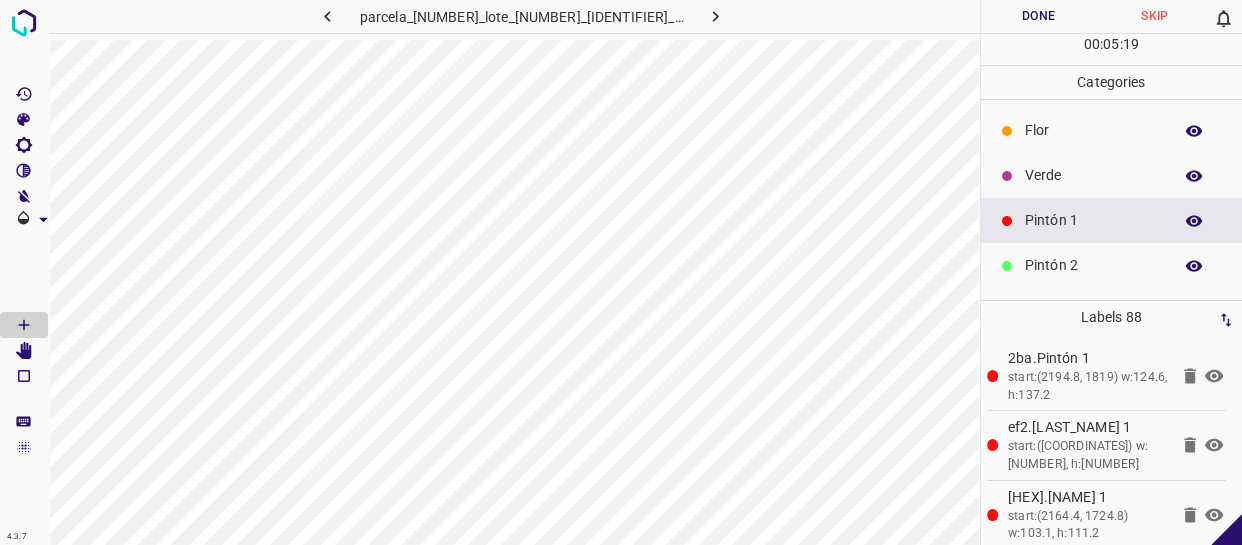 click on "Verde" at bounding box center [1112, 175] 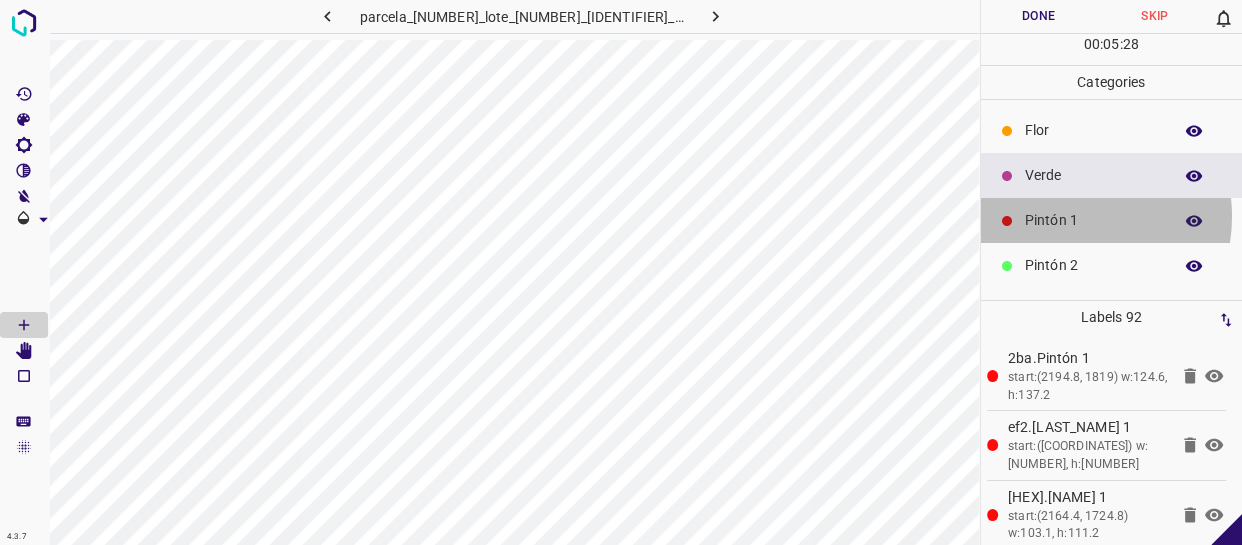 click on "Pintón 1" at bounding box center (1093, 220) 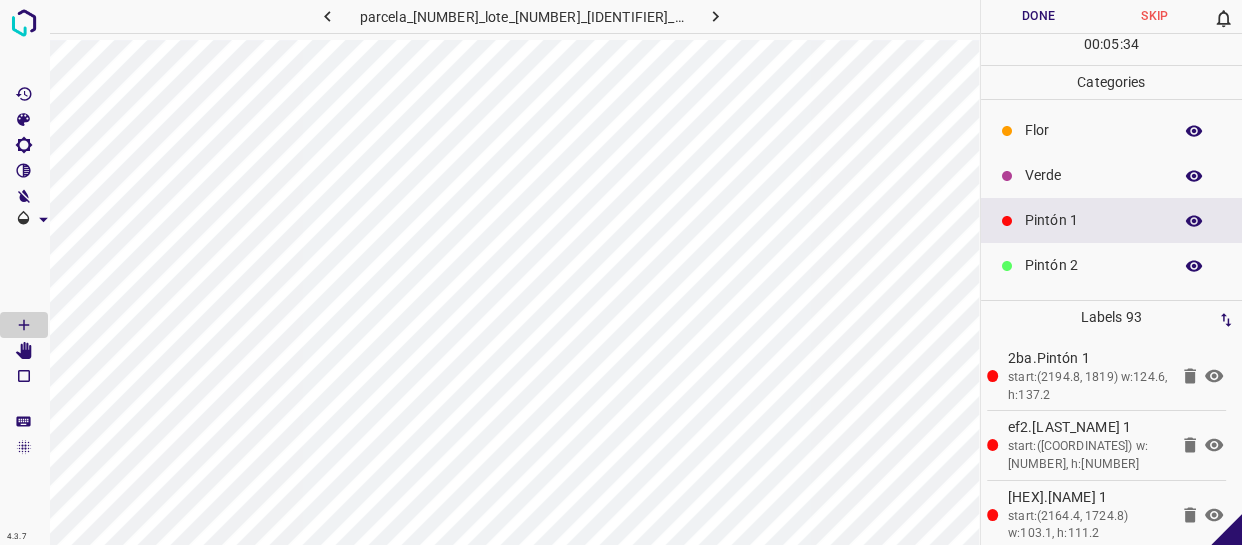 click on "Flor" at bounding box center (1093, 130) 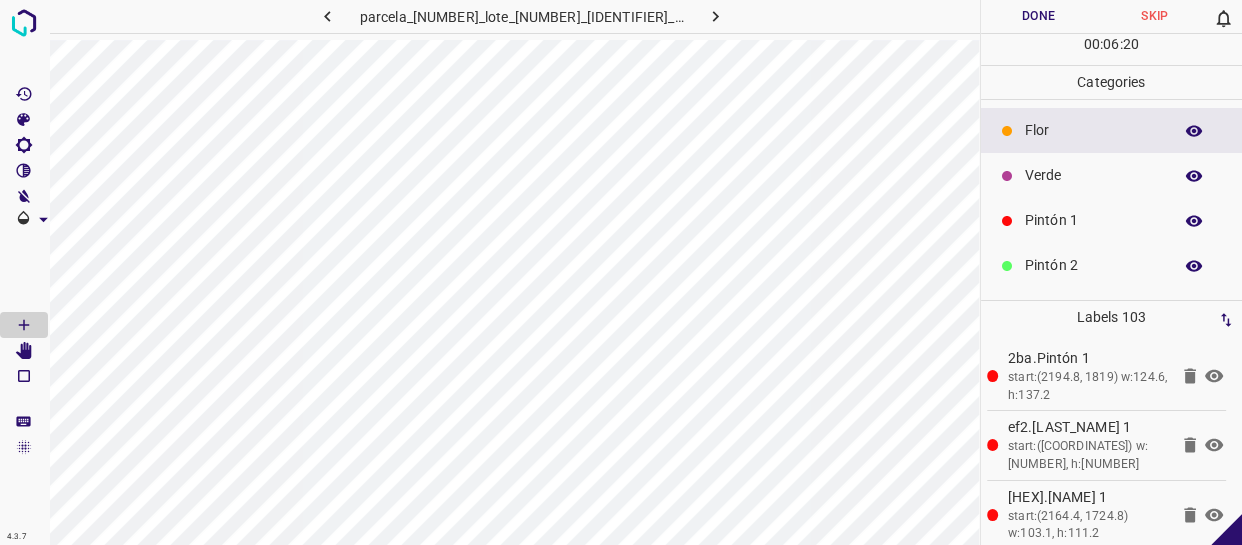 click on "Verde" at bounding box center (1093, 175) 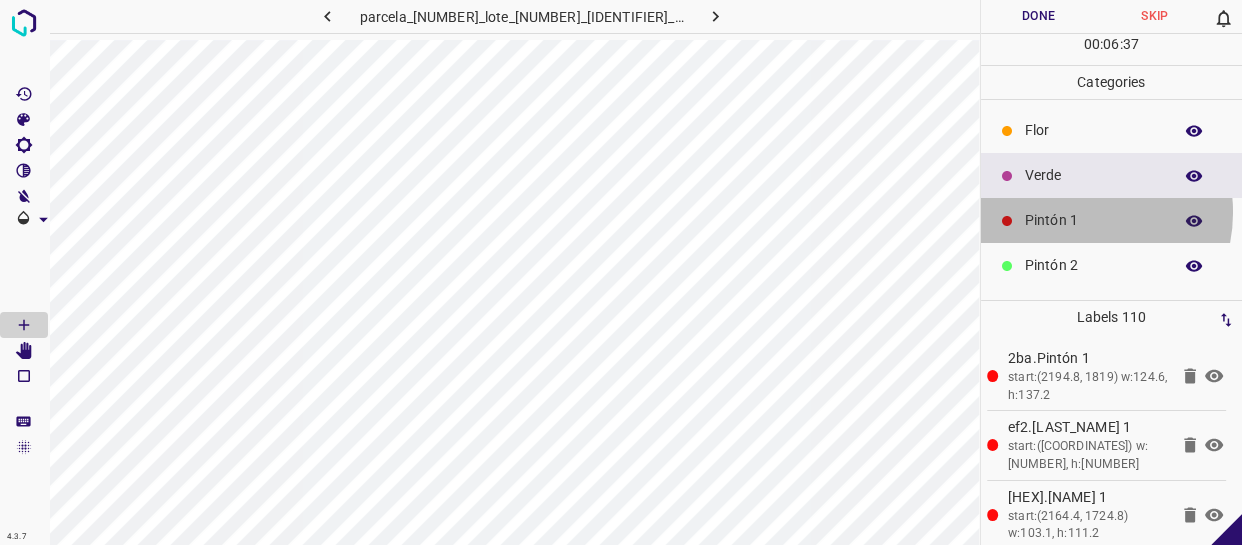 click on "Pintón 1" at bounding box center [1093, 220] 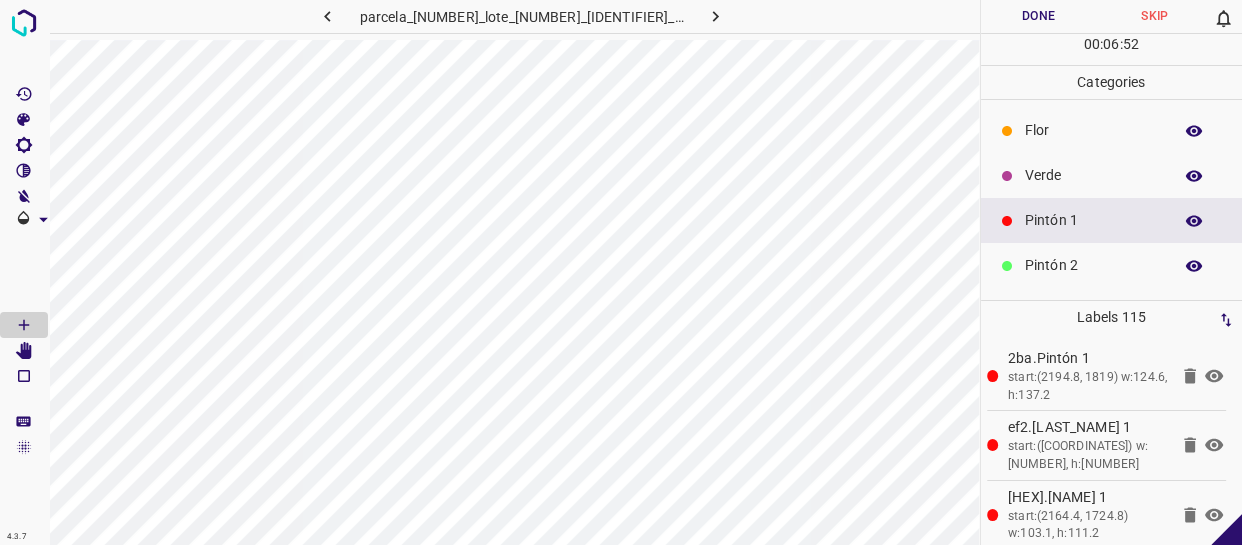 click on "Verde" at bounding box center (1093, 175) 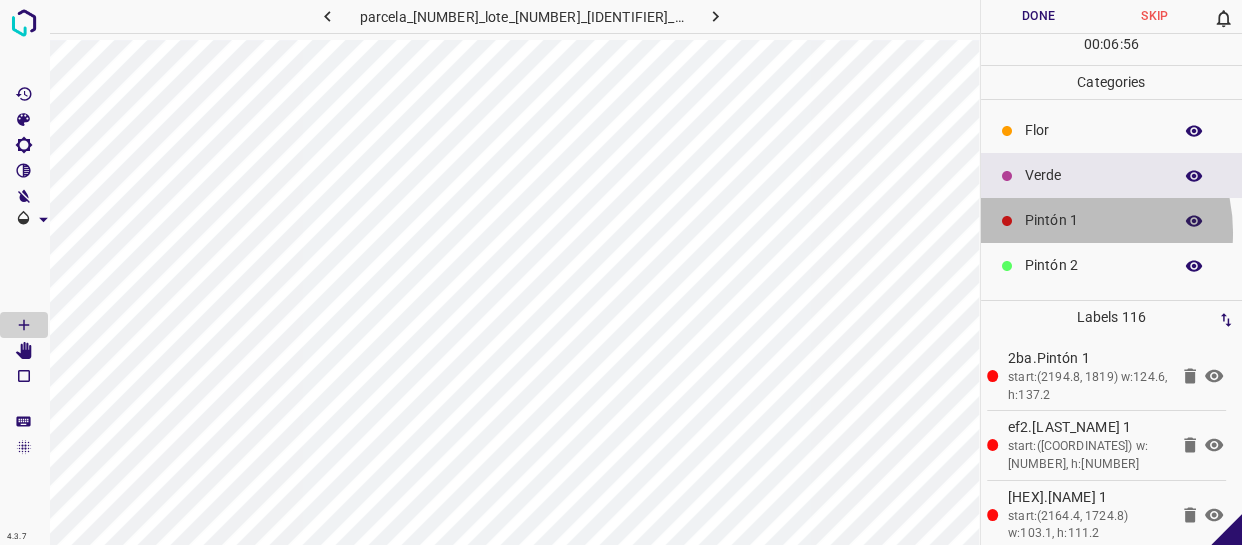 click on "Pintón 1" at bounding box center (1112, 220) 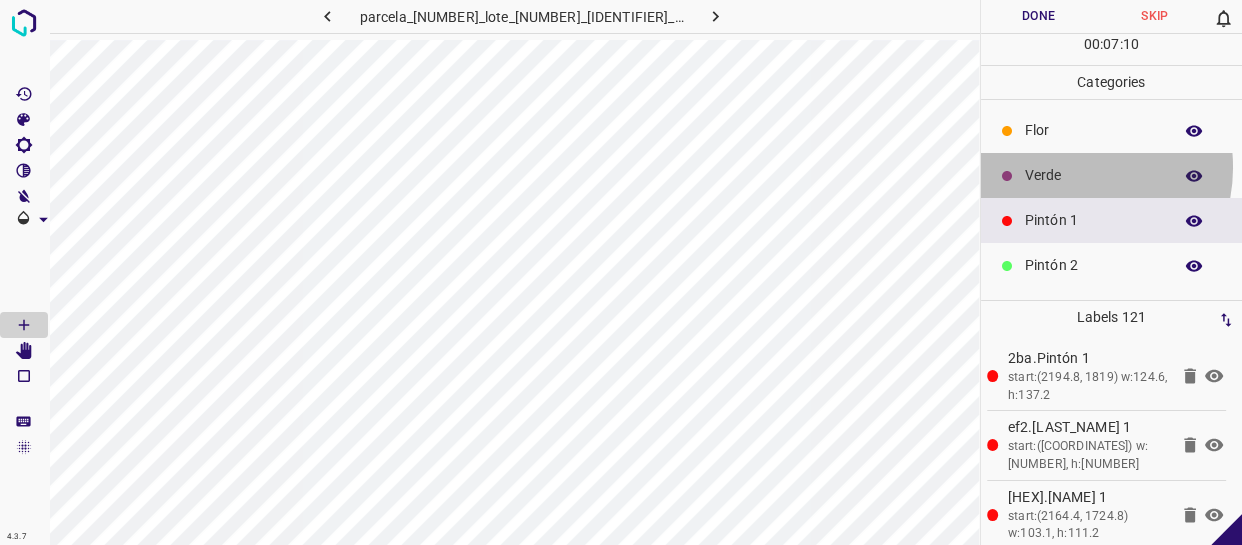 click on "Verde" at bounding box center (1093, 175) 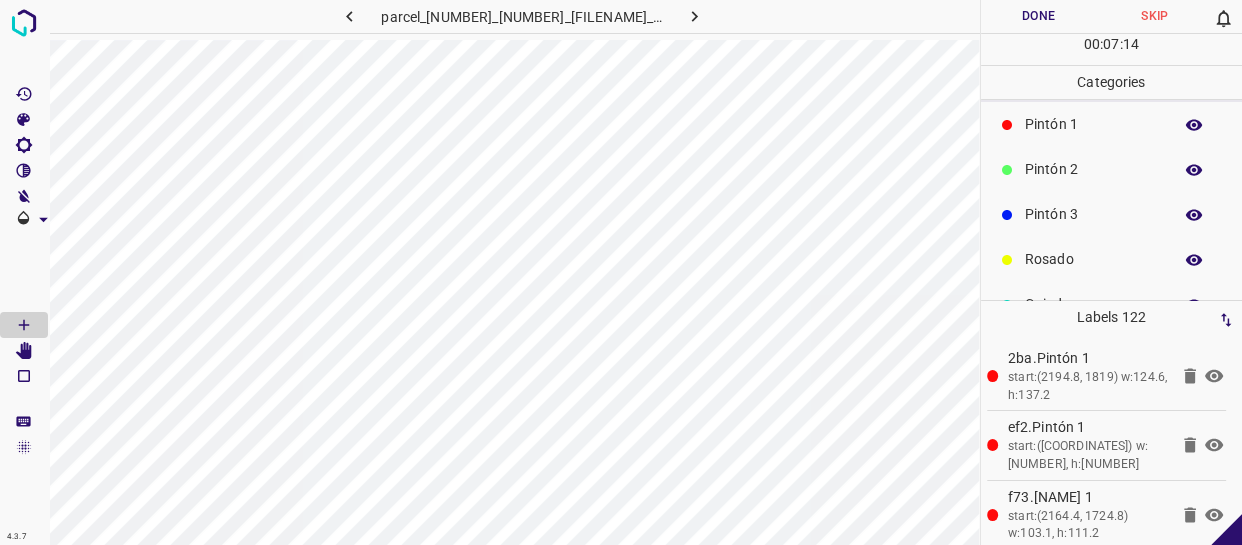 scroll, scrollTop: 175, scrollLeft: 0, axis: vertical 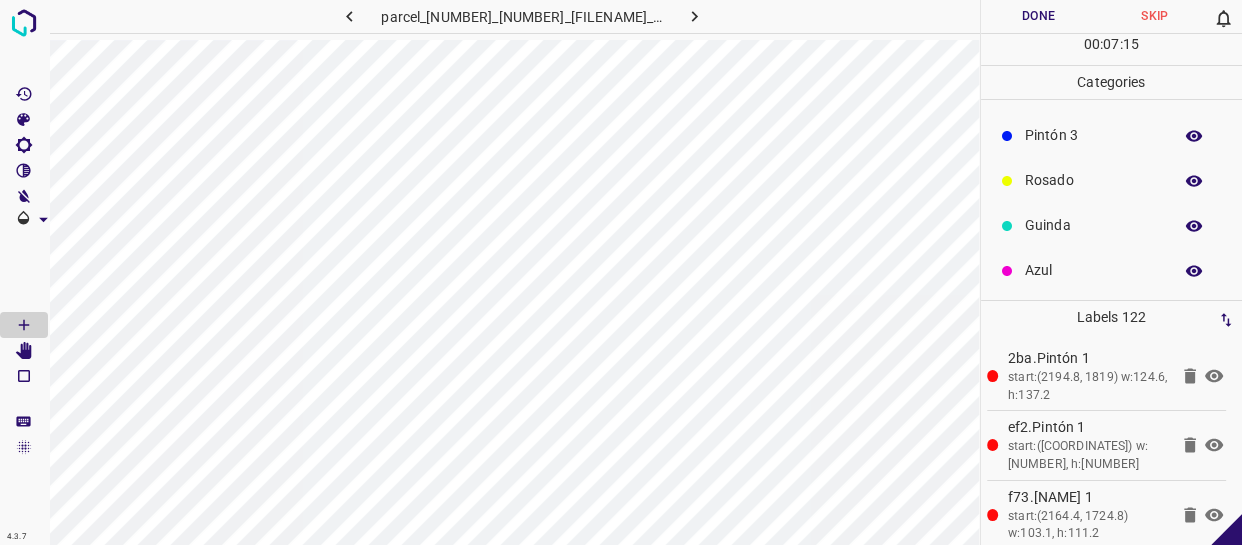 click on "Guinda" at bounding box center [1093, 225] 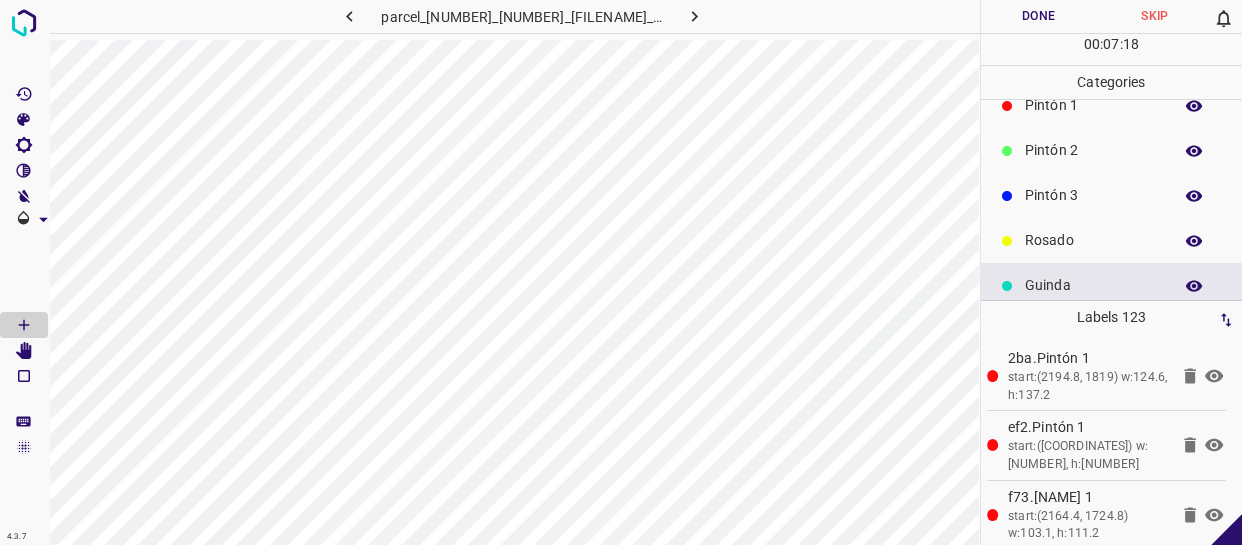 scroll, scrollTop: 0, scrollLeft: 0, axis: both 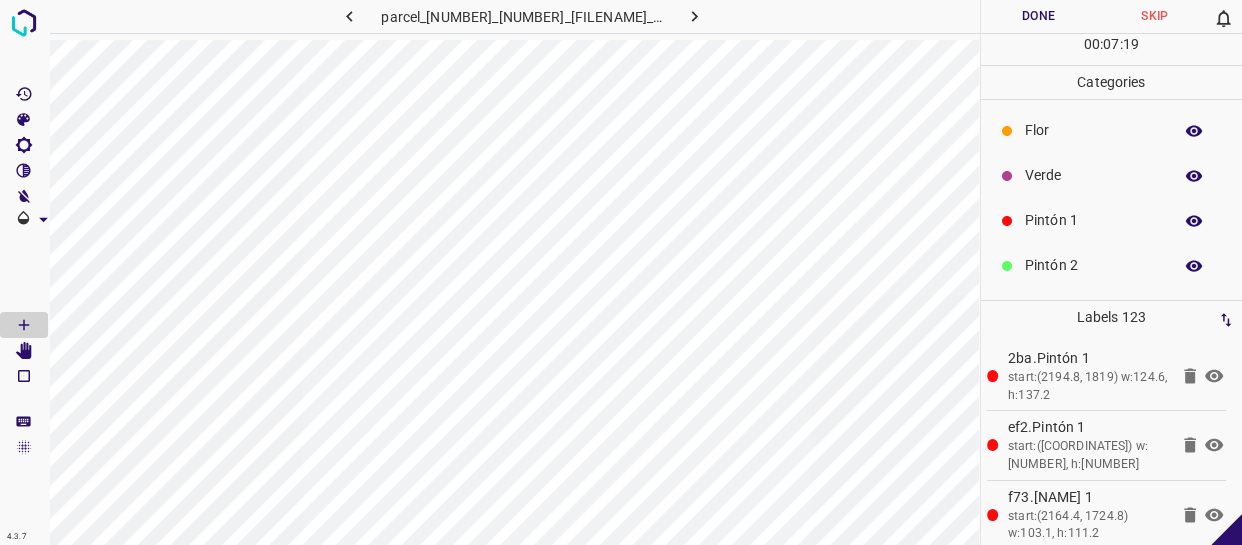 drag, startPoint x: 1068, startPoint y: 180, endPoint x: 999, endPoint y: 199, distance: 71.568146 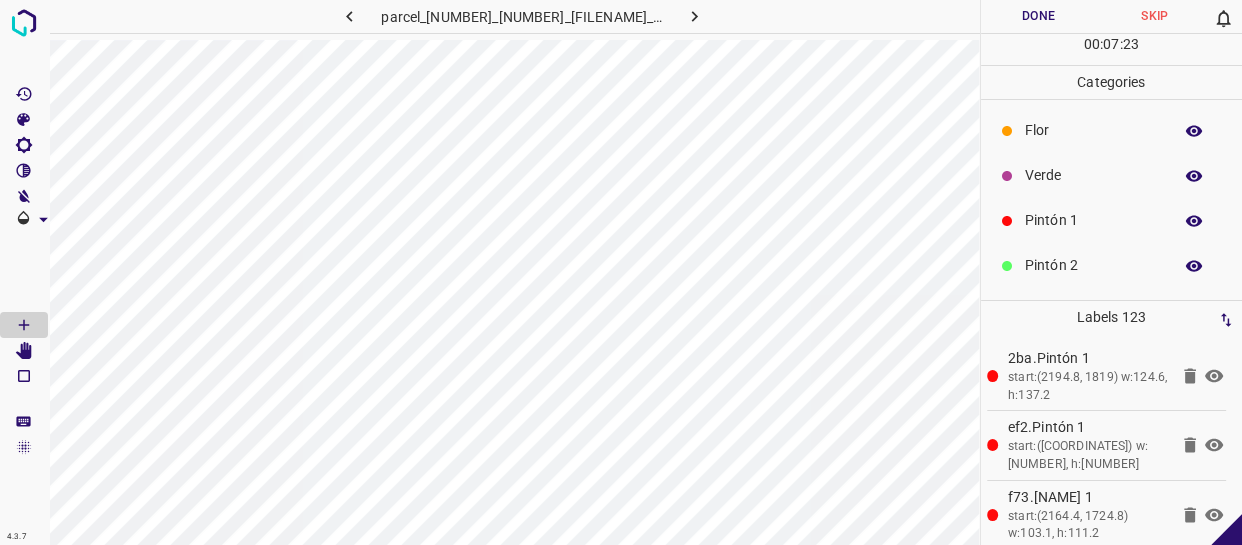 click on "Verde" at bounding box center [1093, 175] 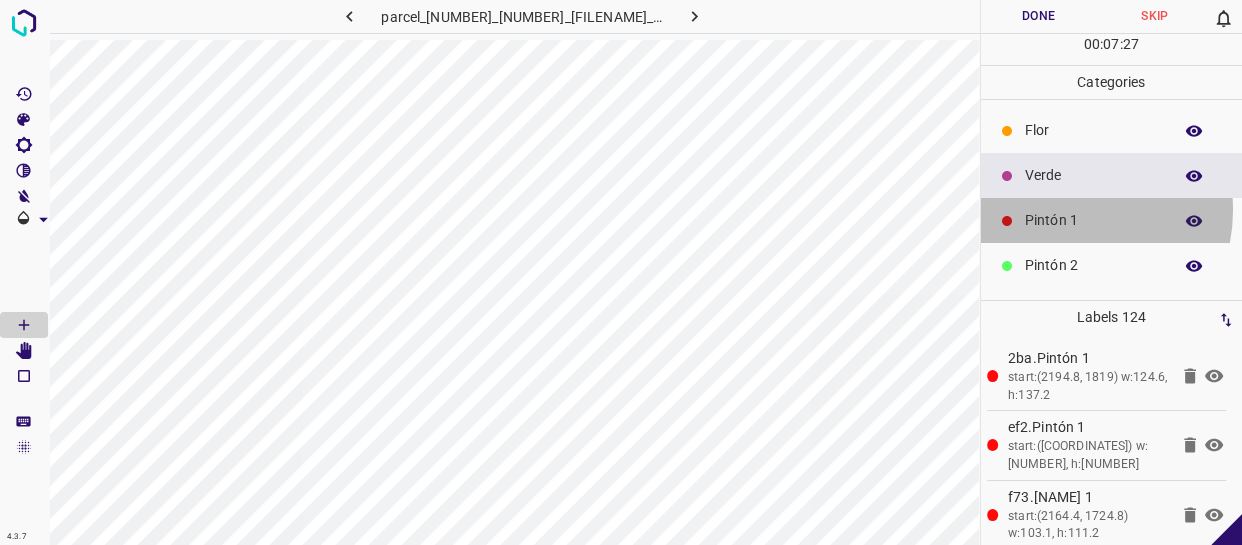 click on "Pintón 1" at bounding box center (1093, 220) 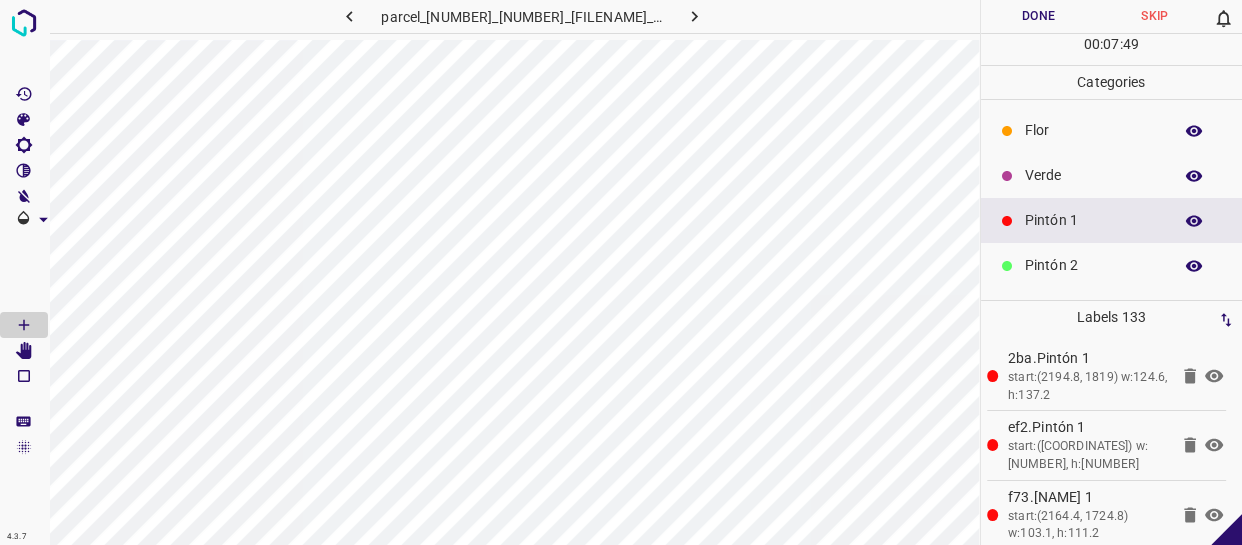 click on "Verde" at bounding box center [1093, 175] 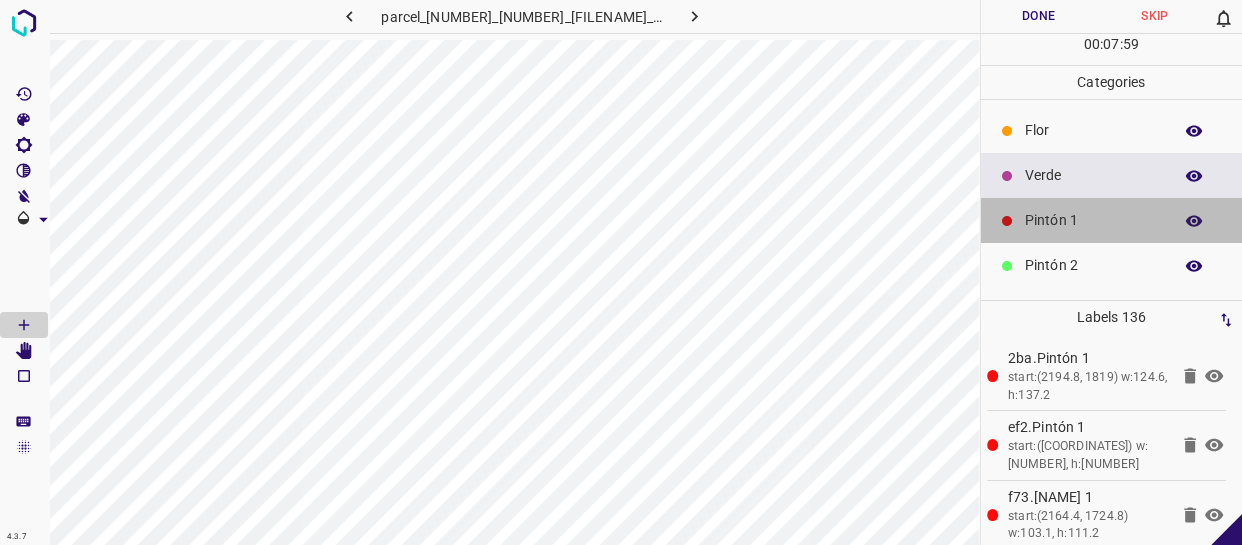 click on "Pintón 1" at bounding box center [1112, 220] 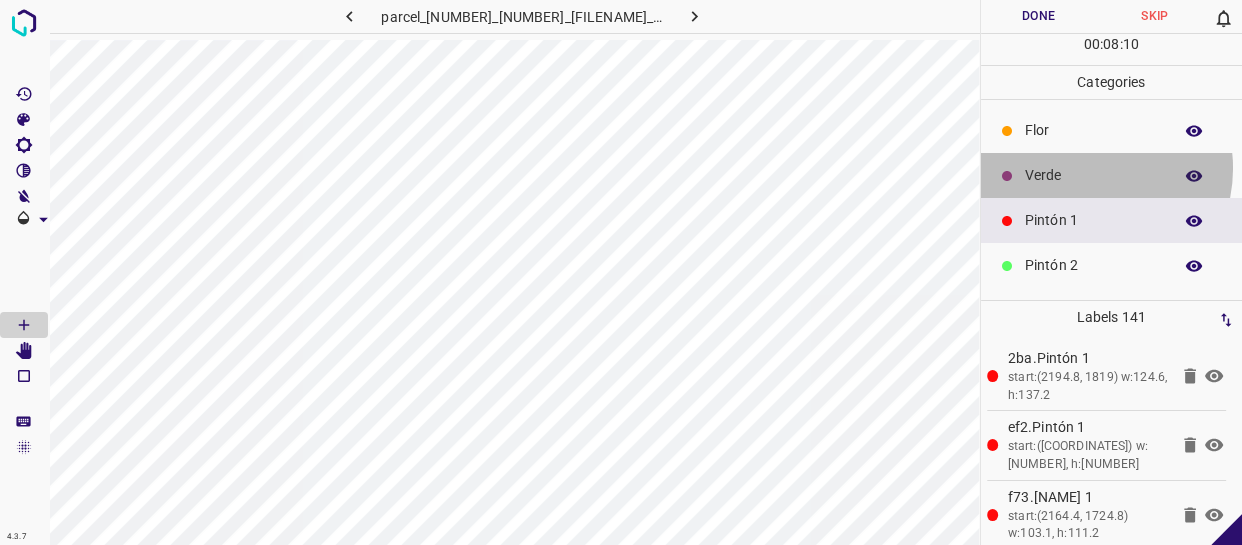 click on "Verde" at bounding box center [1093, 175] 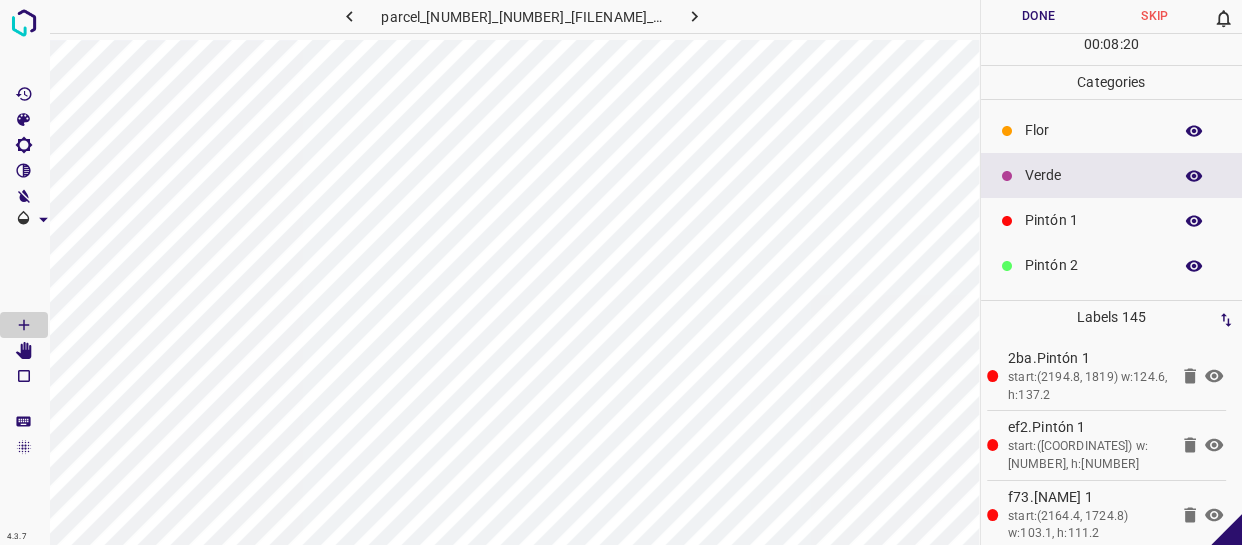 drag, startPoint x: 1072, startPoint y: 232, endPoint x: 1054, endPoint y: 240, distance: 19.697716 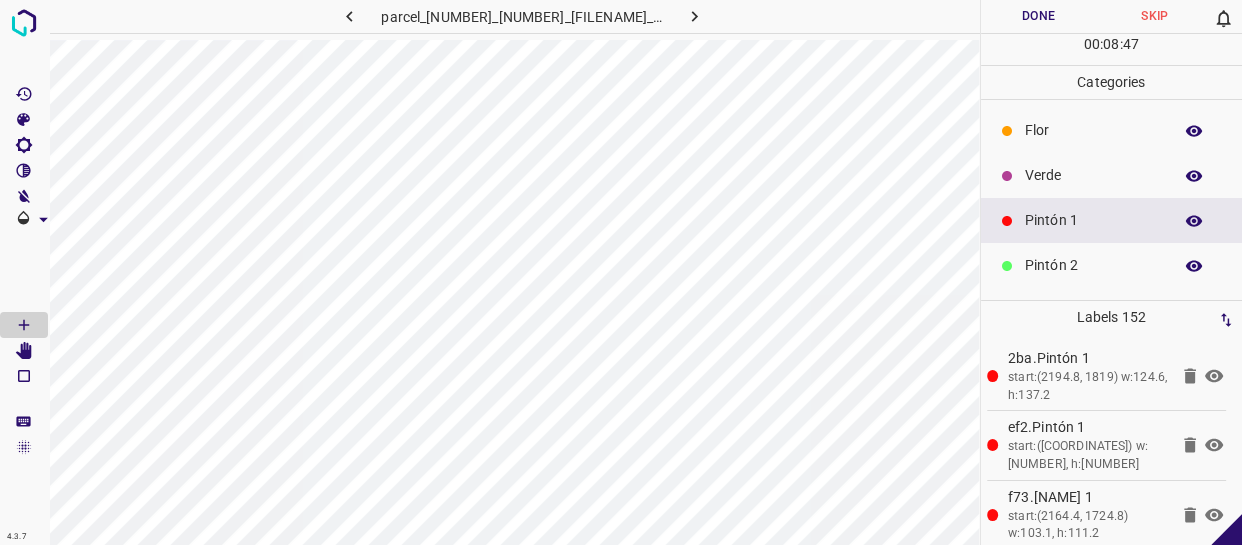 click on "Flor" at bounding box center [1093, 130] 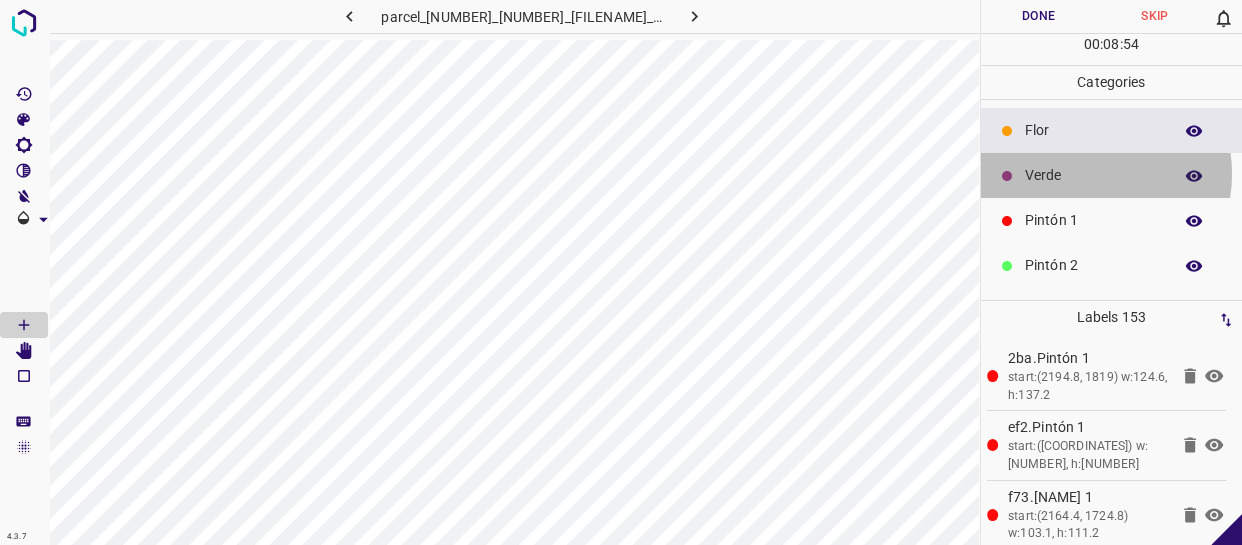 click on "Verde" at bounding box center [1093, 175] 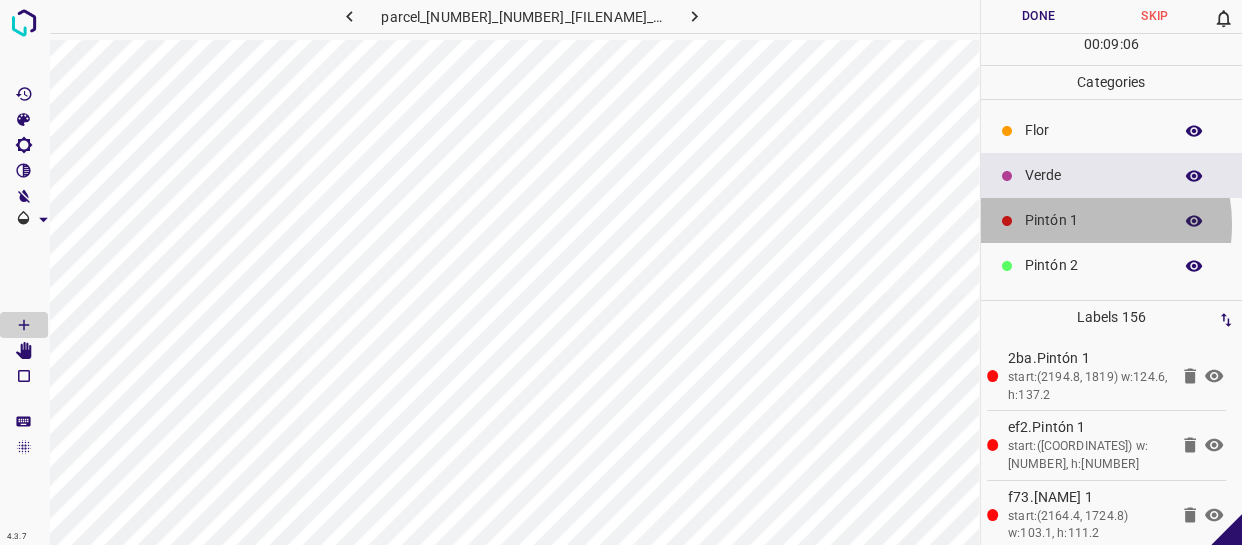 click on "Pintón 1" at bounding box center [1093, 220] 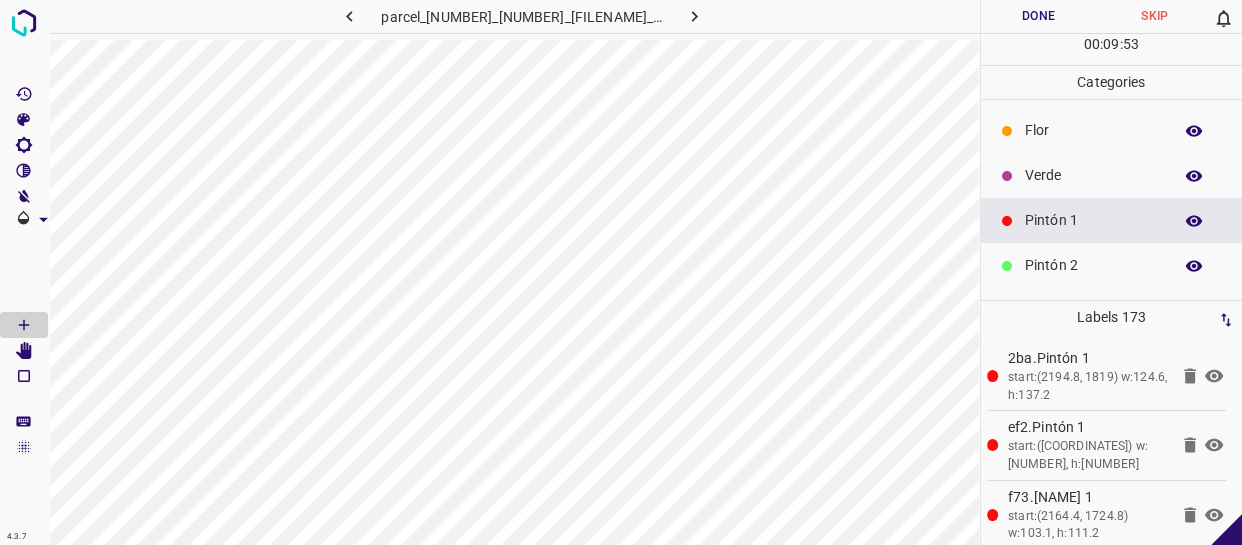 click on "Verde" at bounding box center (1112, 175) 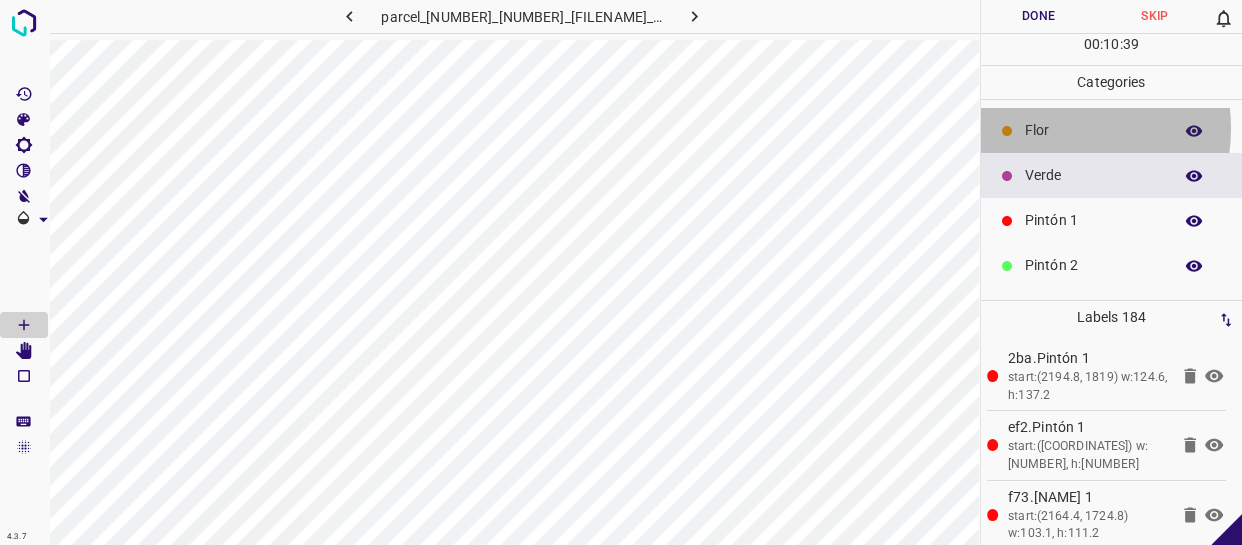 click on "Flor" at bounding box center (1093, 130) 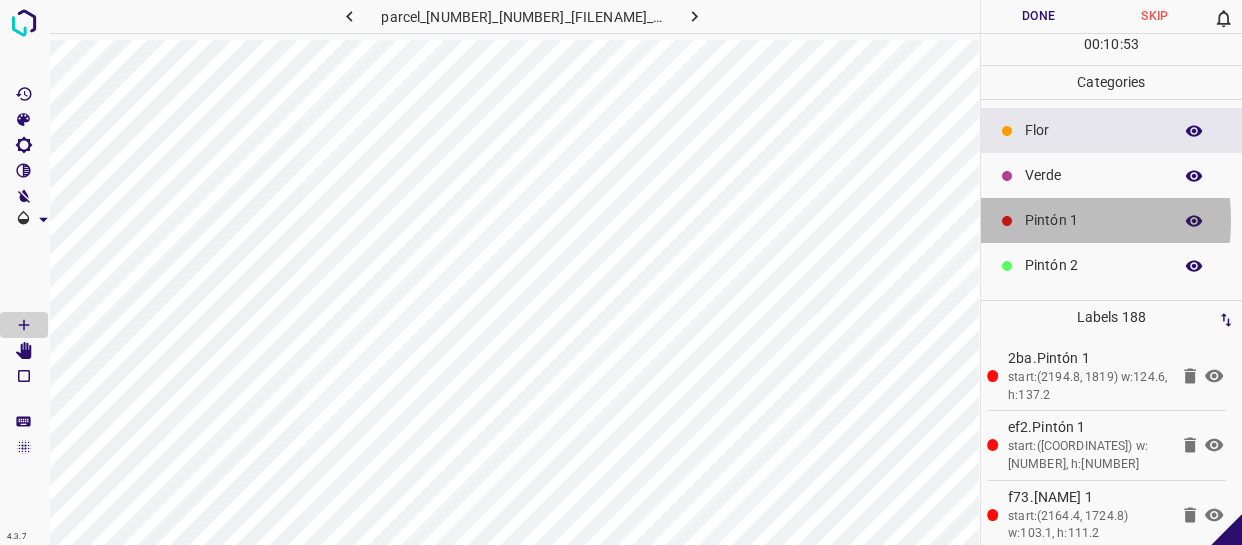click on "Pintón 1" at bounding box center (1093, 220) 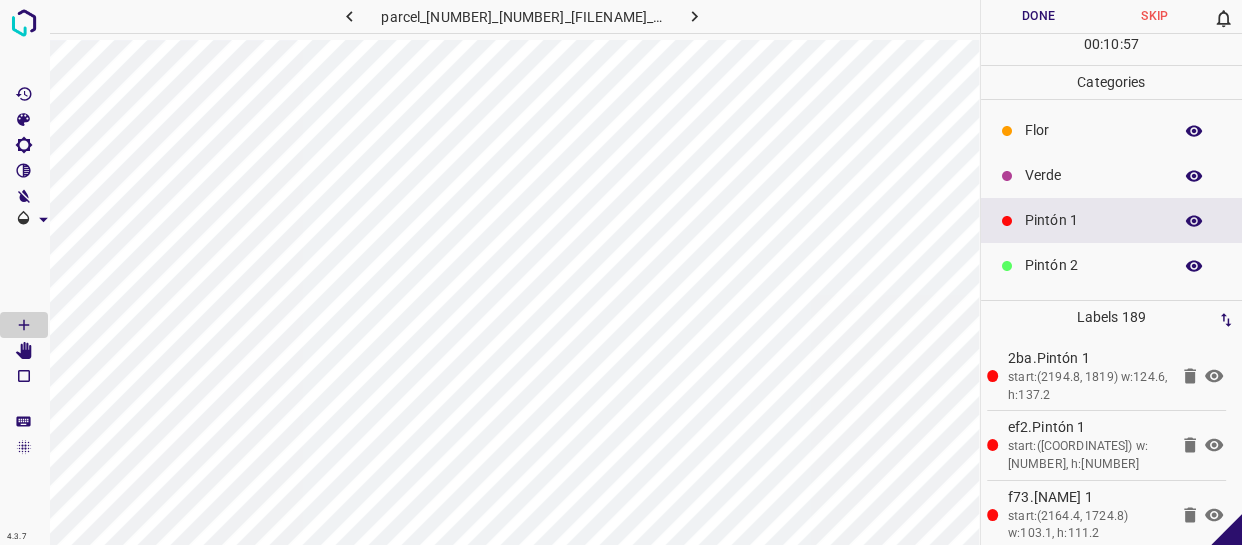 click on "Verde" at bounding box center (1093, 175) 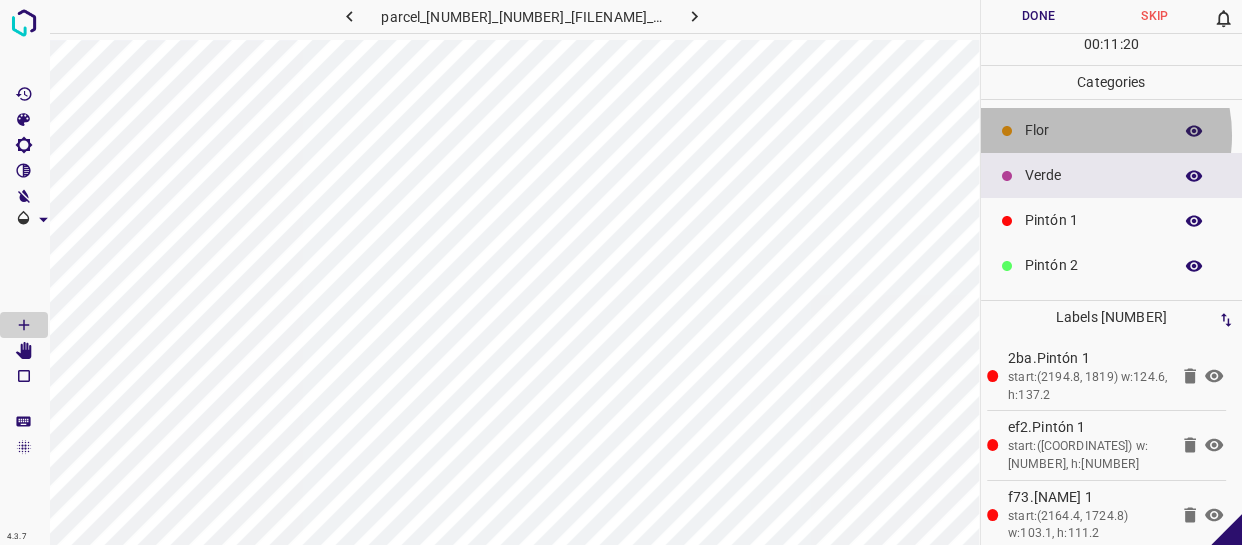 click on "Flor" at bounding box center [1093, 130] 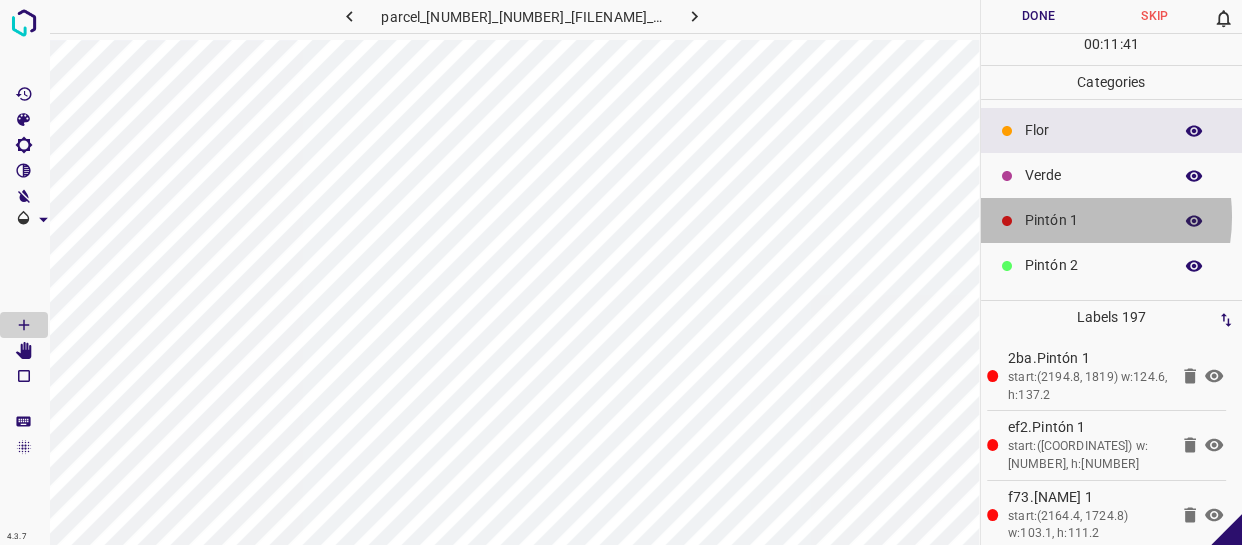 click on "Pintón 1" at bounding box center (1093, 220) 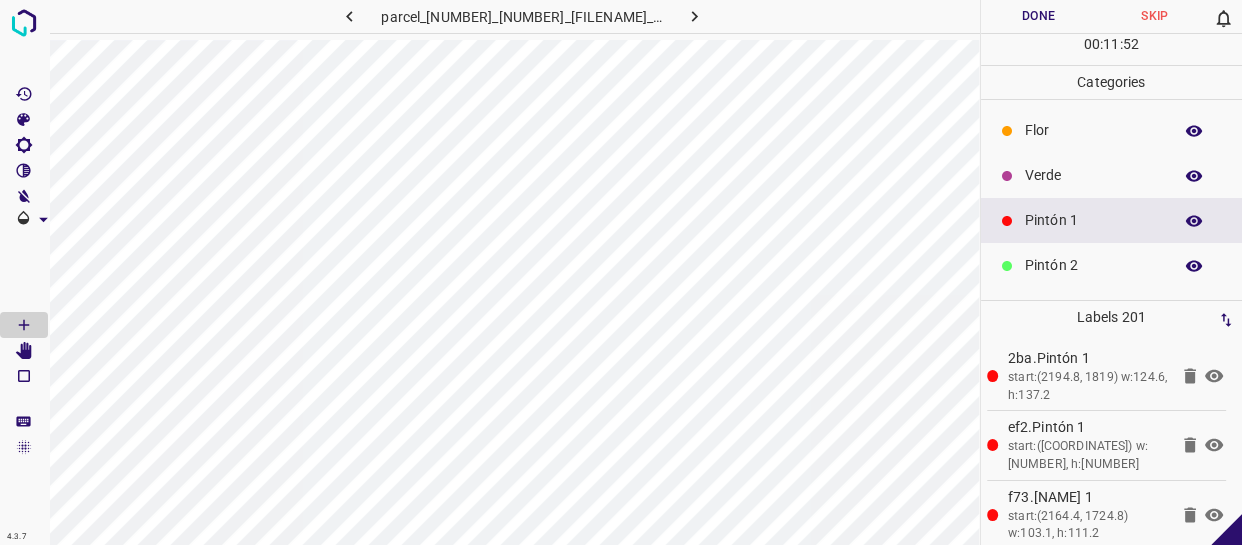 click on "Verde" at bounding box center (1112, 175) 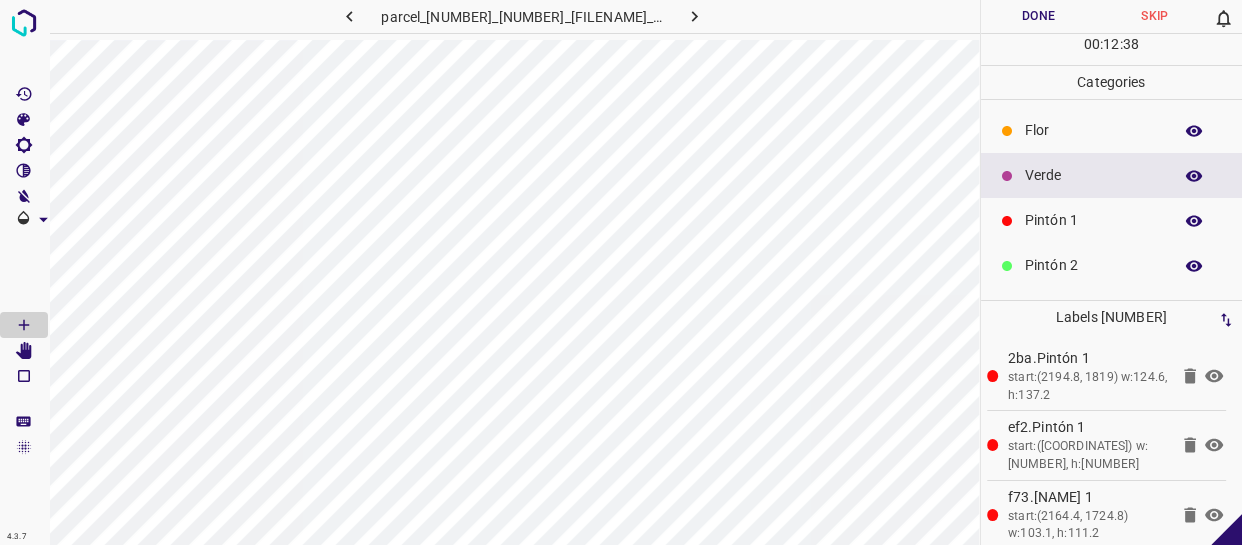 click on "Flor" at bounding box center [1093, 130] 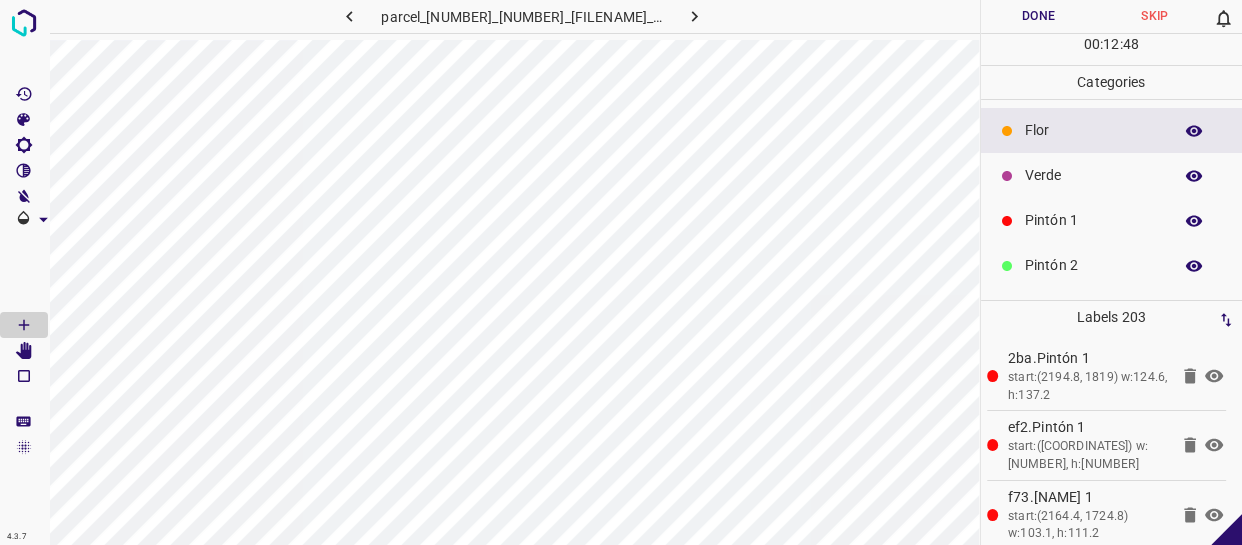 click on "Verde" at bounding box center (1093, 175) 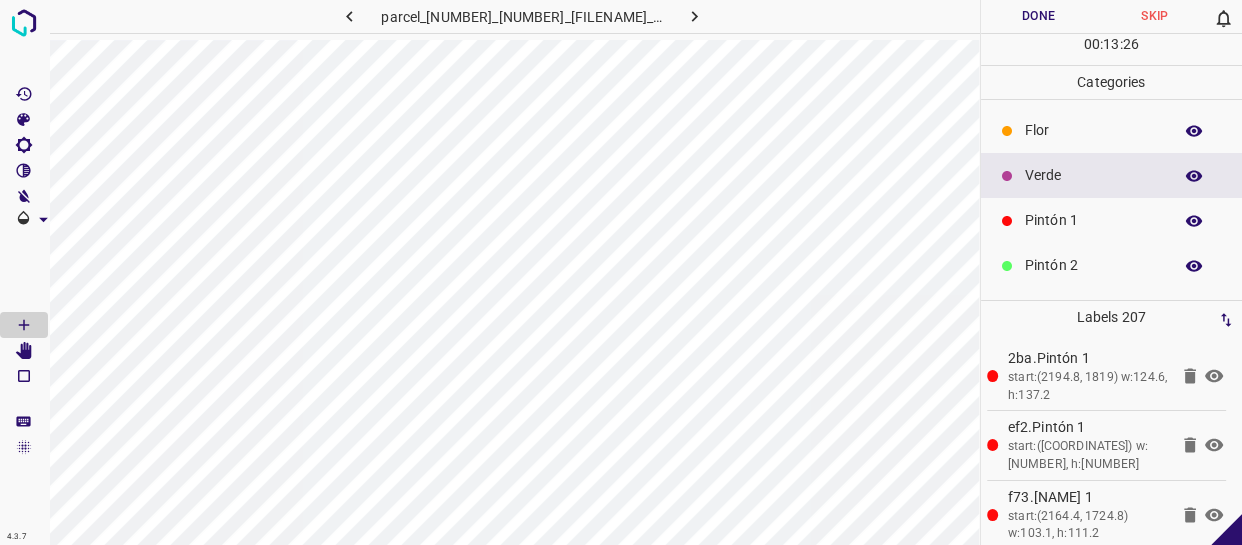 click on "Flor" at bounding box center [1112, 130] 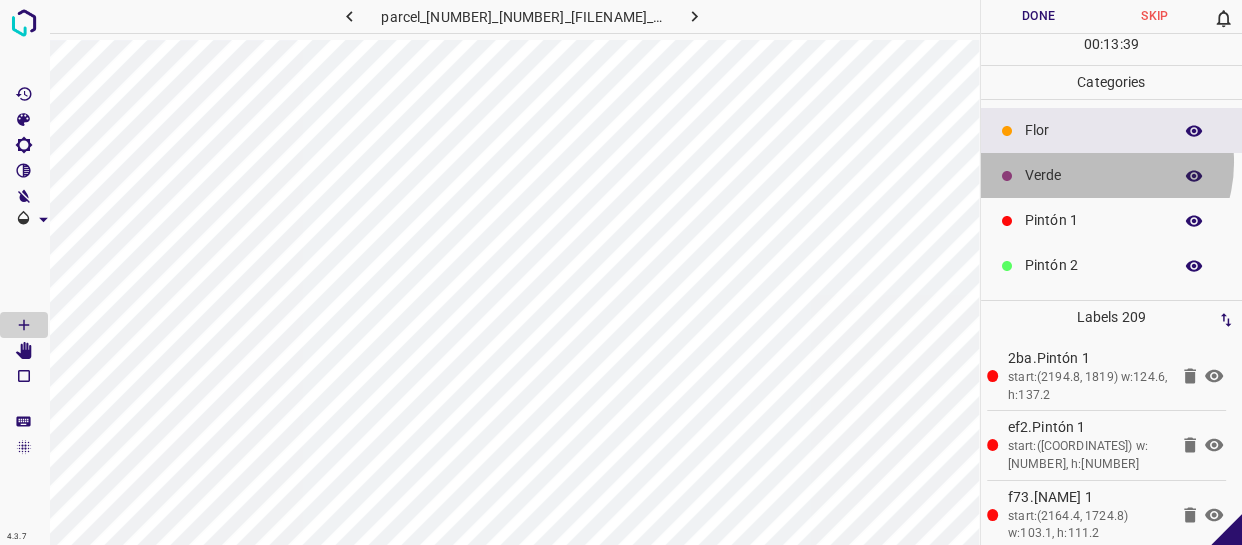 click on "Verde" at bounding box center [1112, 175] 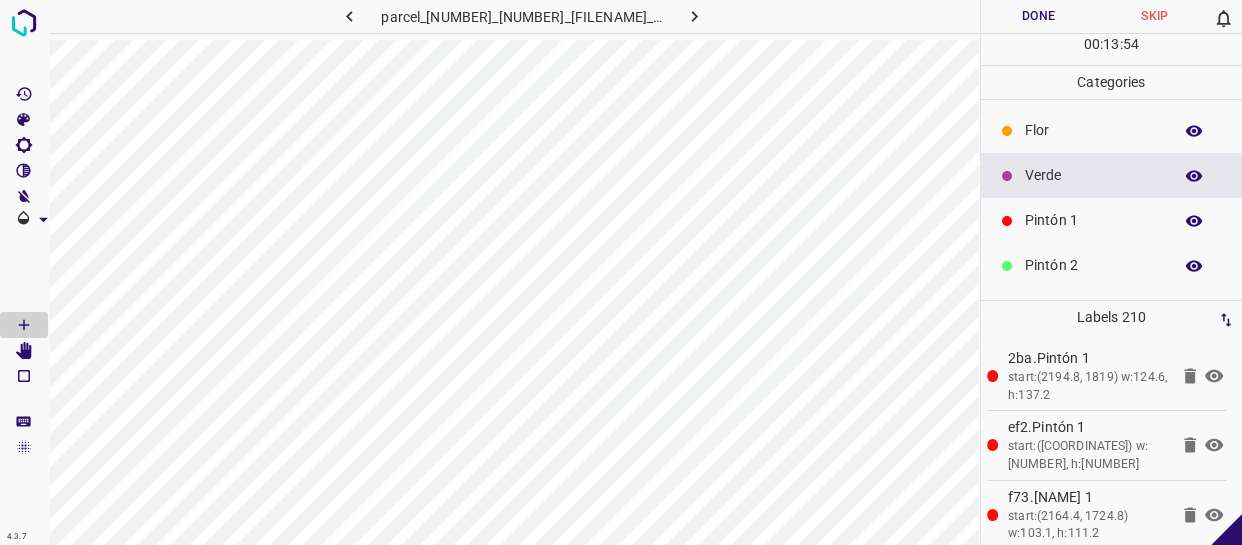 click on "Pintón 1" at bounding box center [1093, 220] 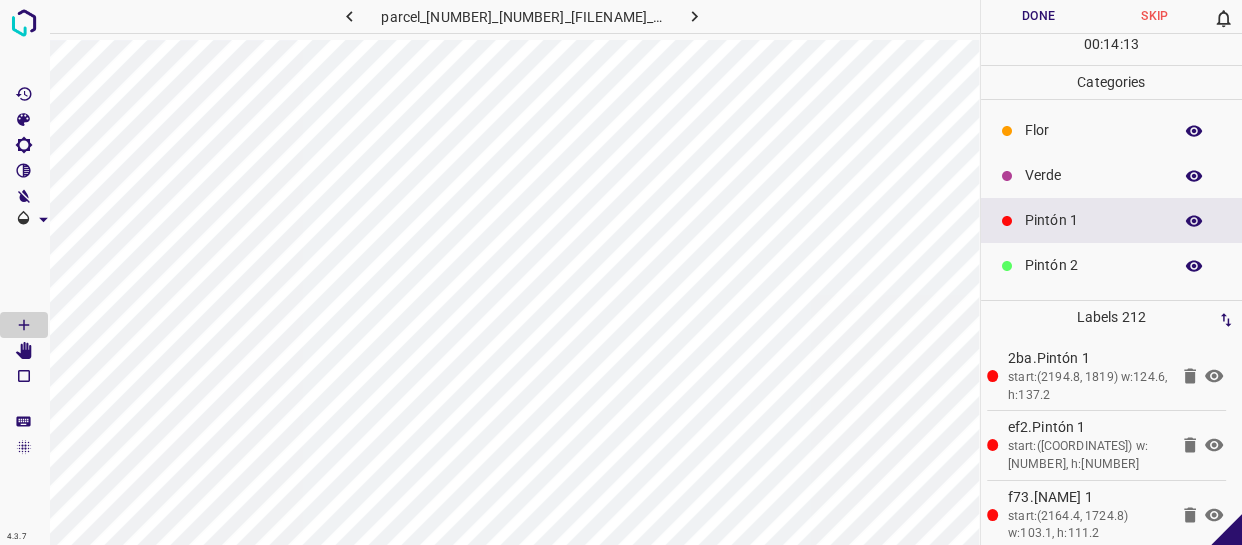 click on "Flor" at bounding box center (1112, 130) 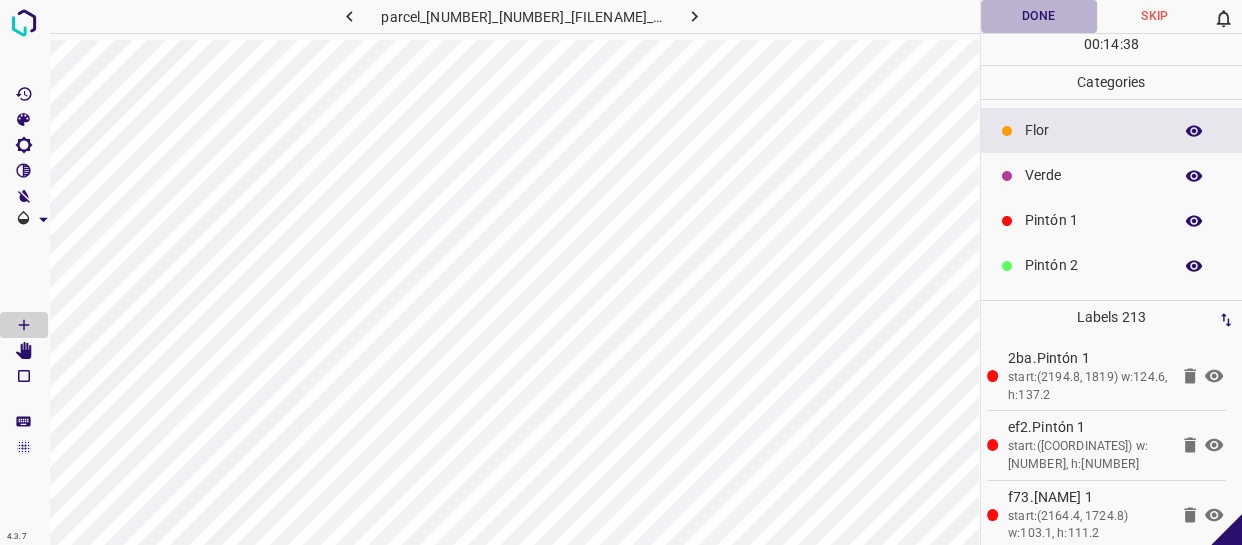 click on "Done" at bounding box center (1039, 16) 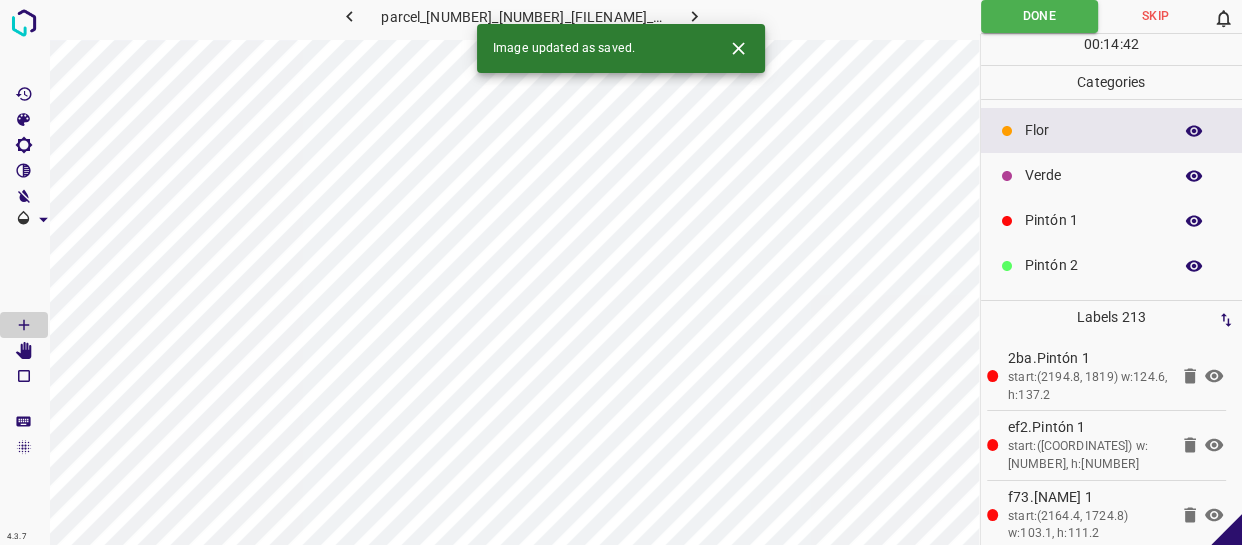 click 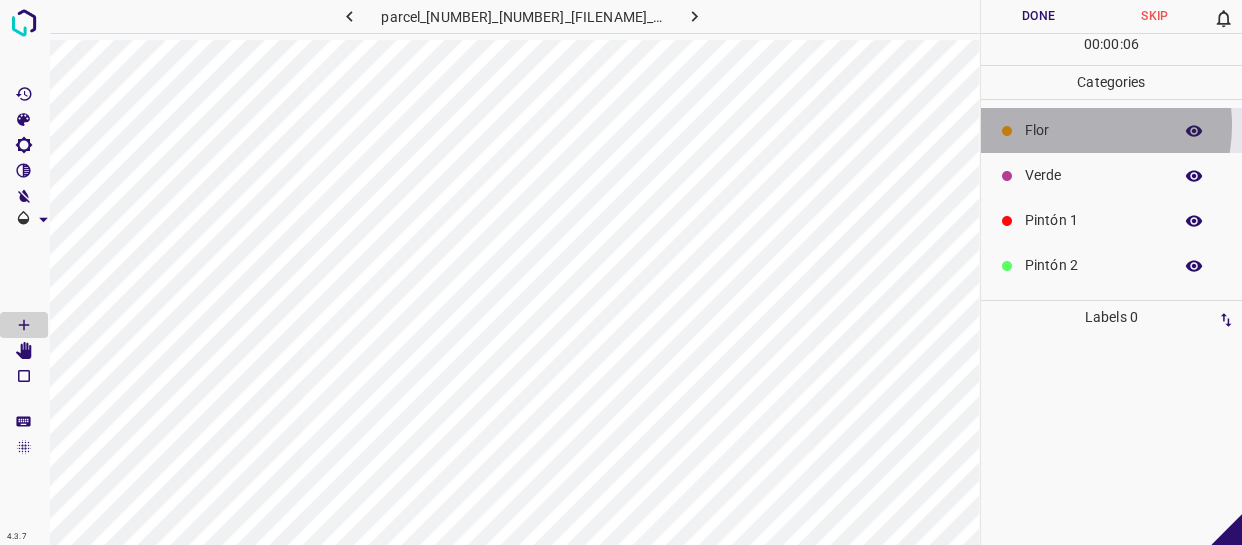 drag, startPoint x: 1069, startPoint y: 125, endPoint x: 989, endPoint y: 166, distance: 89.89438 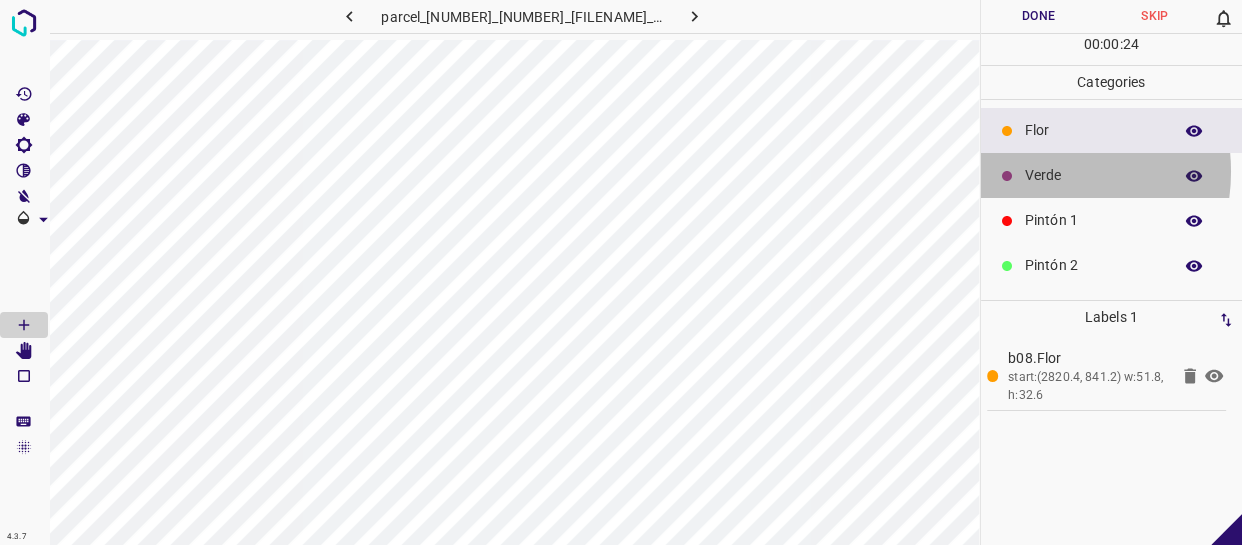drag, startPoint x: 1029, startPoint y: 171, endPoint x: 1028, endPoint y: 259, distance: 88.005684 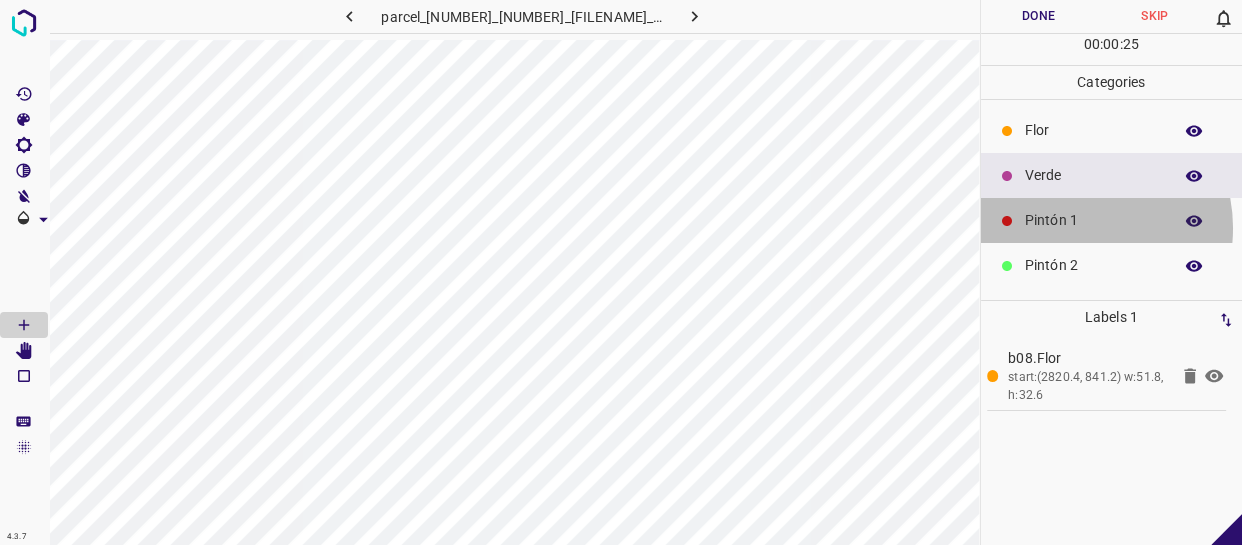 drag, startPoint x: 1070, startPoint y: 228, endPoint x: 994, endPoint y: 240, distance: 76.941536 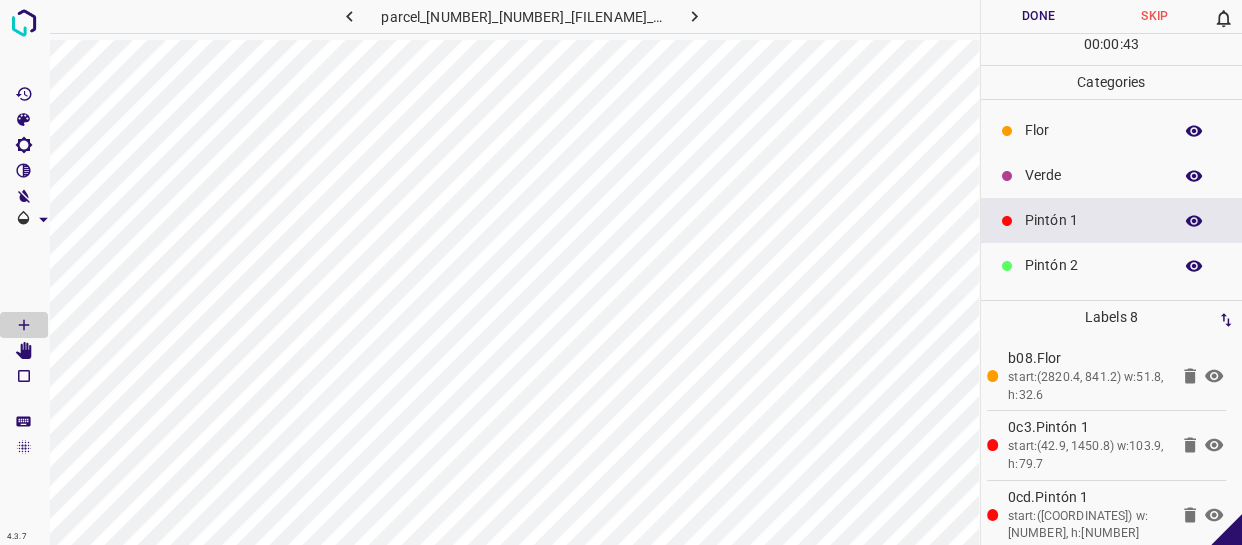 click on "Flor" at bounding box center [1093, 130] 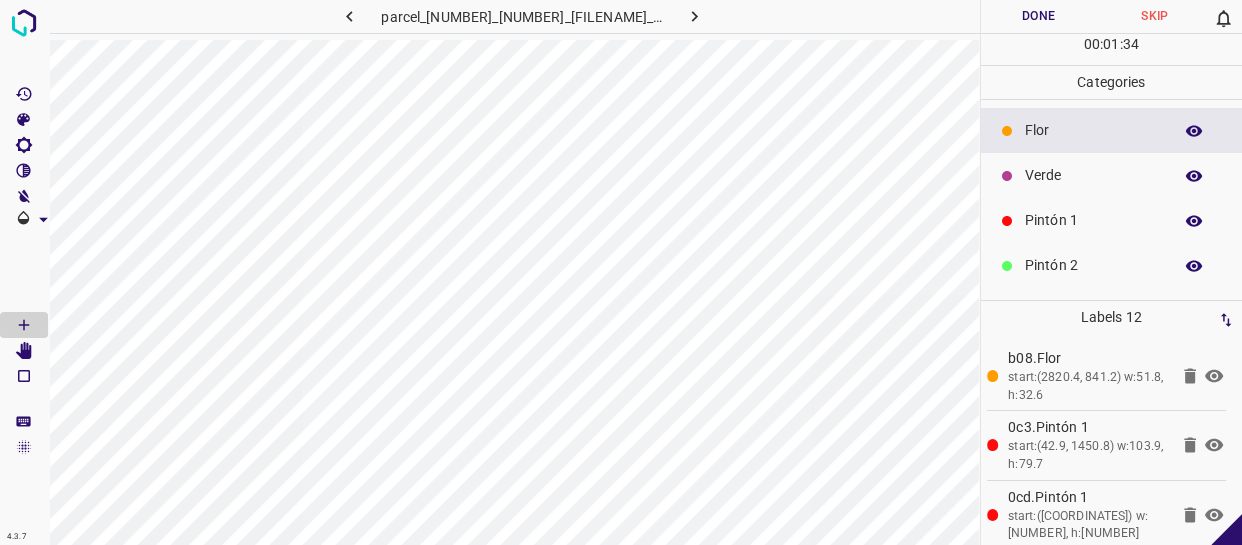 drag, startPoint x: 1004, startPoint y: 219, endPoint x: 992, endPoint y: 218, distance: 12.0415945 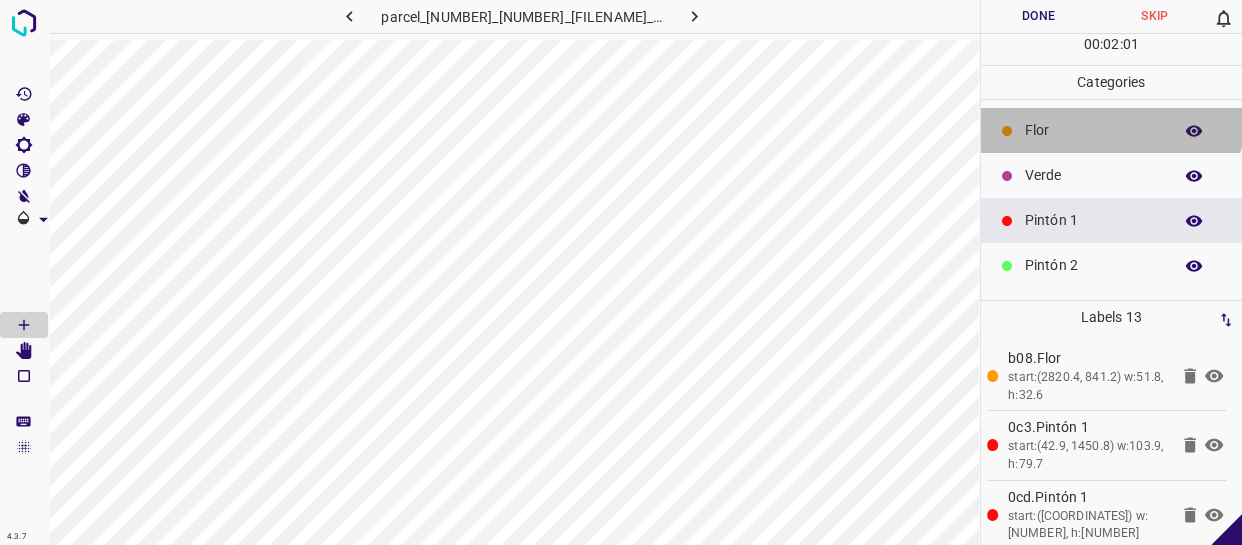 drag, startPoint x: 1109, startPoint y: 114, endPoint x: 1072, endPoint y: 135, distance: 42.544094 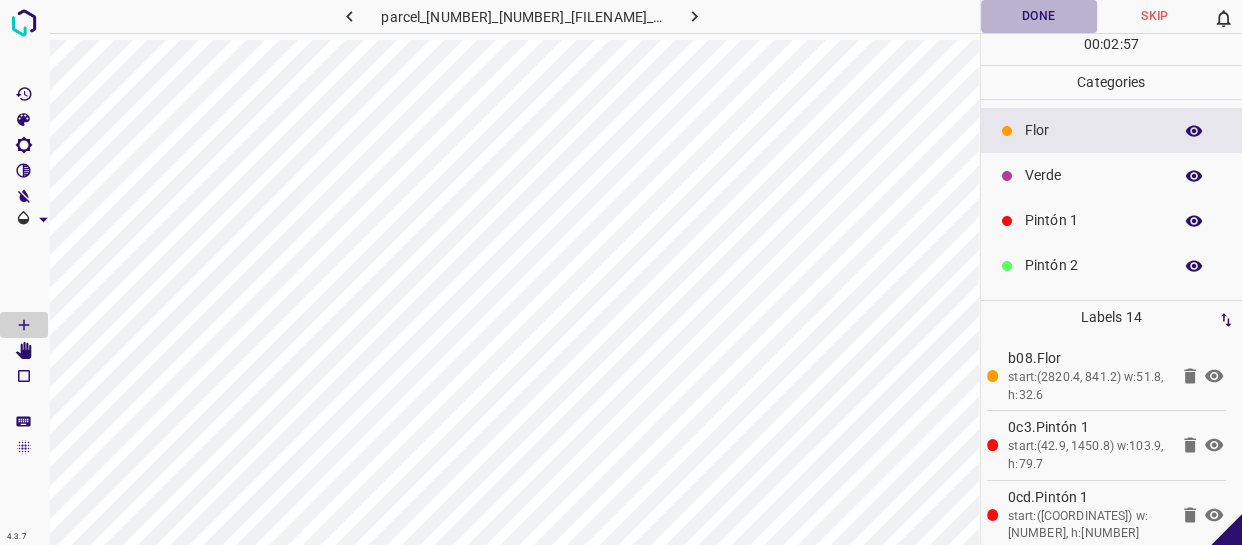 click on "Done" at bounding box center [1039, 16] 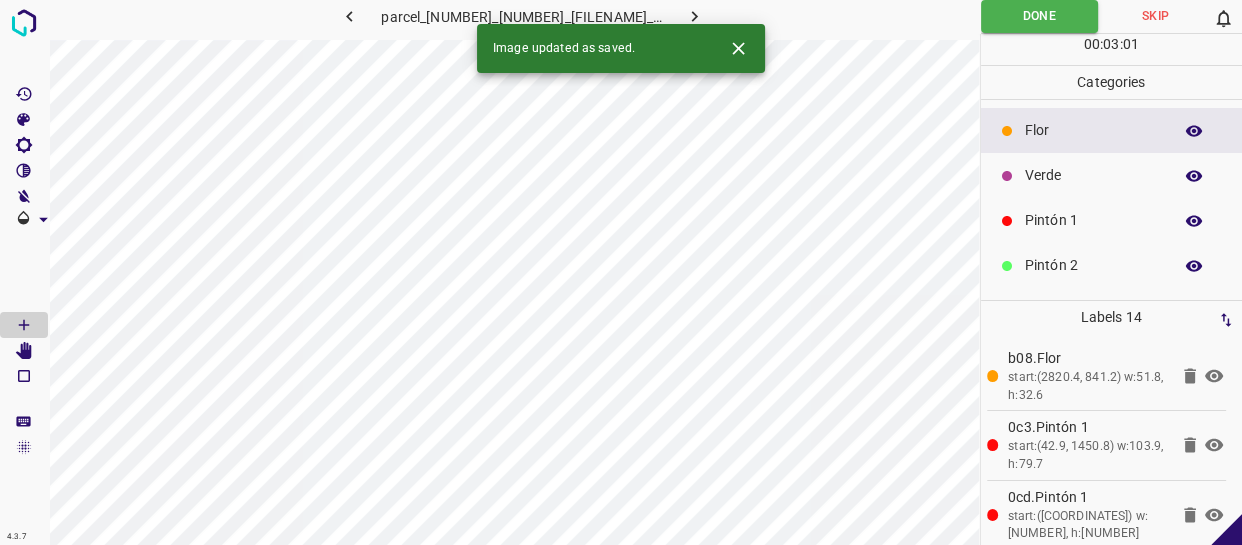 click 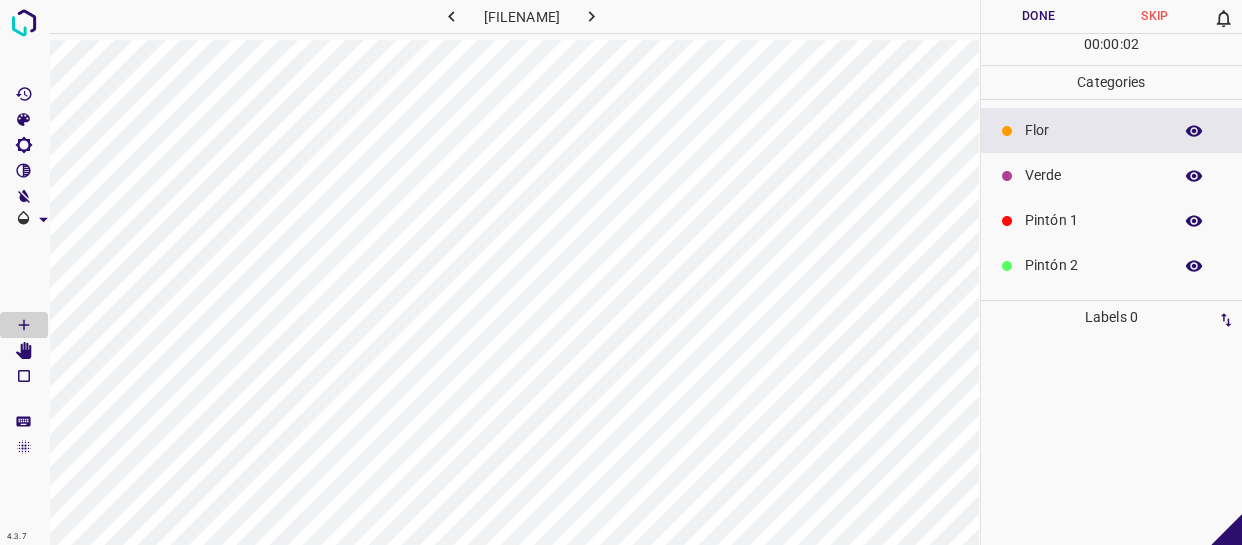 click on "Verde" at bounding box center [1093, 175] 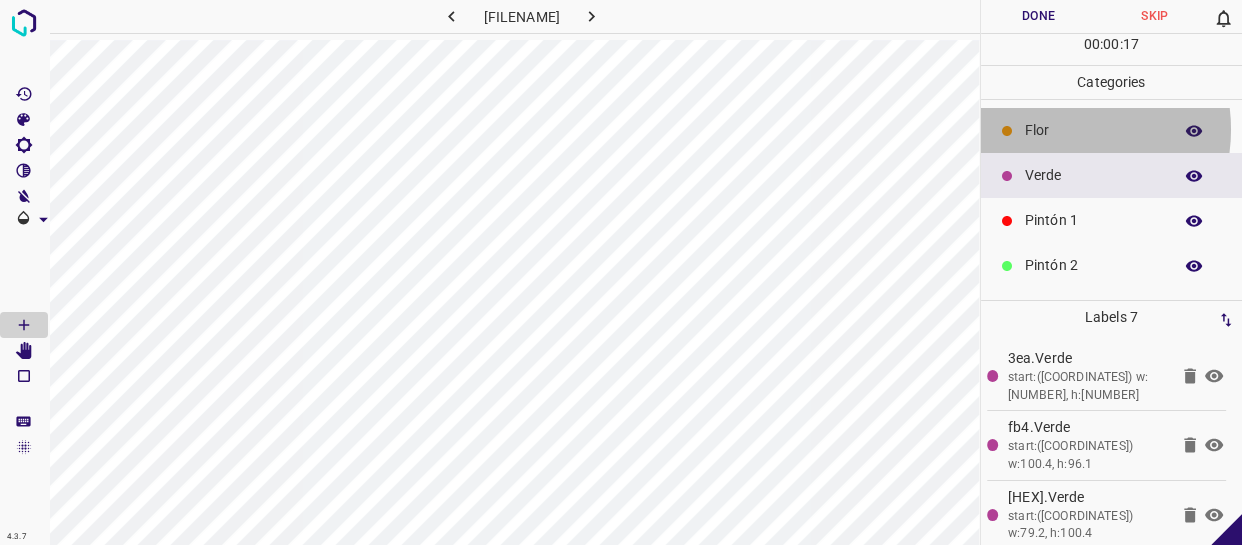 click on "Flor" at bounding box center [1093, 130] 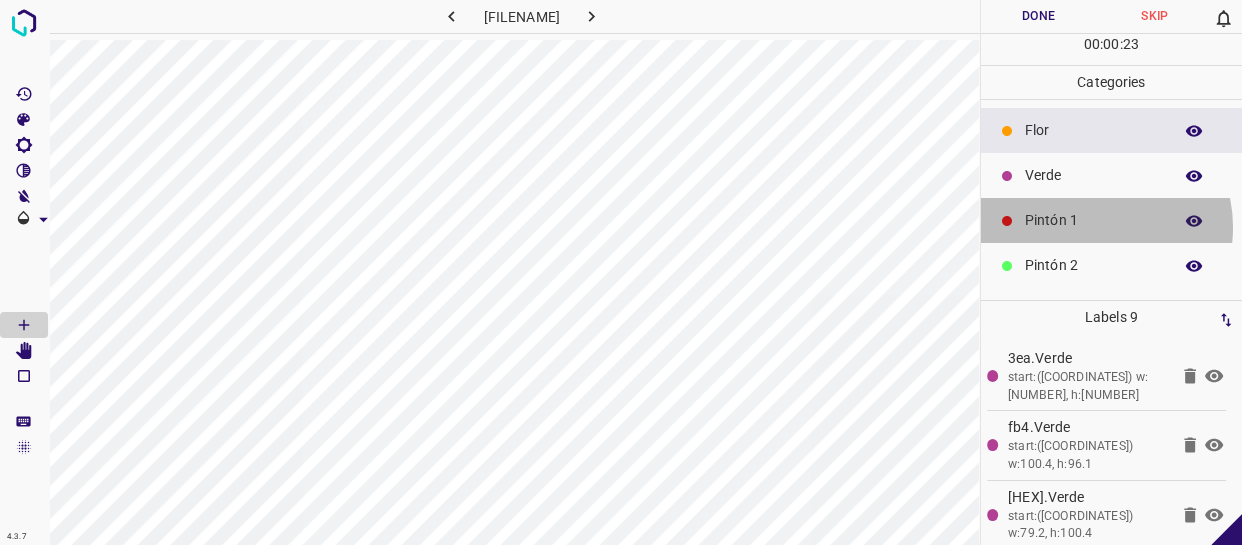 drag, startPoint x: 1090, startPoint y: 227, endPoint x: 1004, endPoint y: 249, distance: 88.76936 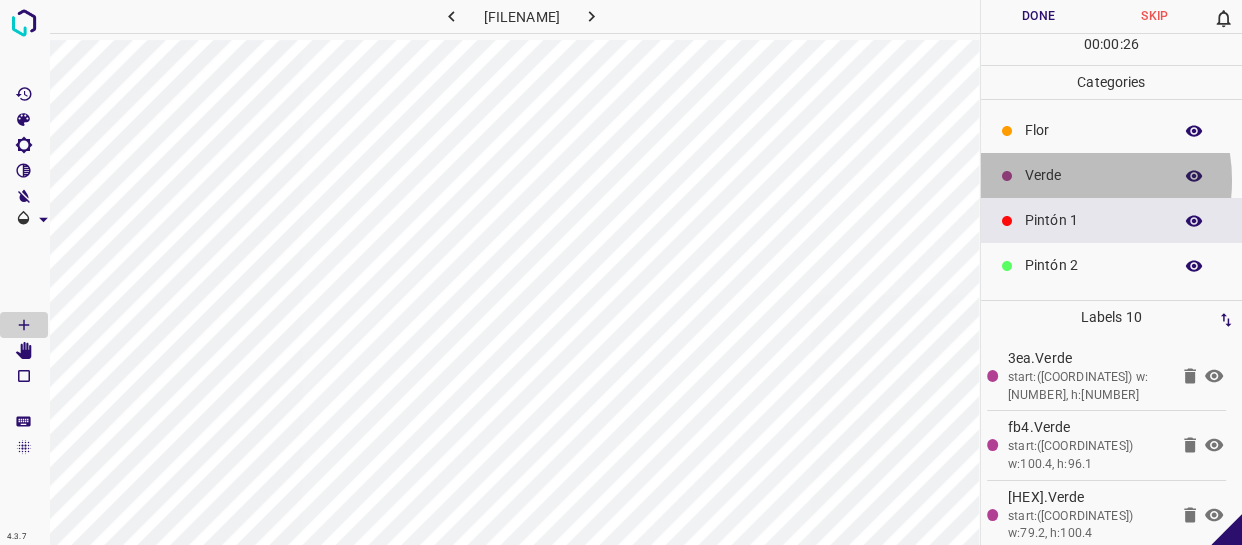 click on "Verde" at bounding box center (1093, 175) 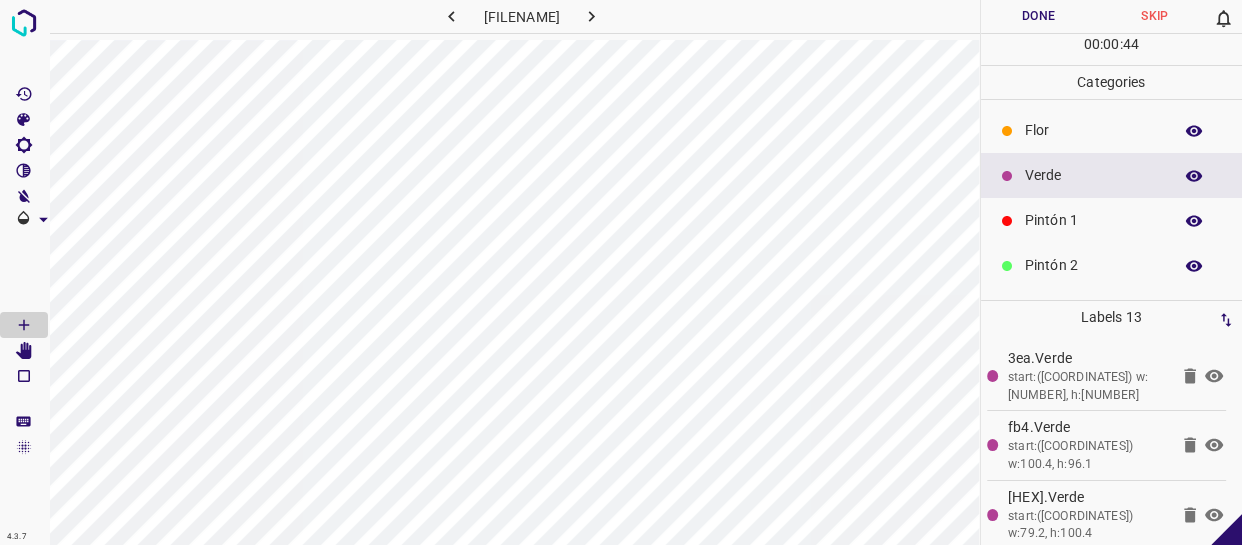 click on "Verde" at bounding box center (1093, 175) 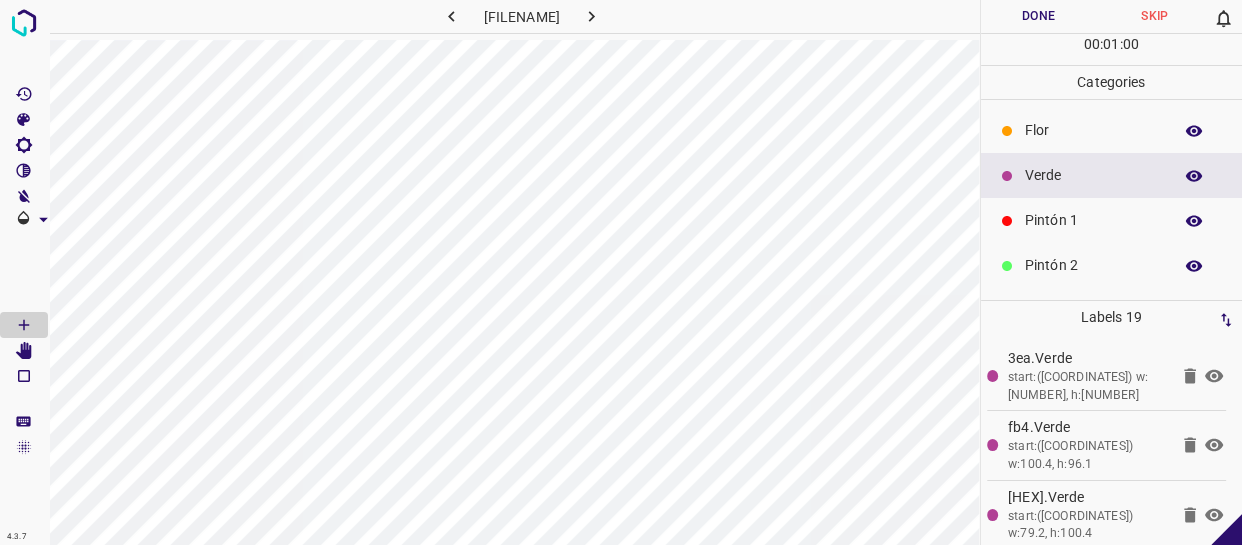 drag, startPoint x: 1102, startPoint y: 270, endPoint x: 1104, endPoint y: 282, distance: 12.165525 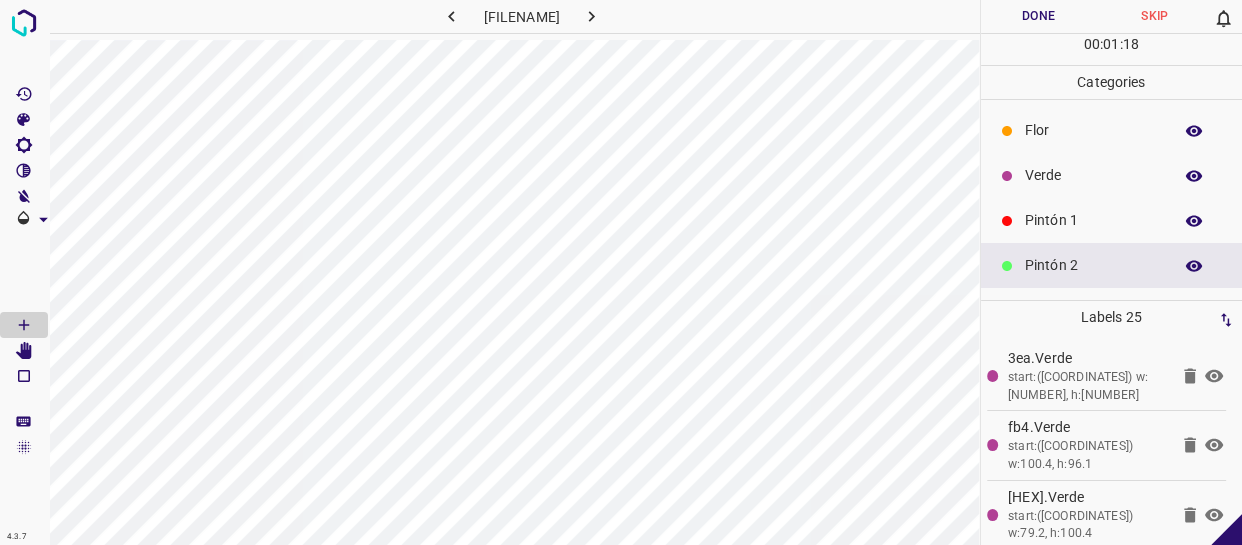click on "Pintón 1" at bounding box center [1112, 220] 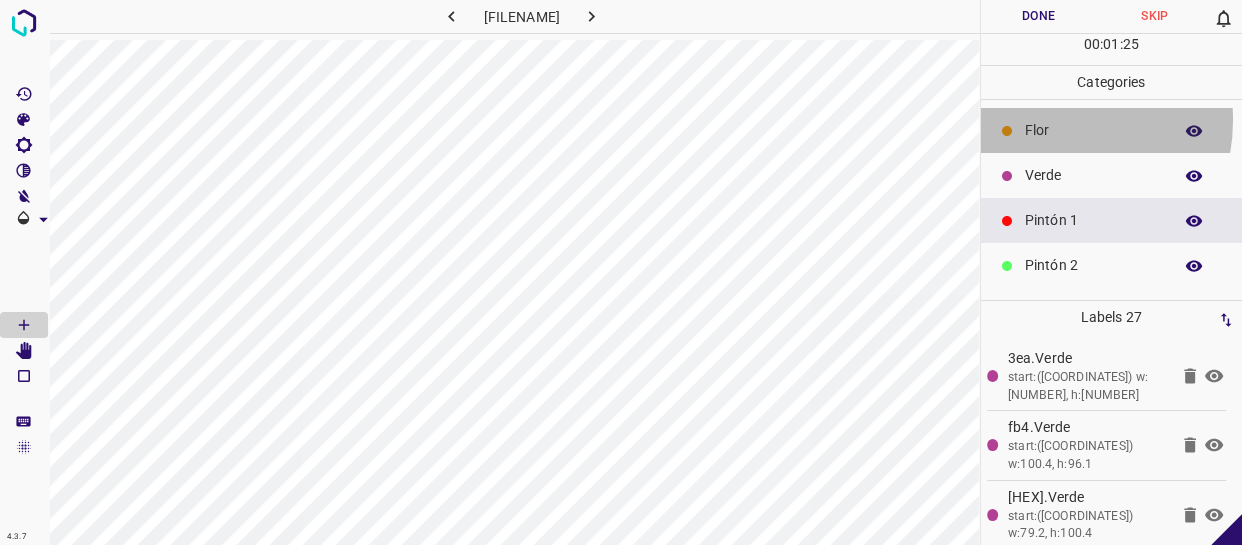 drag, startPoint x: 1039, startPoint y: 120, endPoint x: 1020, endPoint y: 128, distance: 20.615528 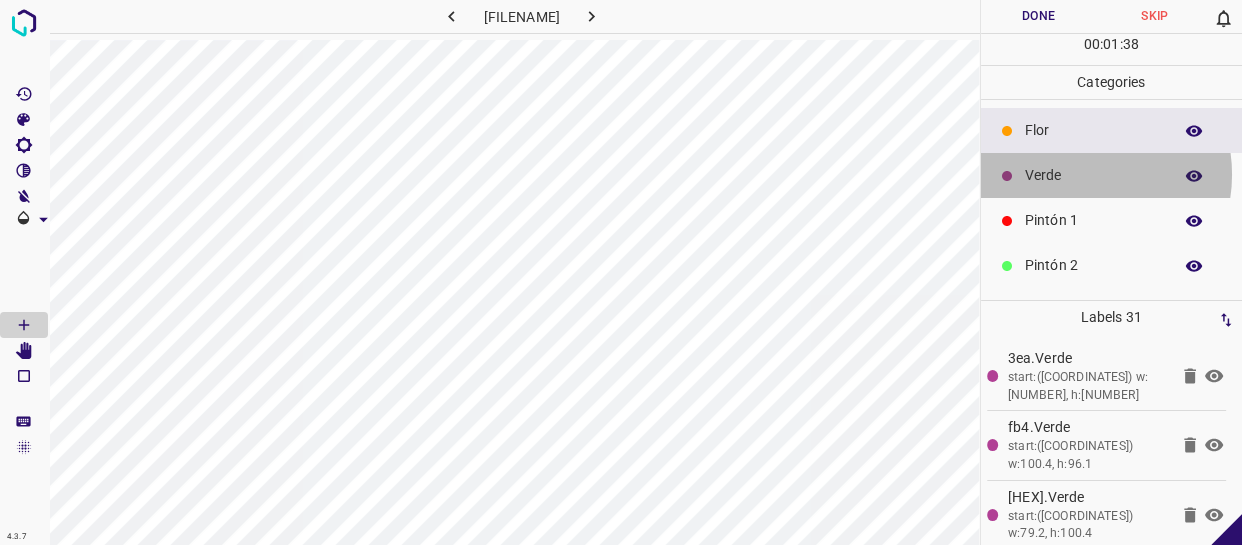 drag, startPoint x: 1080, startPoint y: 174, endPoint x: 1054, endPoint y: 185, distance: 28.231188 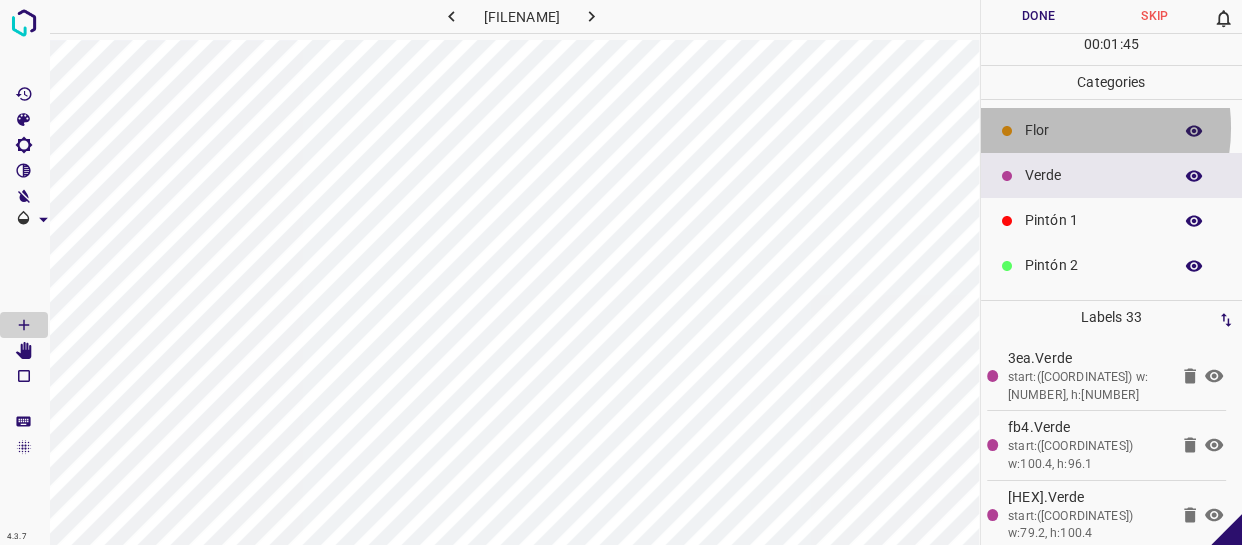 drag, startPoint x: 1059, startPoint y: 128, endPoint x: 1040, endPoint y: 138, distance: 21.470911 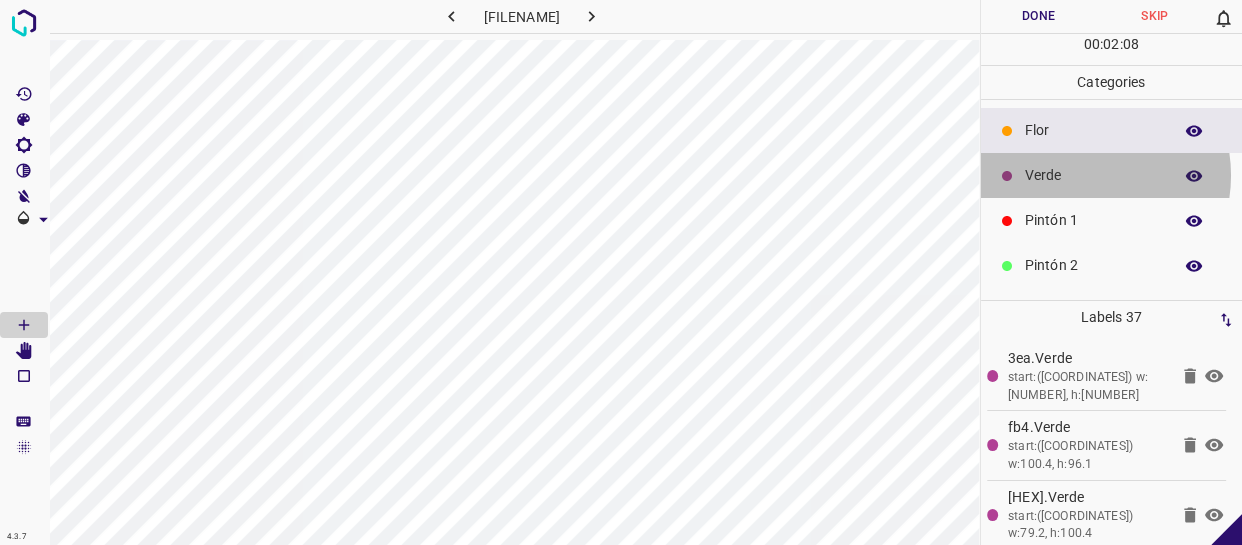 drag, startPoint x: 1078, startPoint y: 175, endPoint x: 673, endPoint y: 9, distance: 437.69968 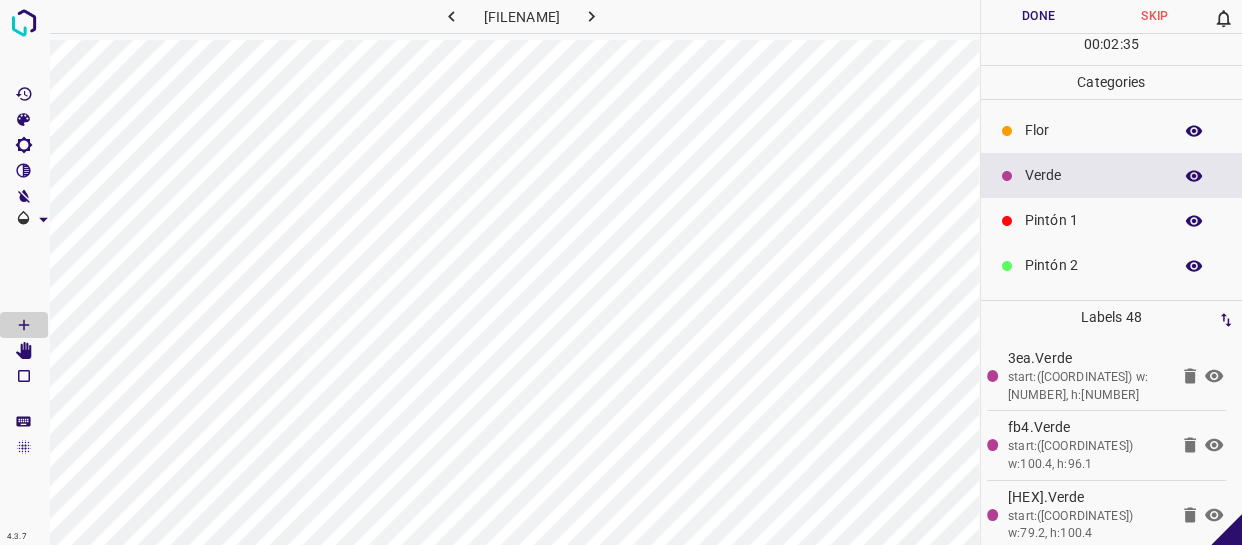 drag, startPoint x: 1116, startPoint y: 225, endPoint x: 1060, endPoint y: 230, distance: 56.22277 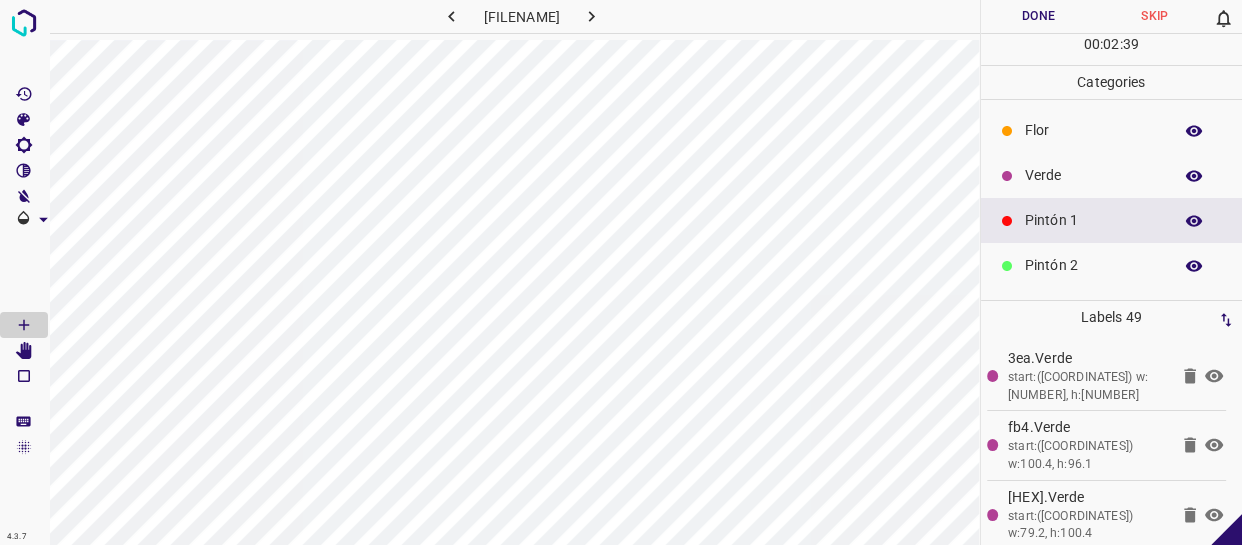 click on "Verde" at bounding box center [1093, 175] 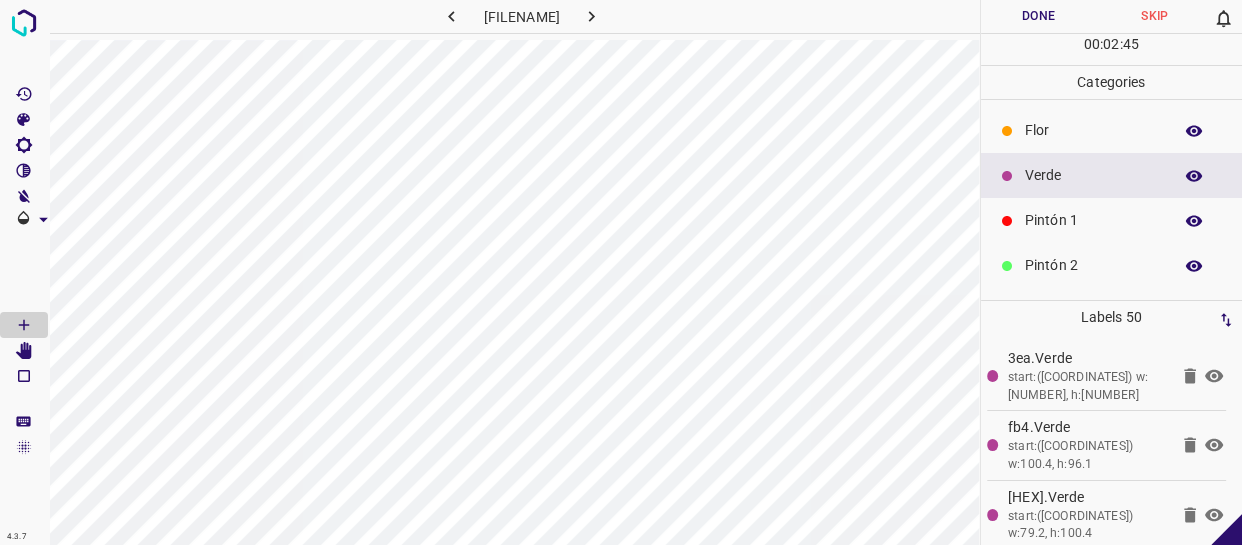 drag, startPoint x: 1015, startPoint y: 133, endPoint x: 979, endPoint y: 132, distance: 36.013885 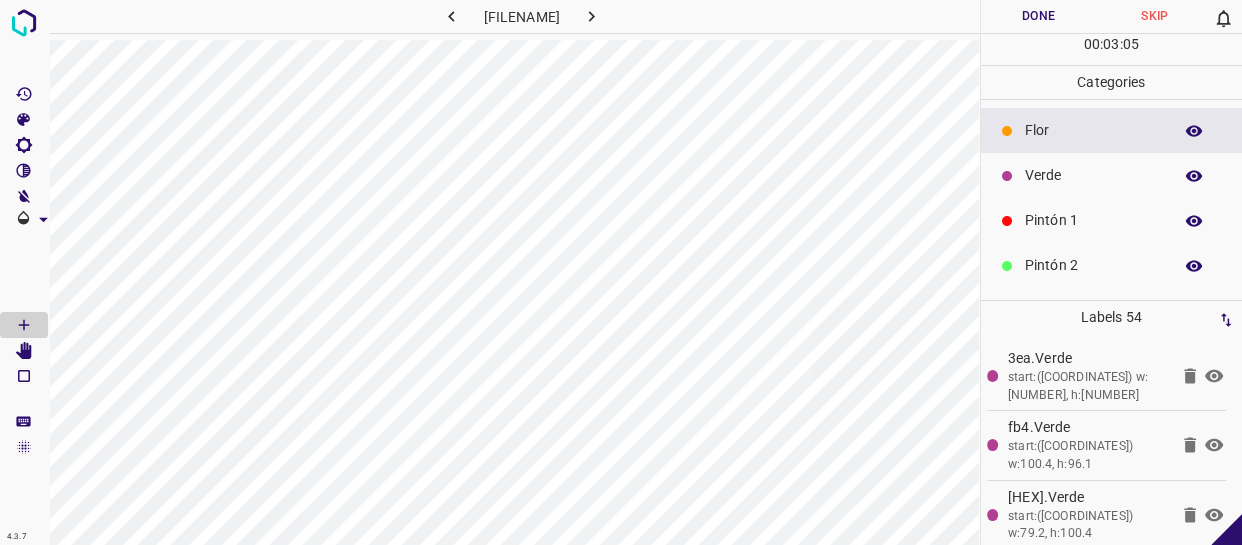 drag, startPoint x: 1080, startPoint y: 211, endPoint x: 987, endPoint y: 225, distance: 94.04786 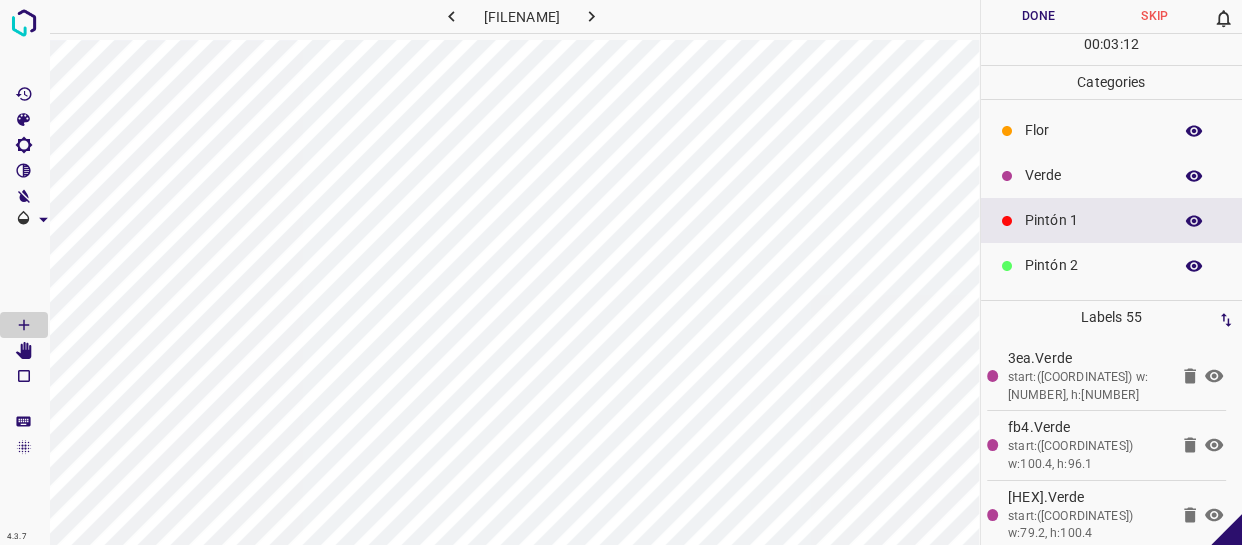 click on "Pintón 1" at bounding box center (1112, 220) 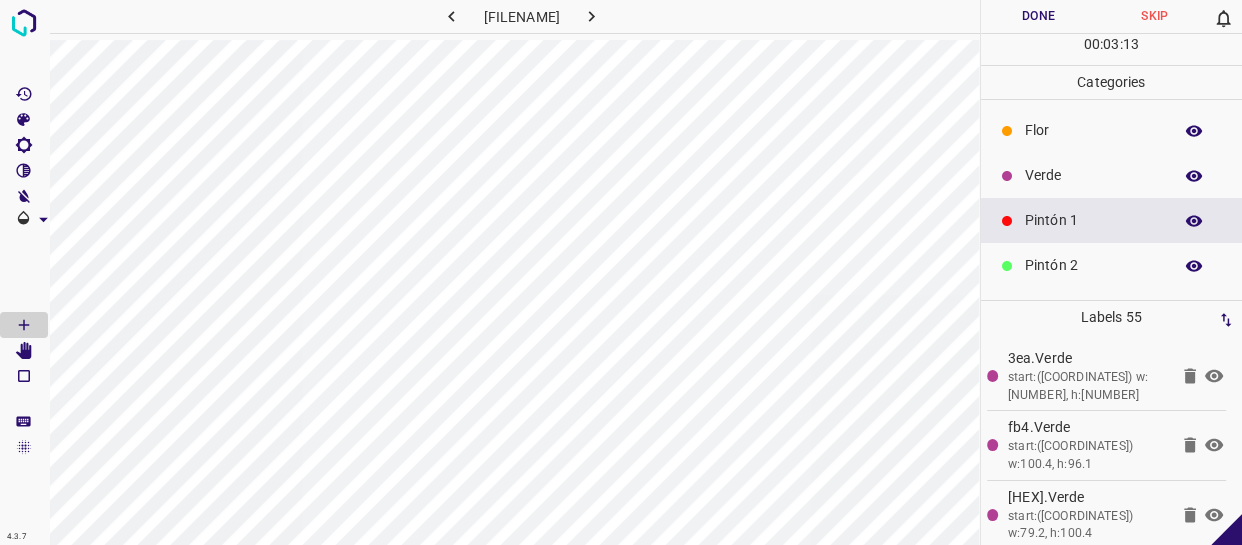 click on "Flor" at bounding box center [1093, 130] 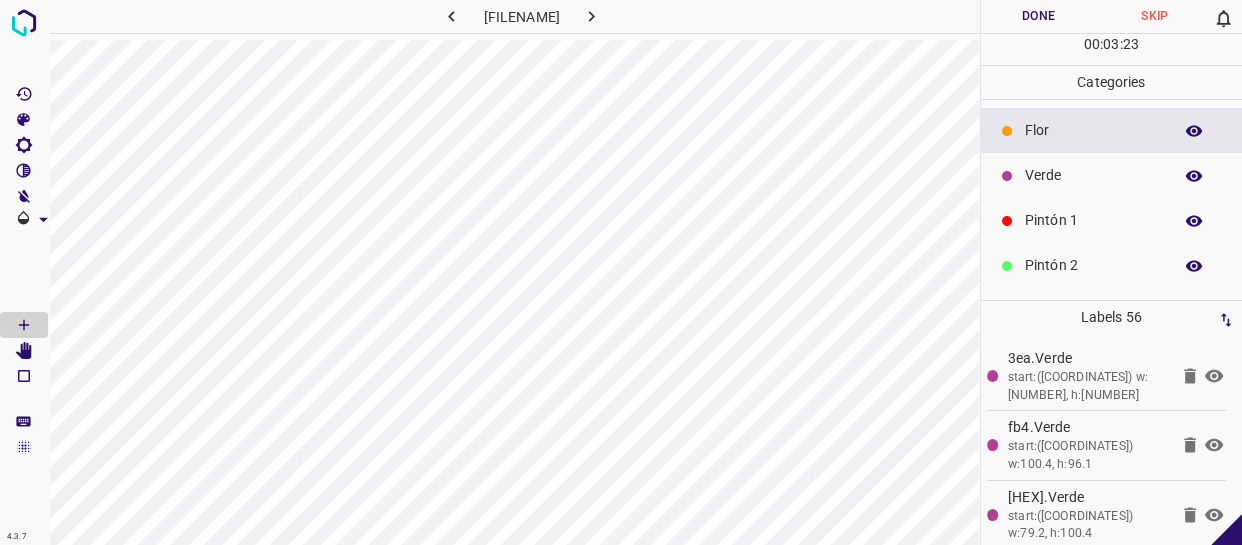 click on "Verde" at bounding box center (1093, 175) 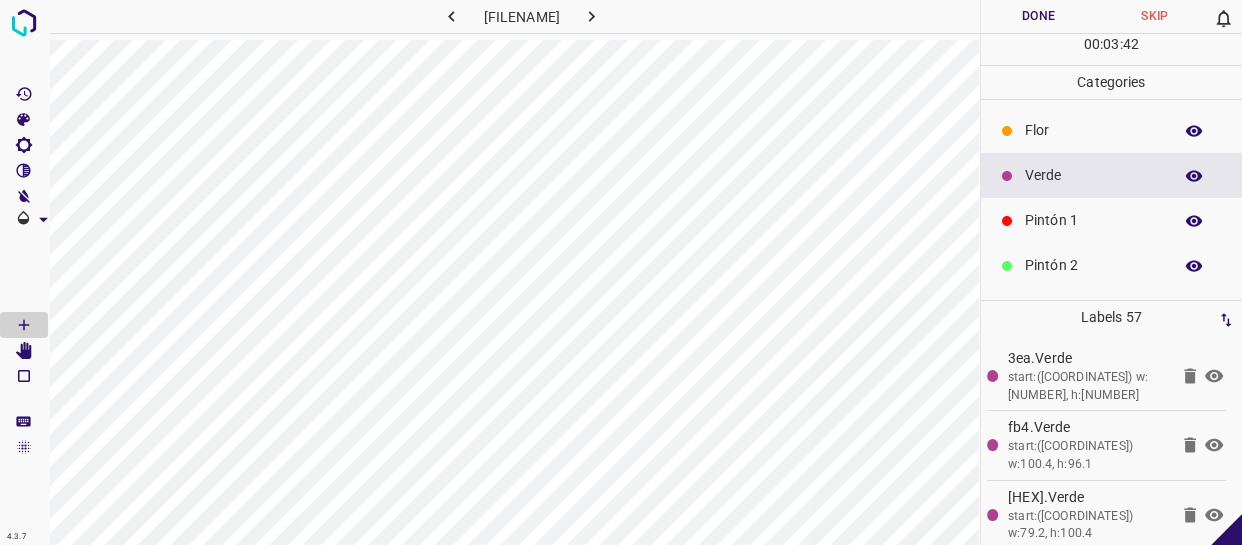 drag, startPoint x: 1046, startPoint y: 224, endPoint x: 996, endPoint y: 226, distance: 50.039986 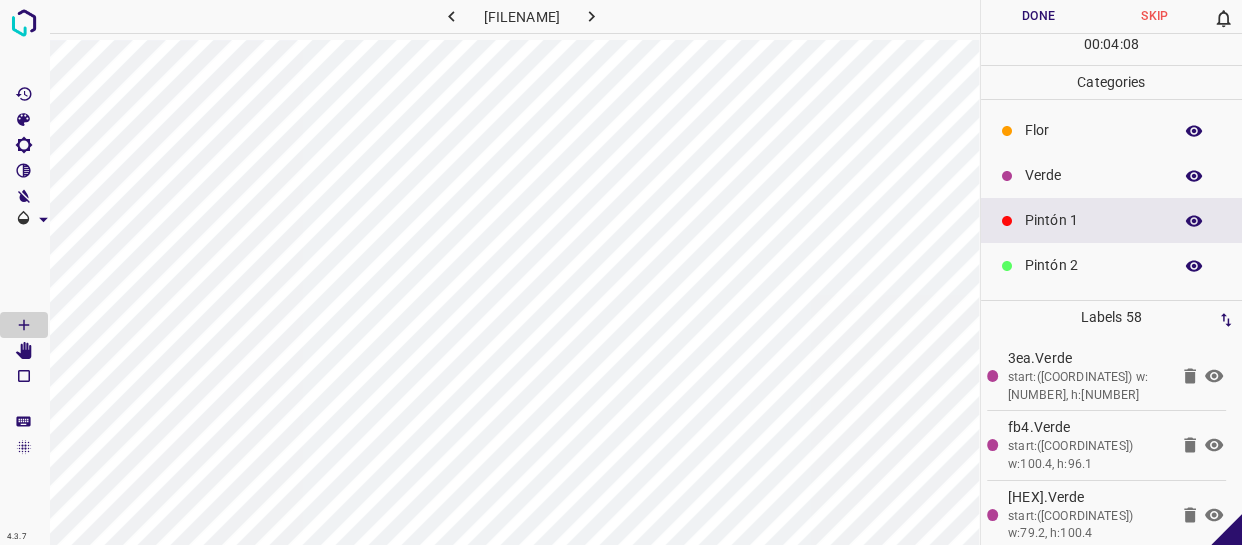 click on "Flor" at bounding box center (1093, 130) 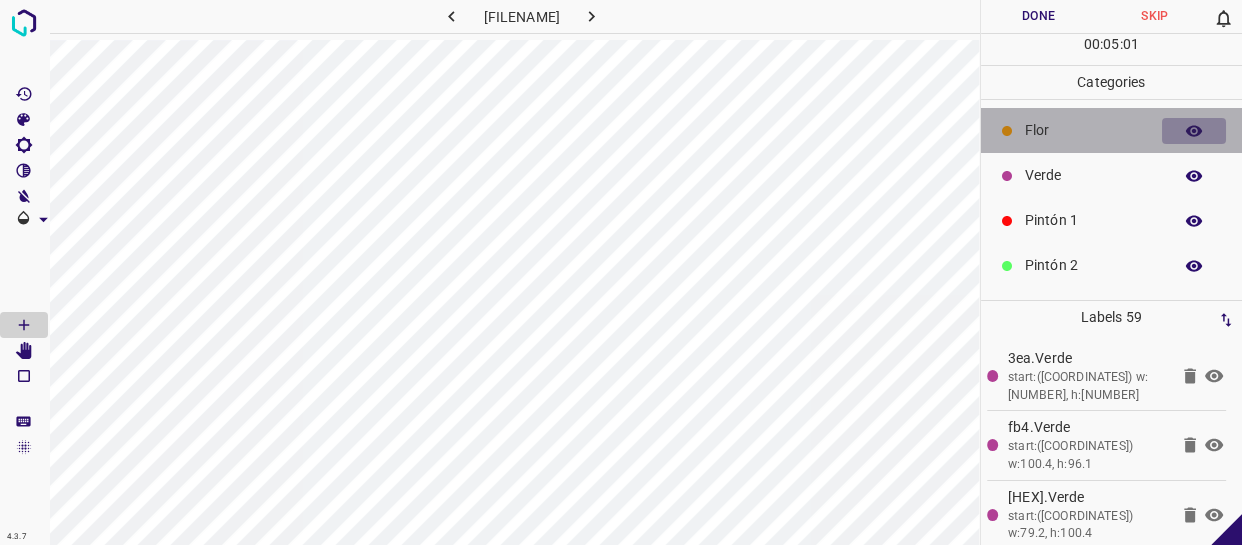 click at bounding box center (1194, 131) 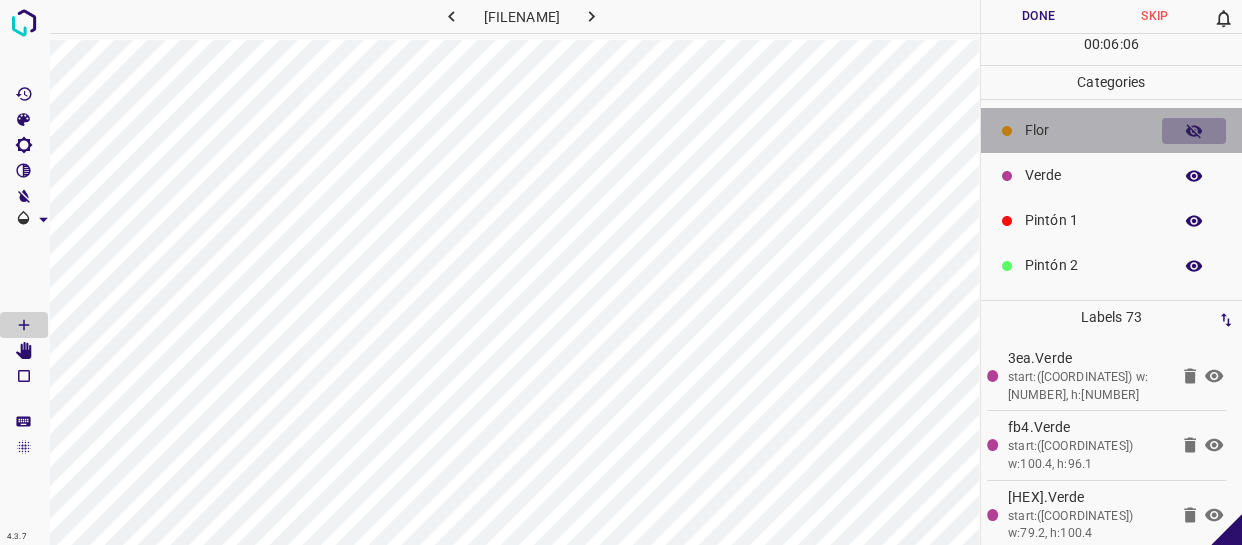 click 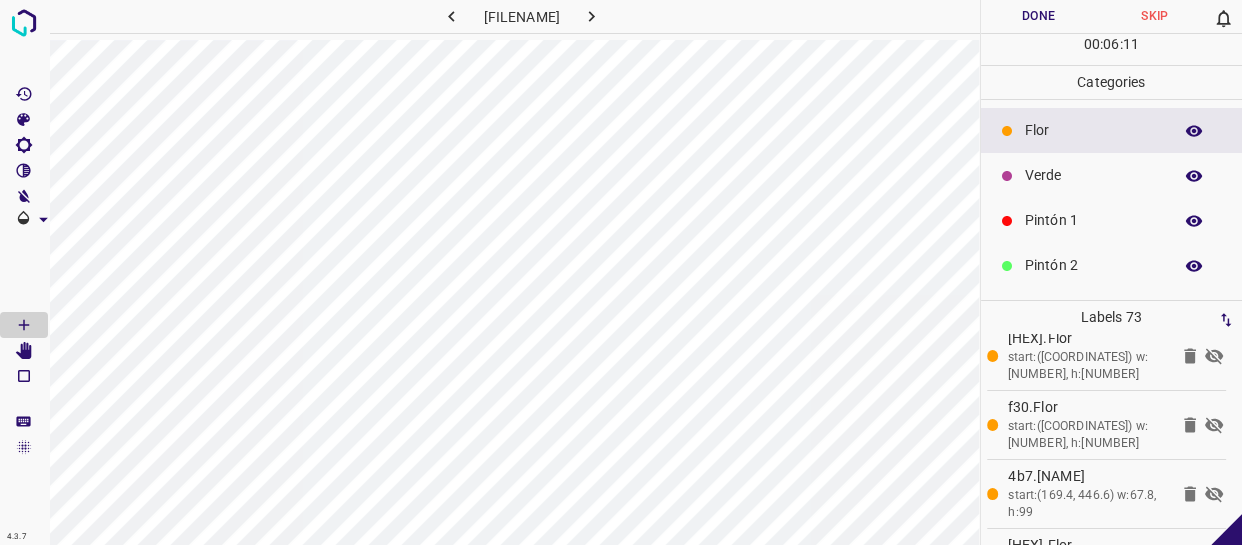 scroll, scrollTop: 4835, scrollLeft: 0, axis: vertical 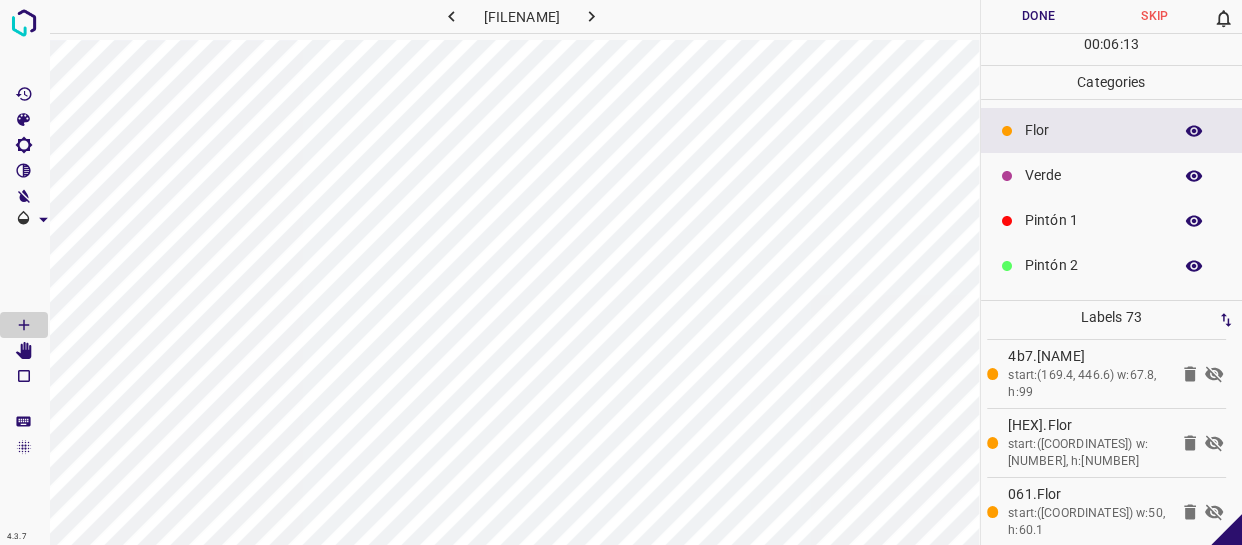 click 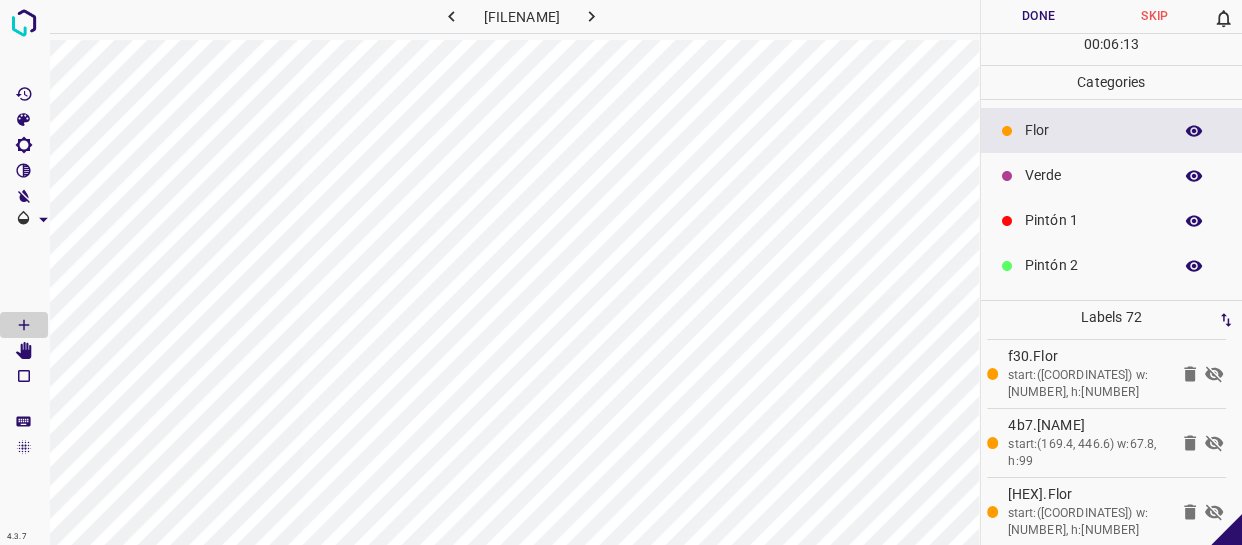 click 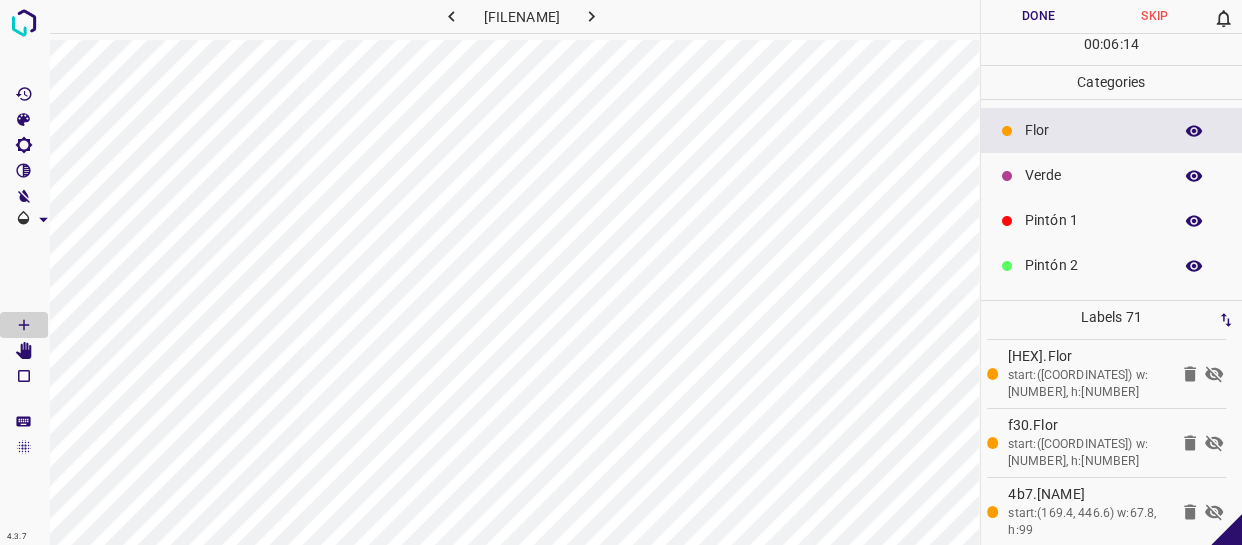 click 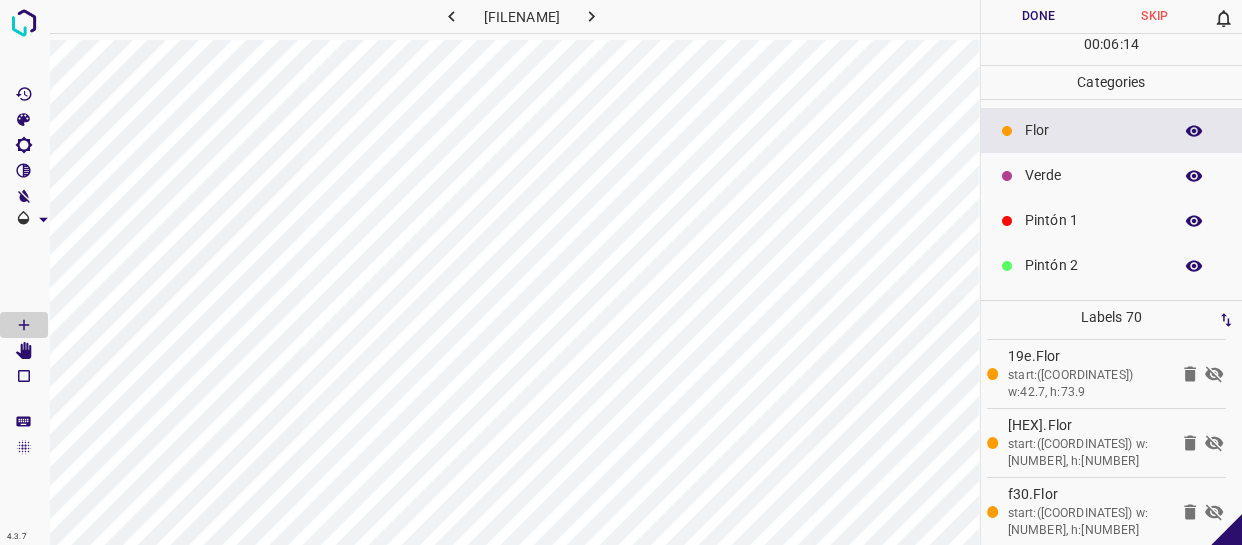 click 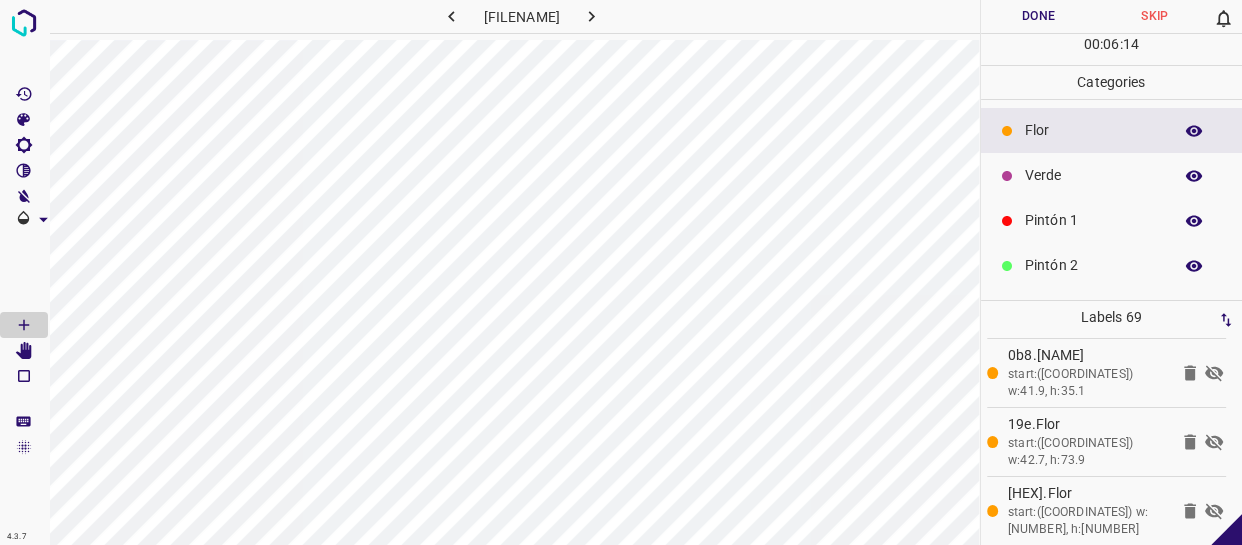 click 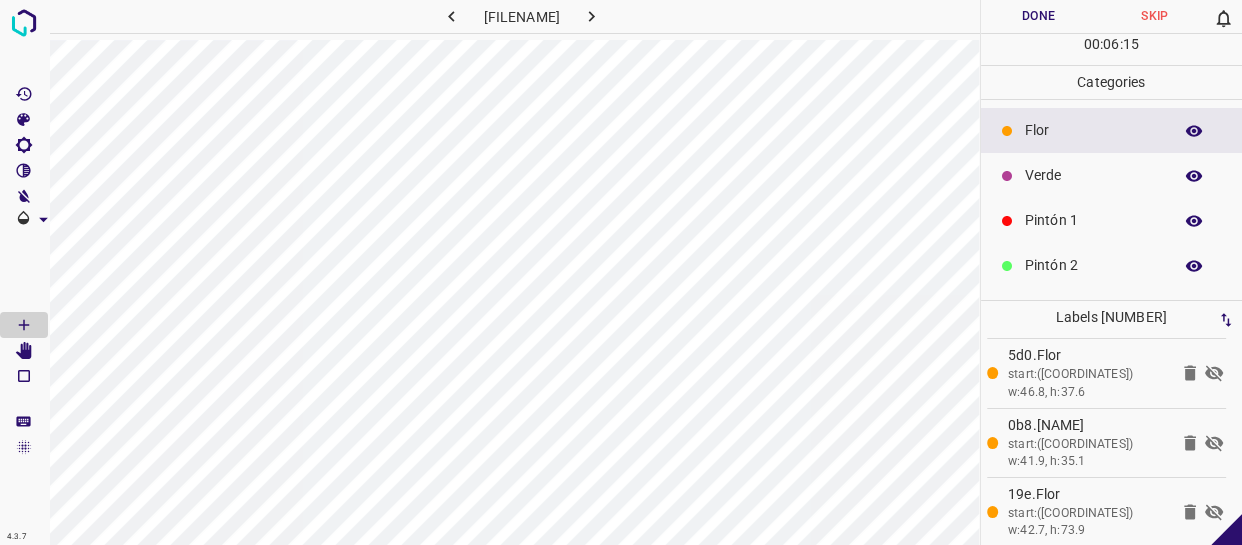 click 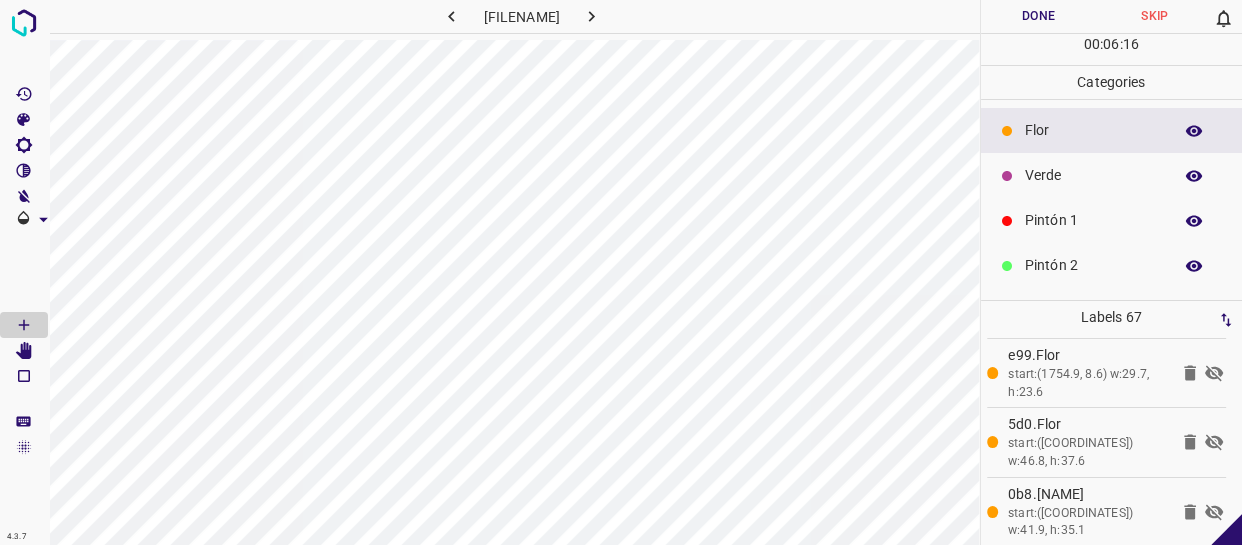 click 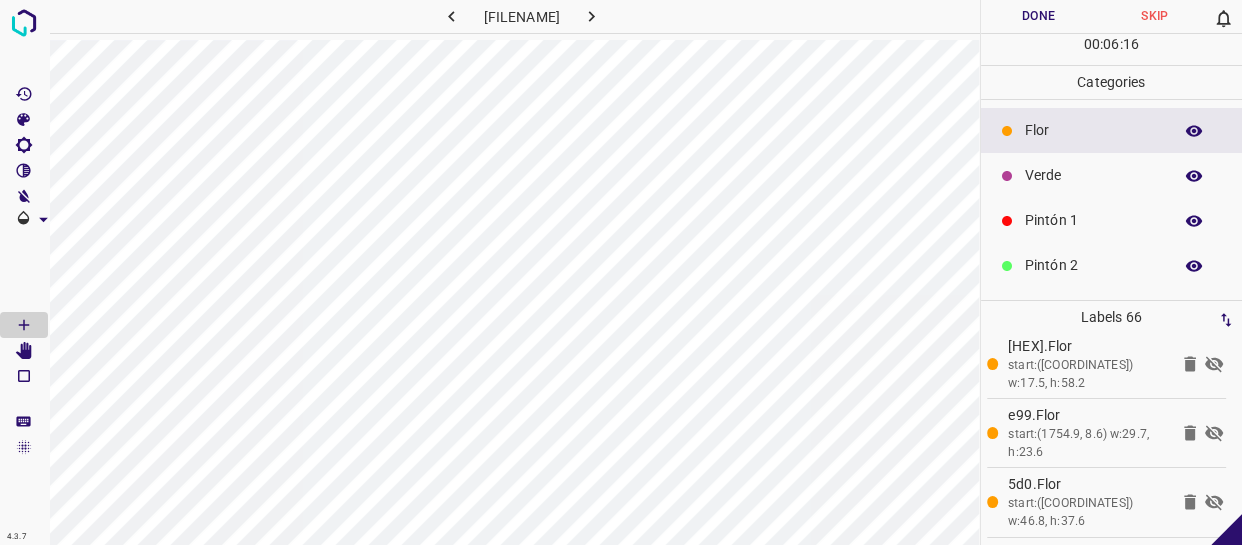 scroll, scrollTop: 4352, scrollLeft: 0, axis: vertical 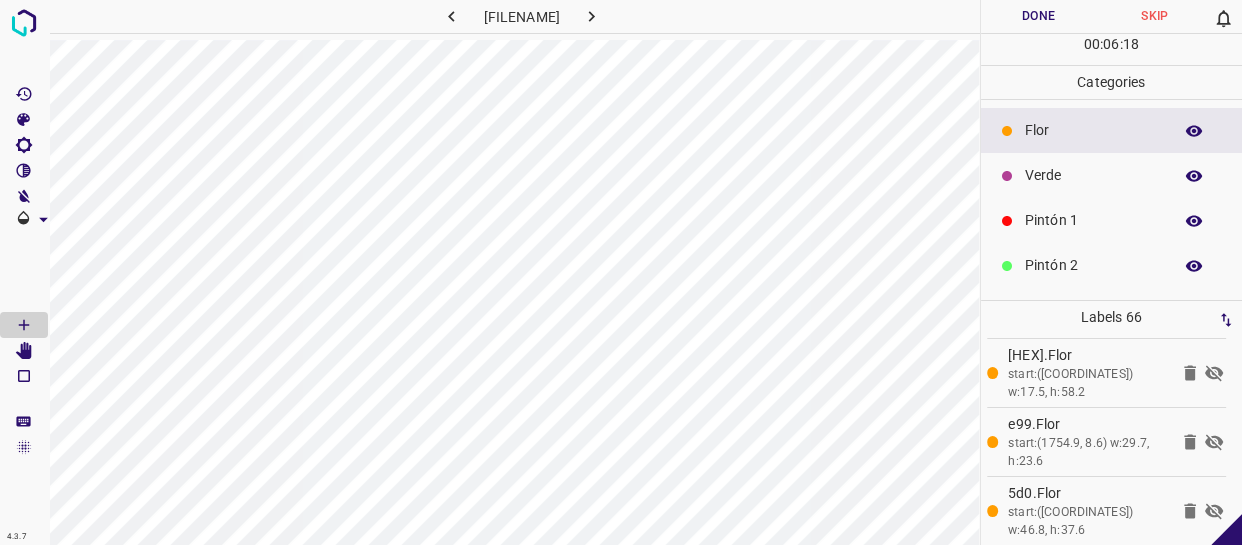 click 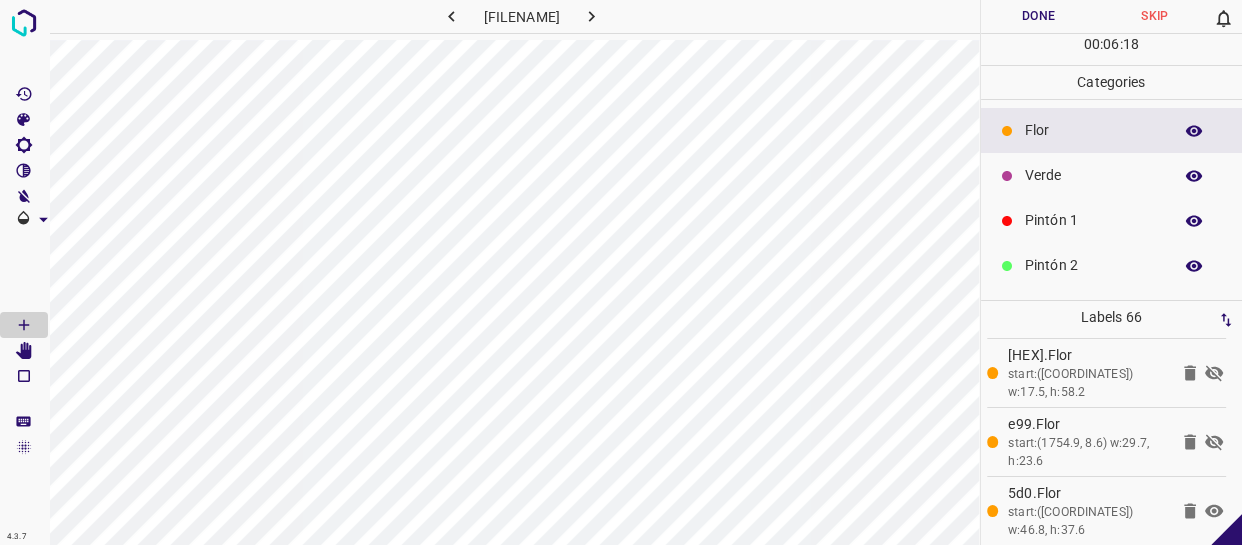 click 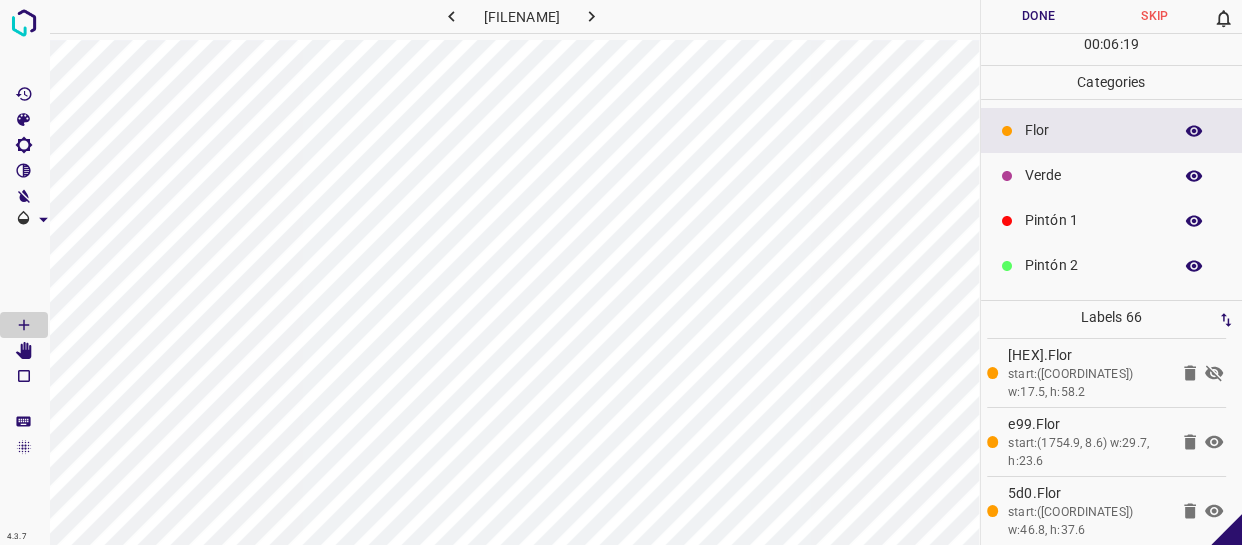 click 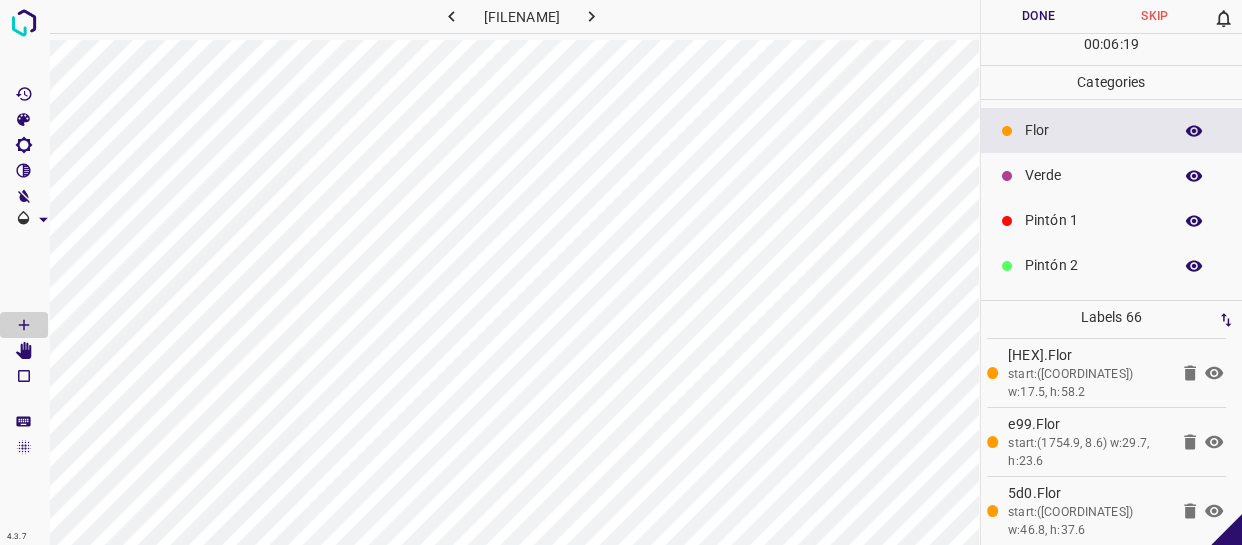 scroll, scrollTop: 4170, scrollLeft: 0, axis: vertical 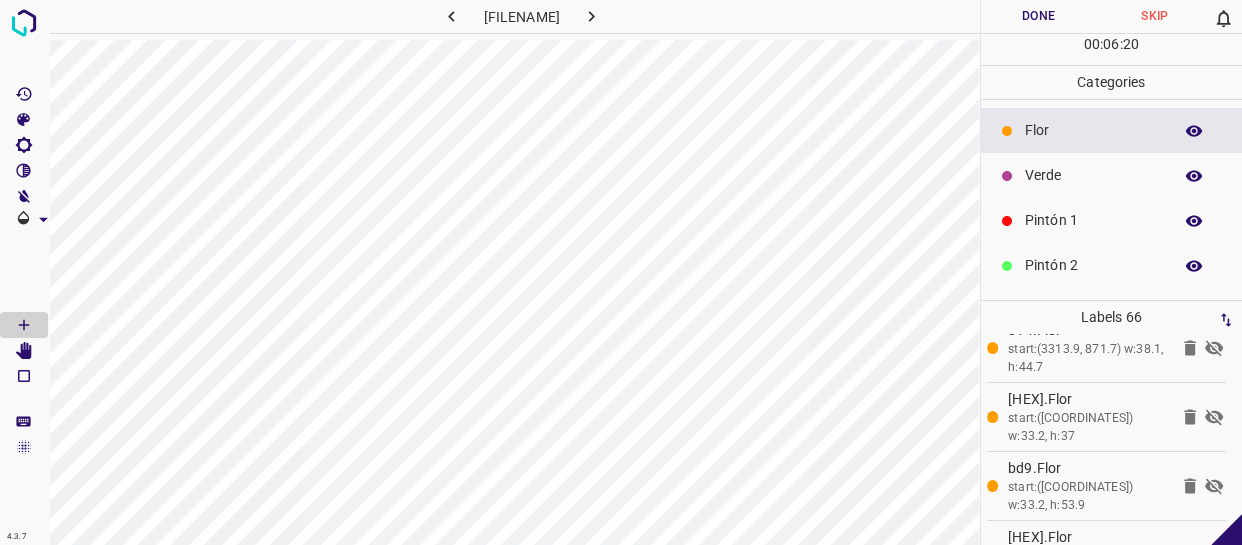 click 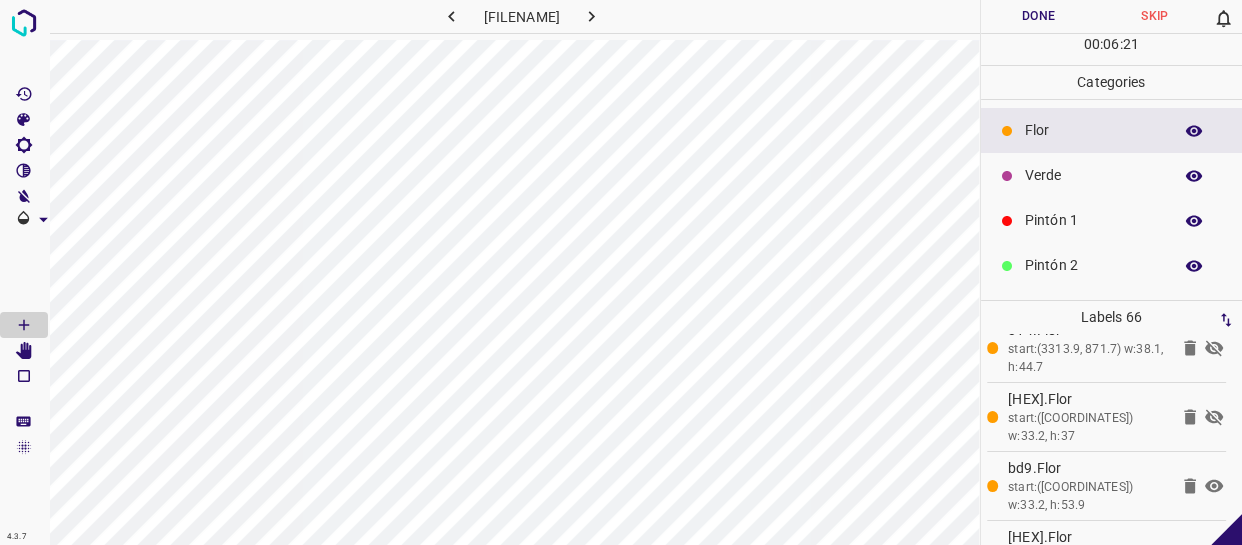 click 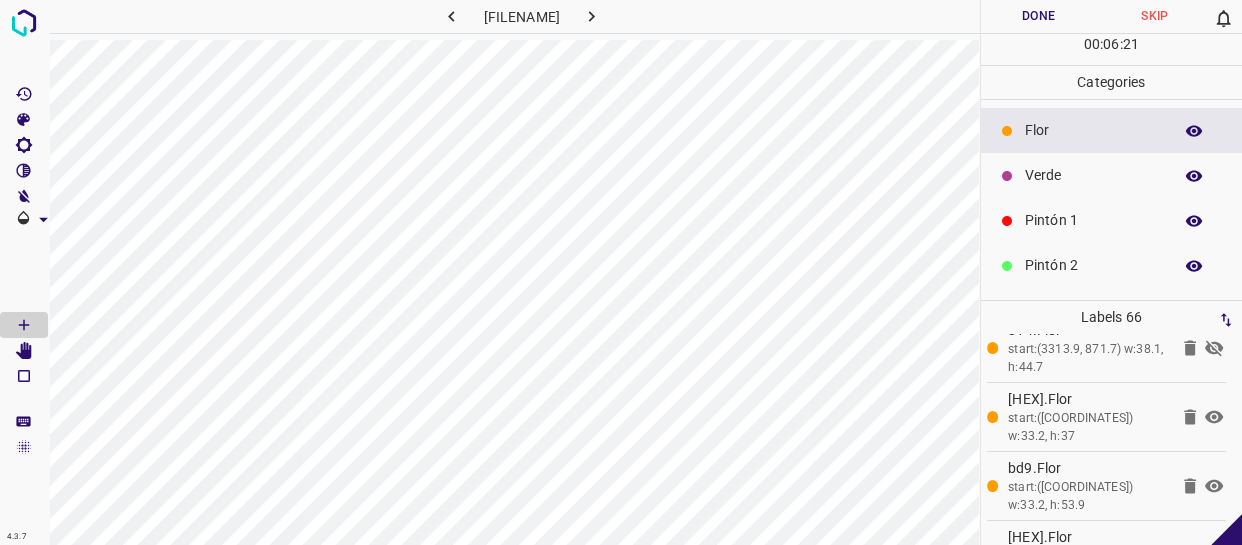 click 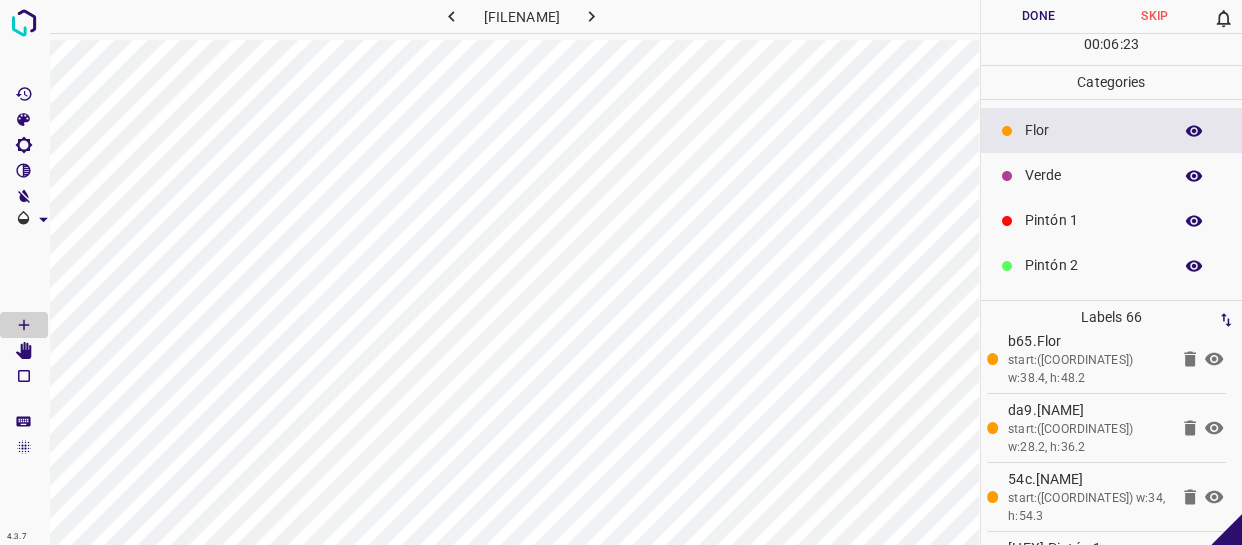 scroll, scrollTop: 3534, scrollLeft: 0, axis: vertical 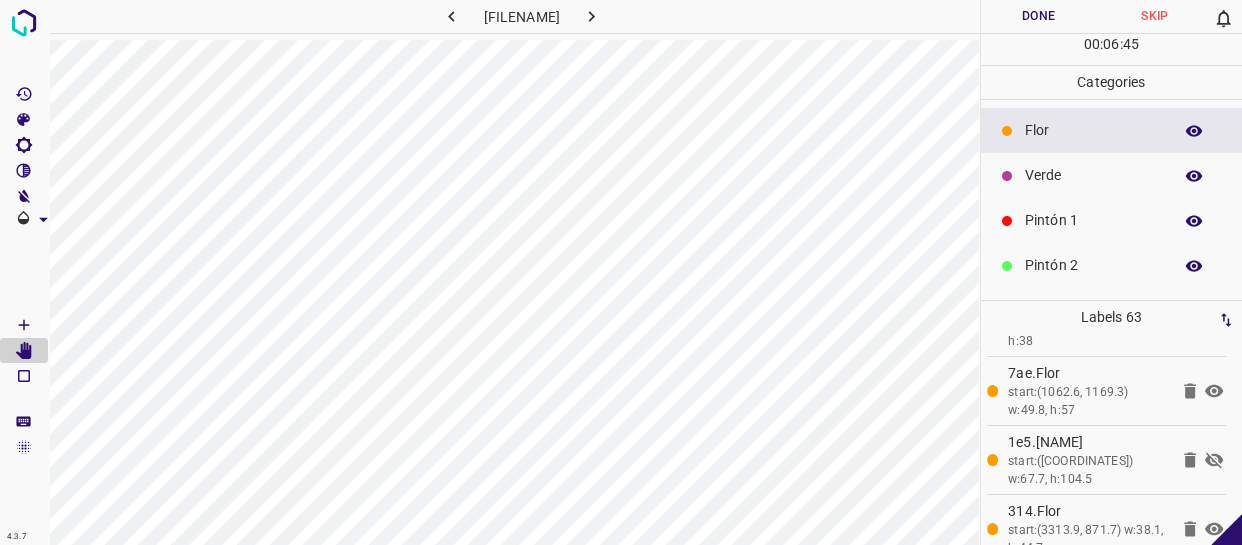 click 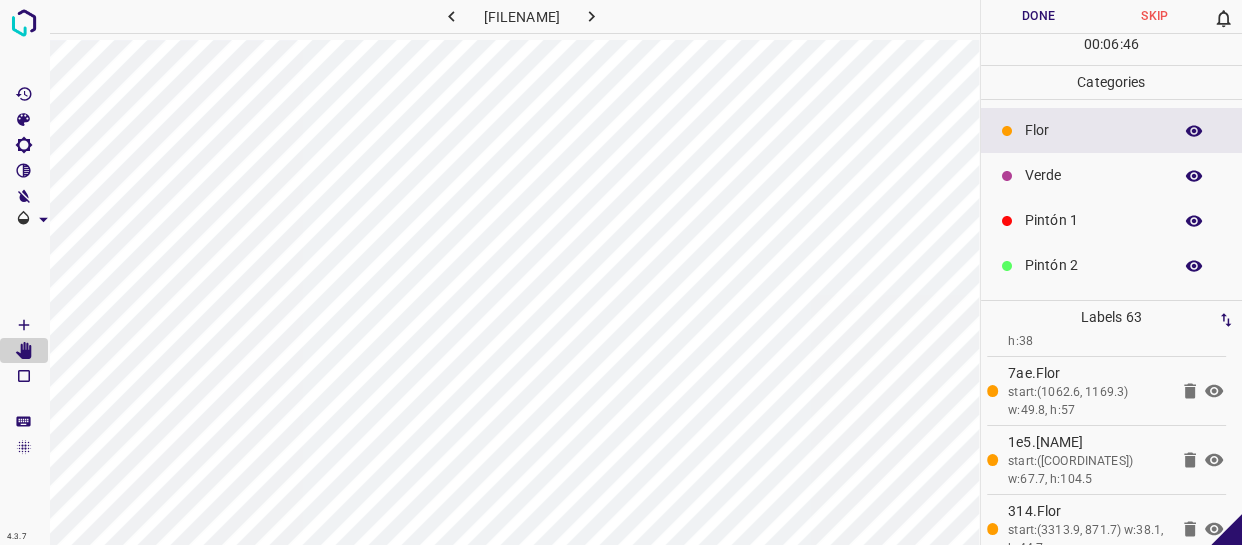 click 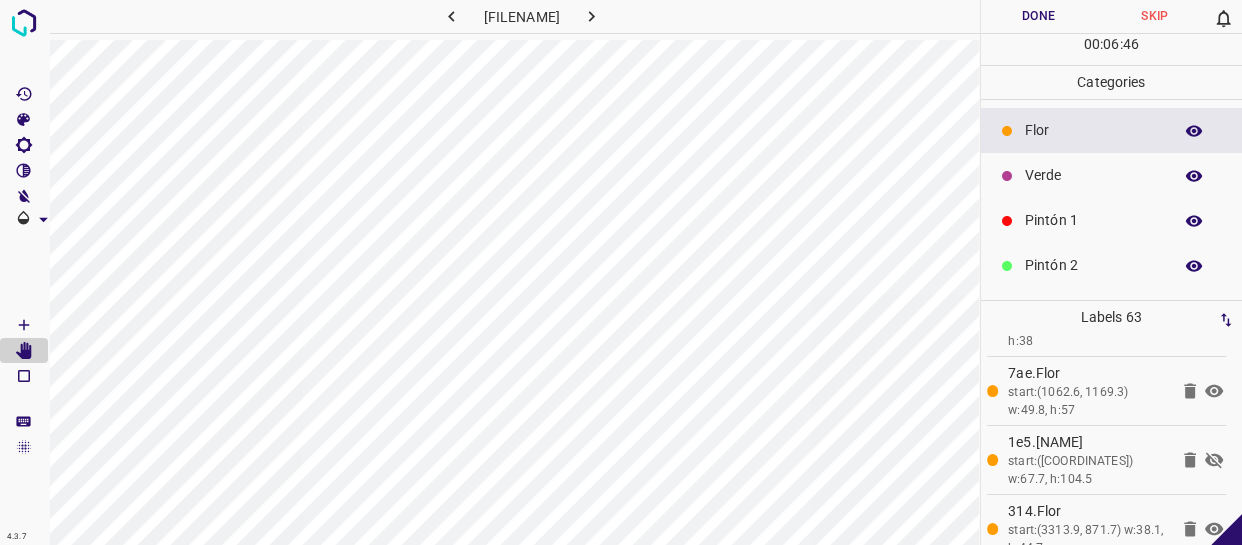 click 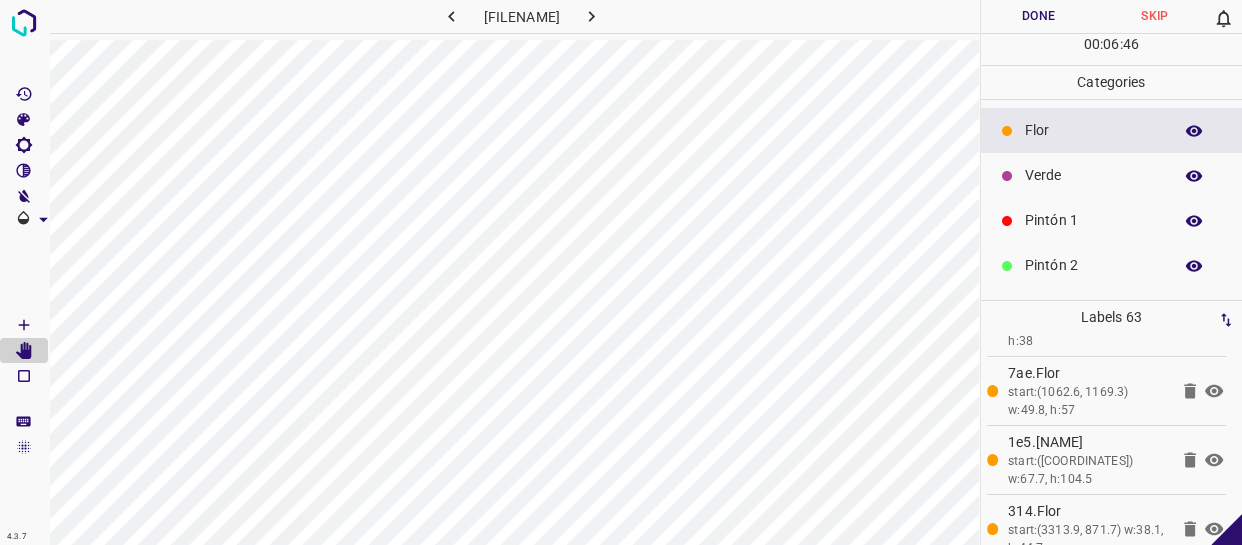 click 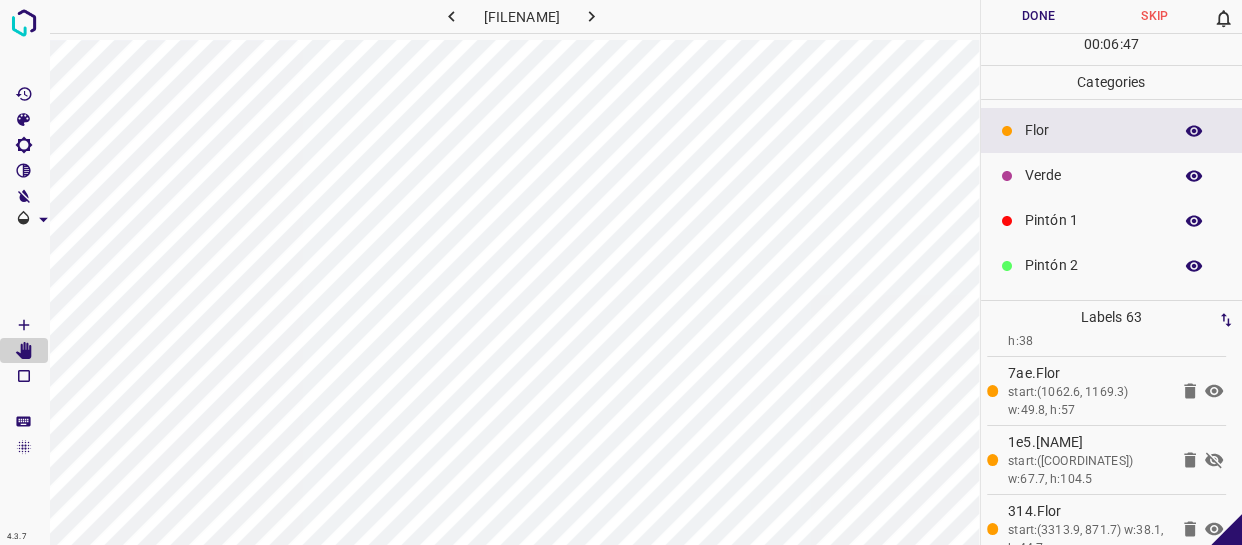 click 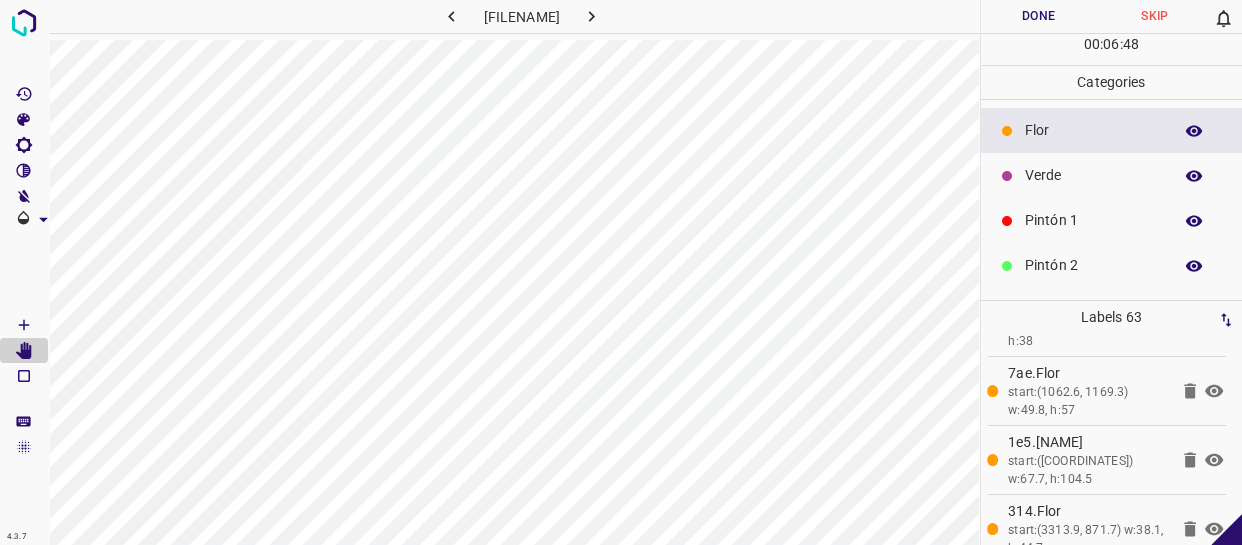 click 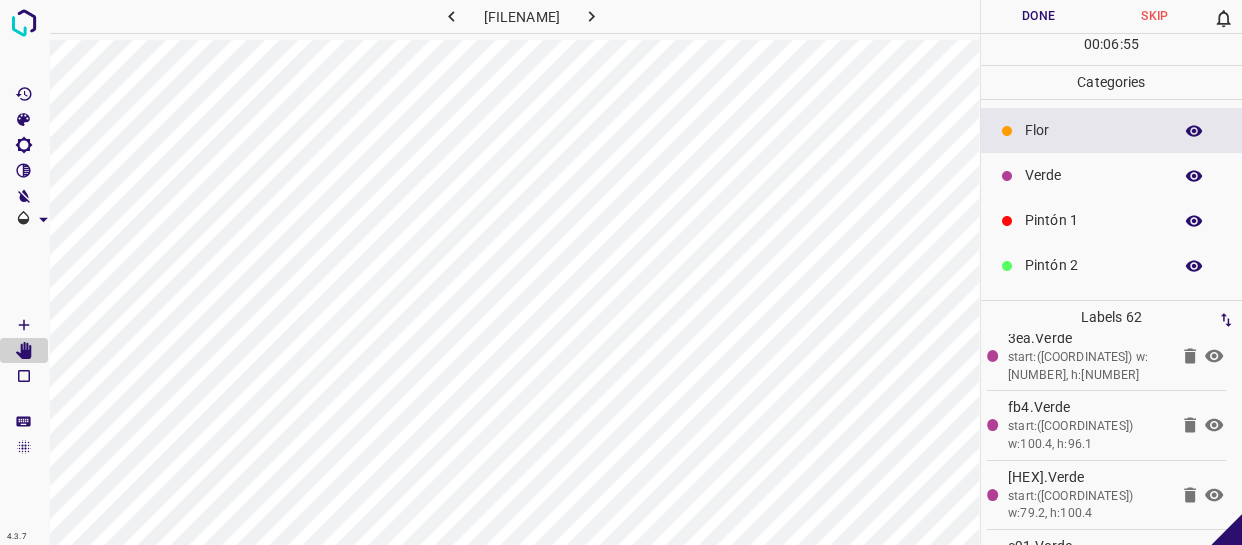 scroll, scrollTop: 0, scrollLeft: 0, axis: both 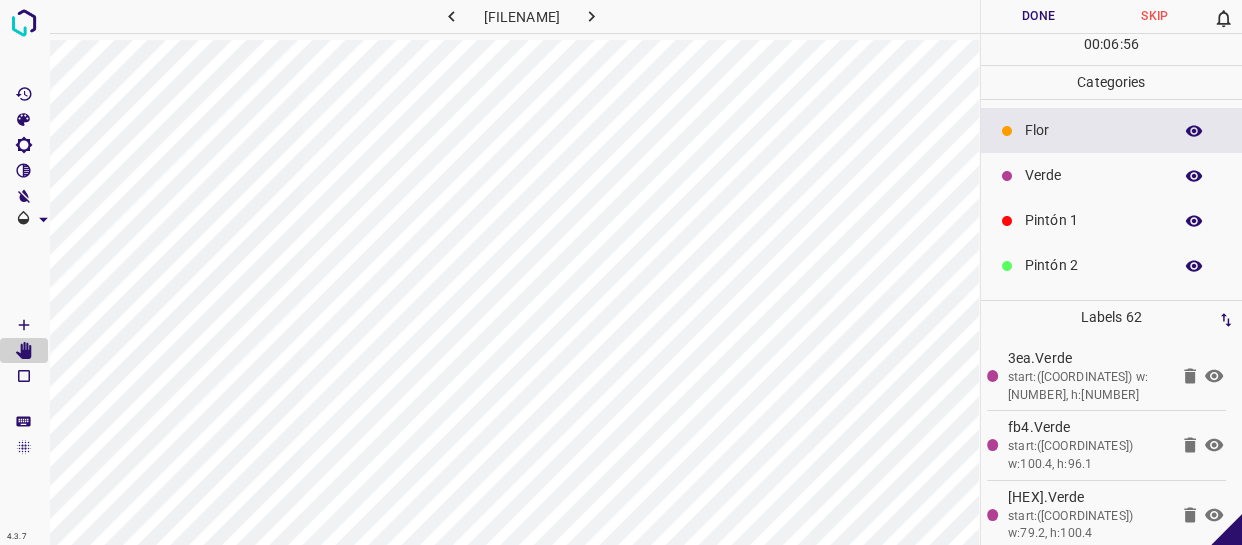 drag, startPoint x: 1051, startPoint y: 113, endPoint x: 1006, endPoint y: 134, distance: 49.658836 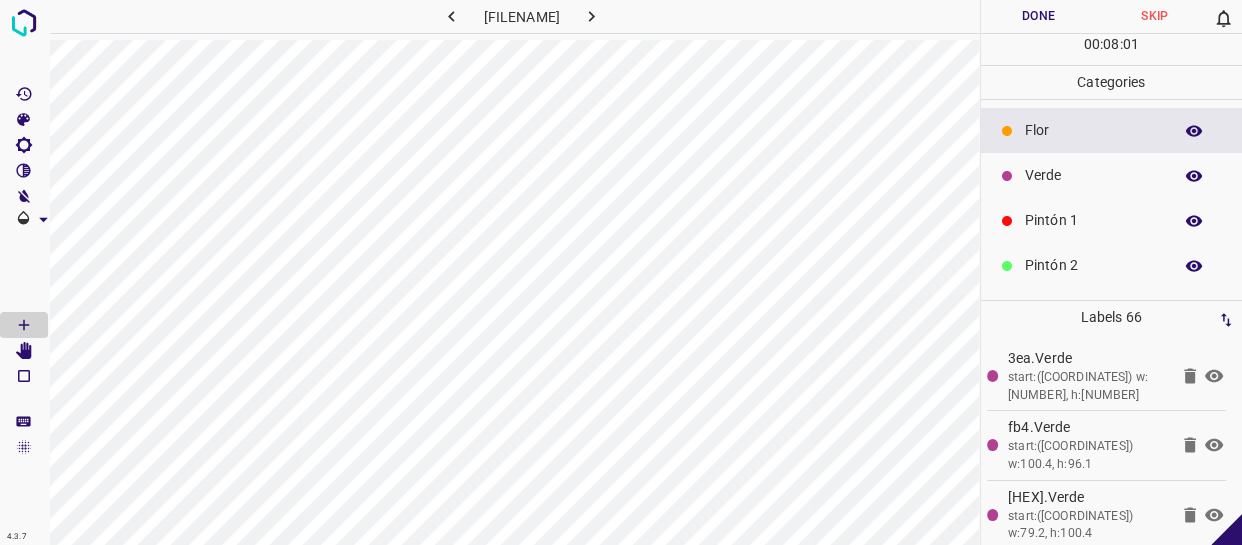 click on "00   : 08   : 01" at bounding box center [1112, 49] 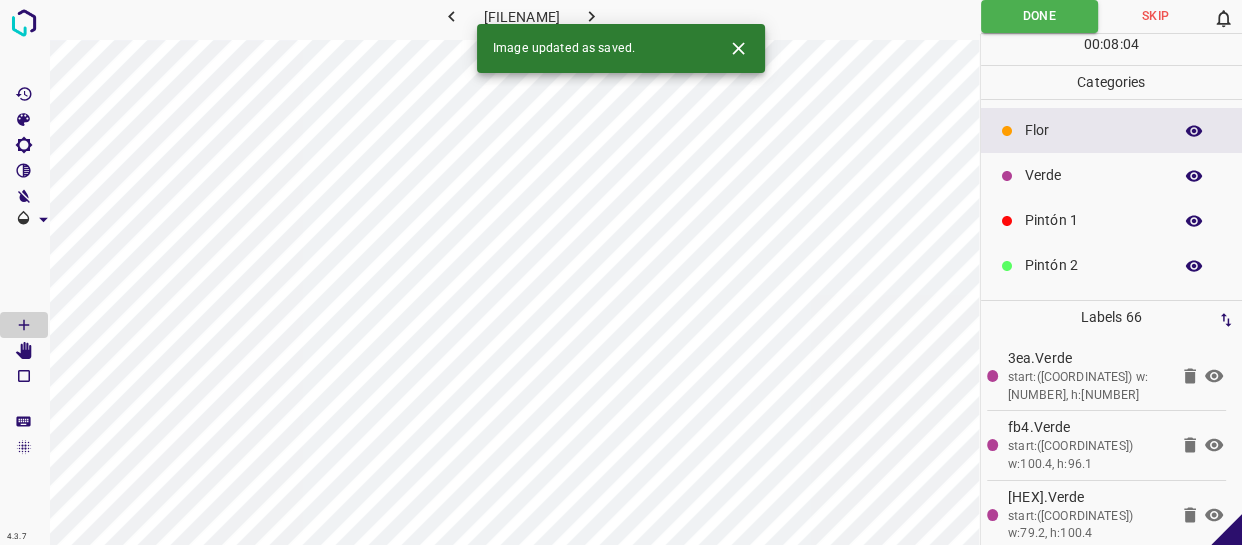 click 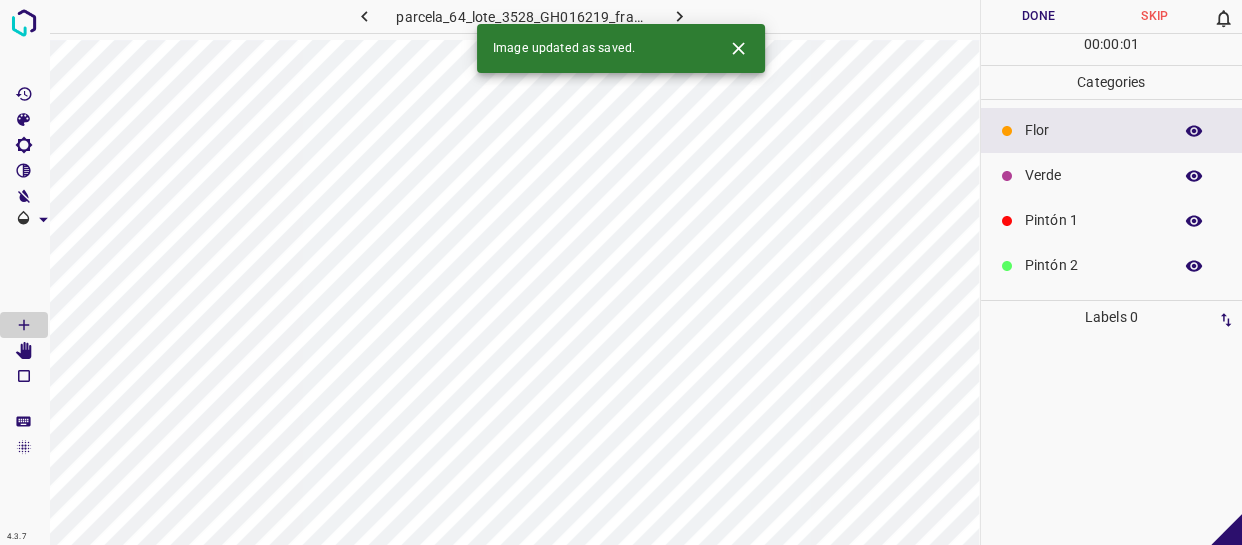 click 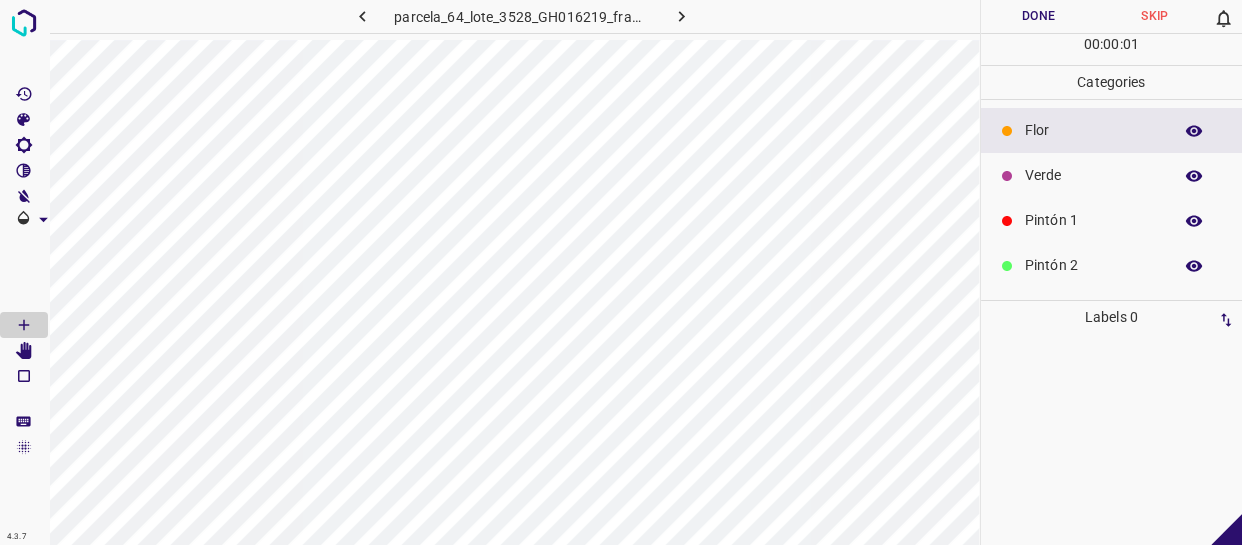 click 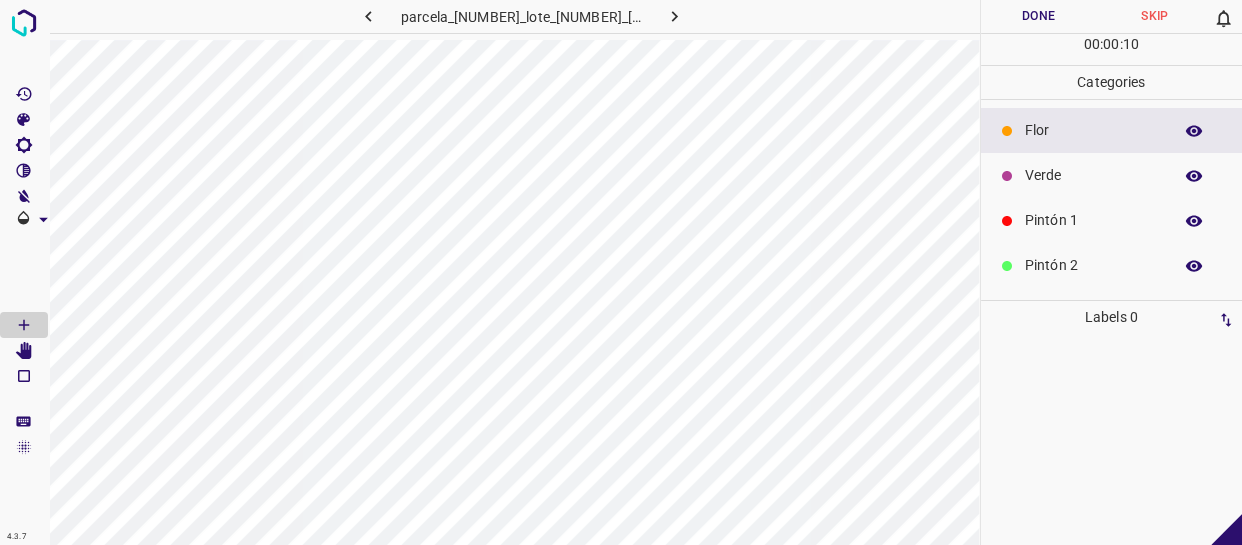 drag, startPoint x: 1049, startPoint y: 202, endPoint x: 990, endPoint y: 219, distance: 61.400326 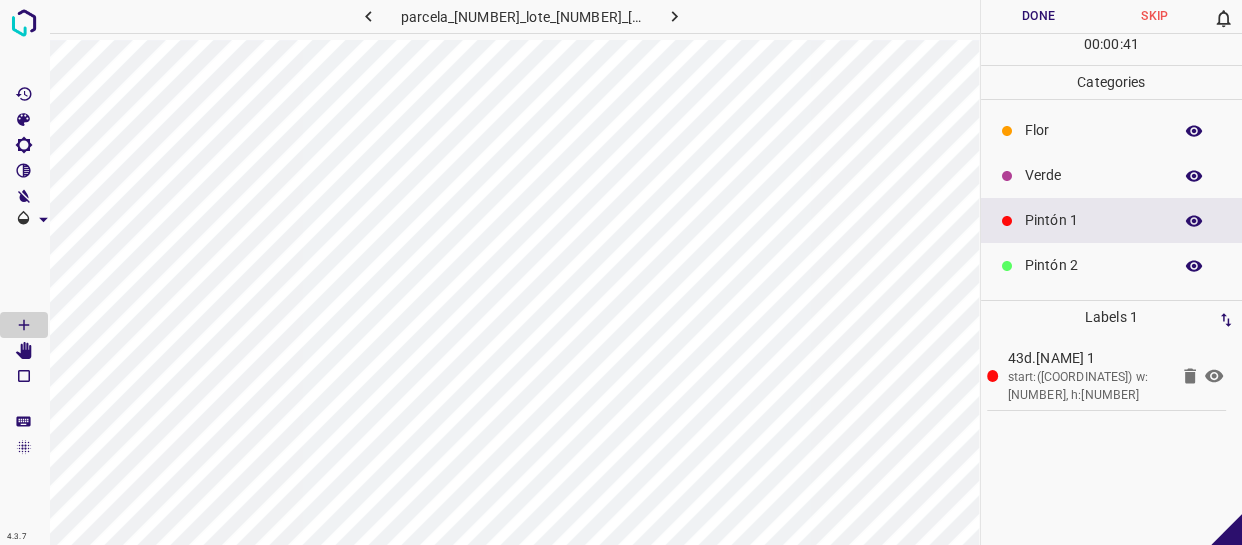 click on "Done" at bounding box center (1039, 16) 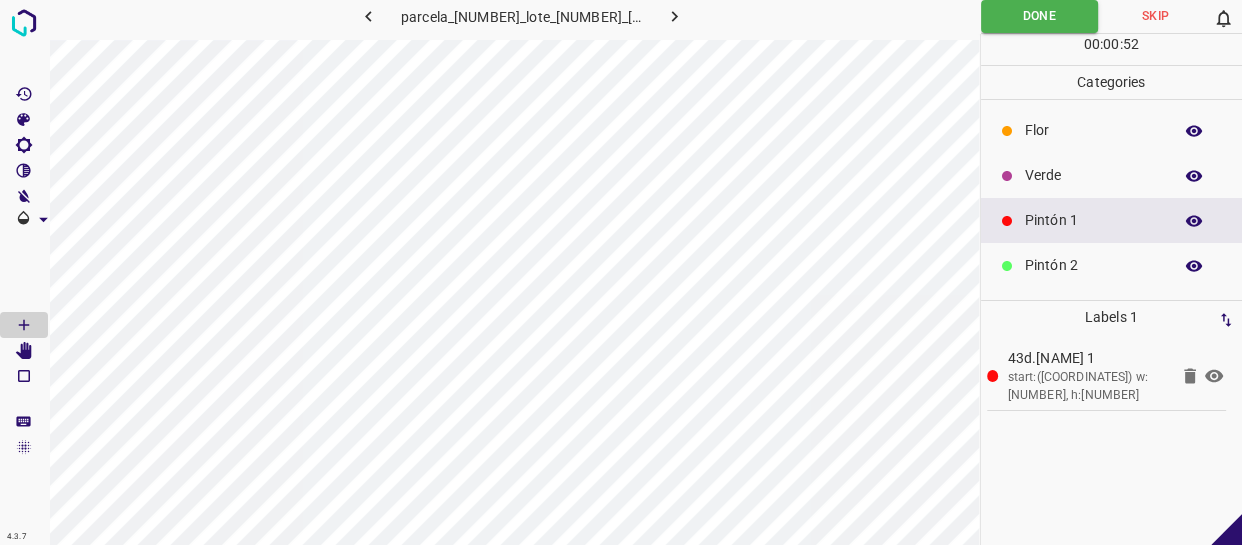 click 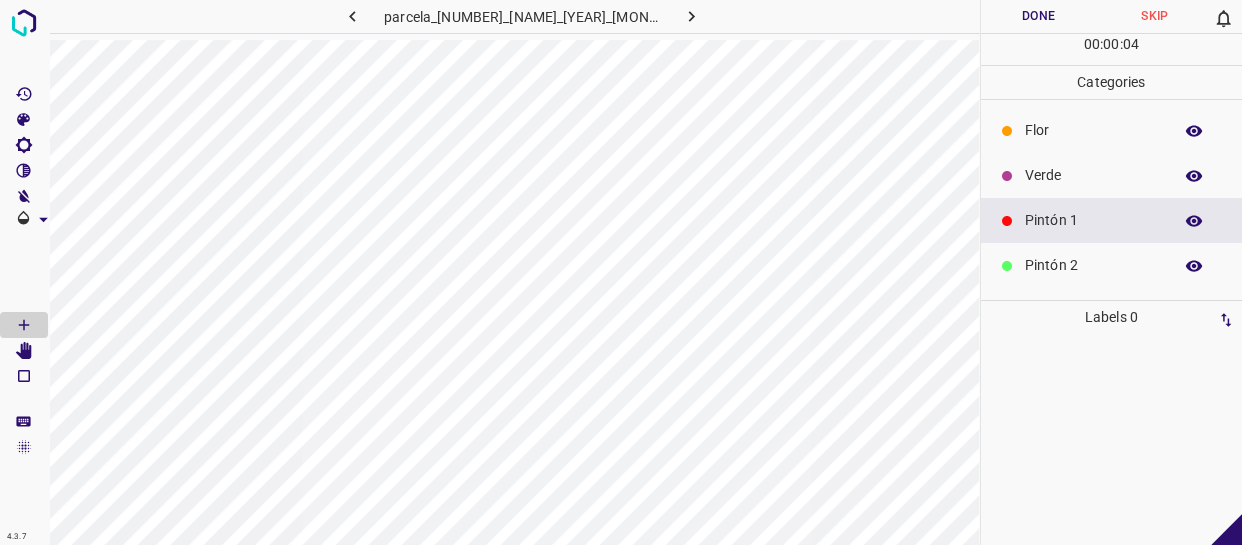 click on "Pintón 1" at bounding box center (1093, 220) 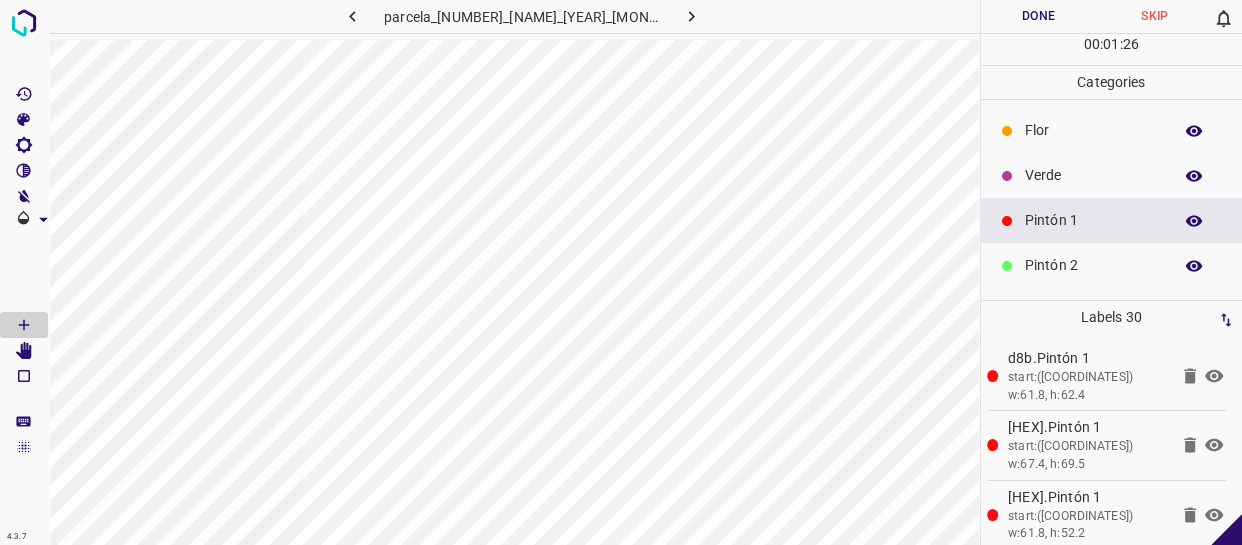 click on "Flor" at bounding box center [1112, 130] 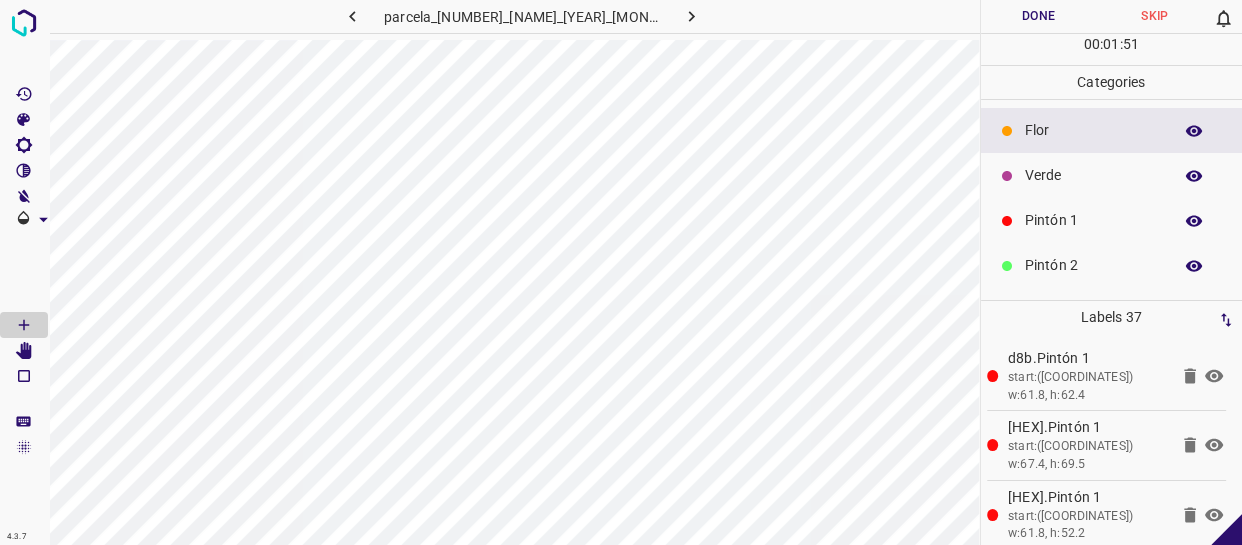 drag, startPoint x: 1073, startPoint y: 180, endPoint x: 1009, endPoint y: 185, distance: 64.195015 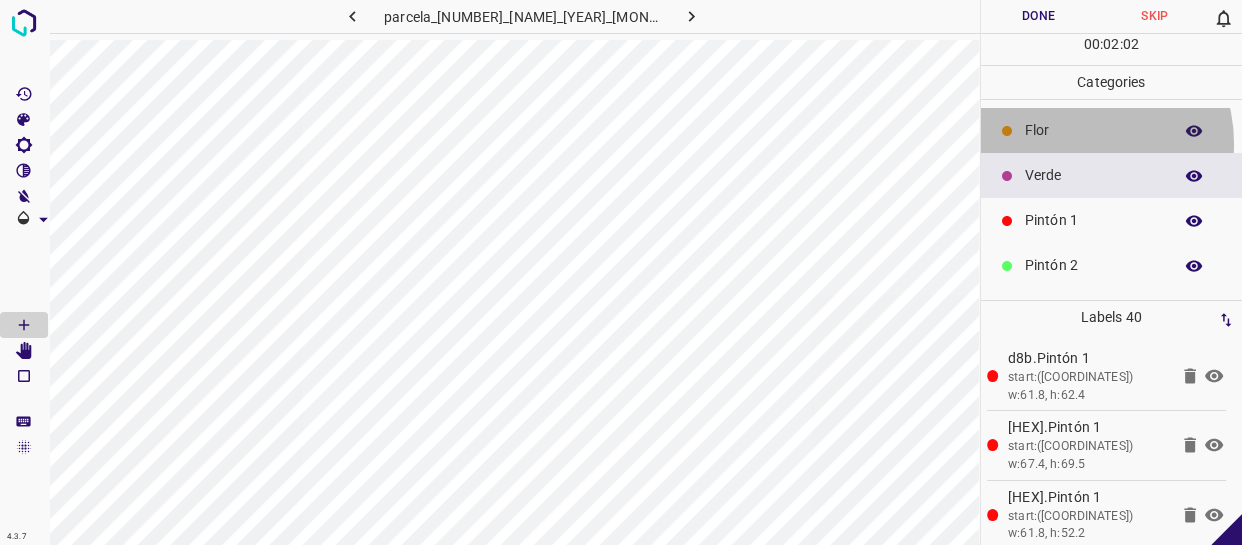 click on "Flor" at bounding box center (1112, 130) 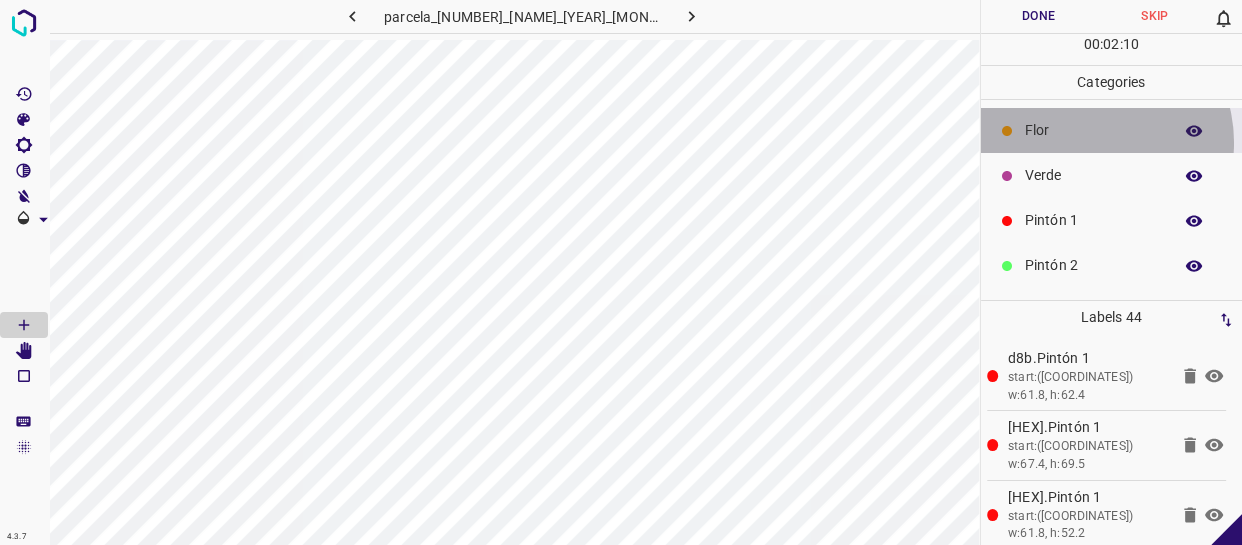 click on "Flor" at bounding box center [1112, 130] 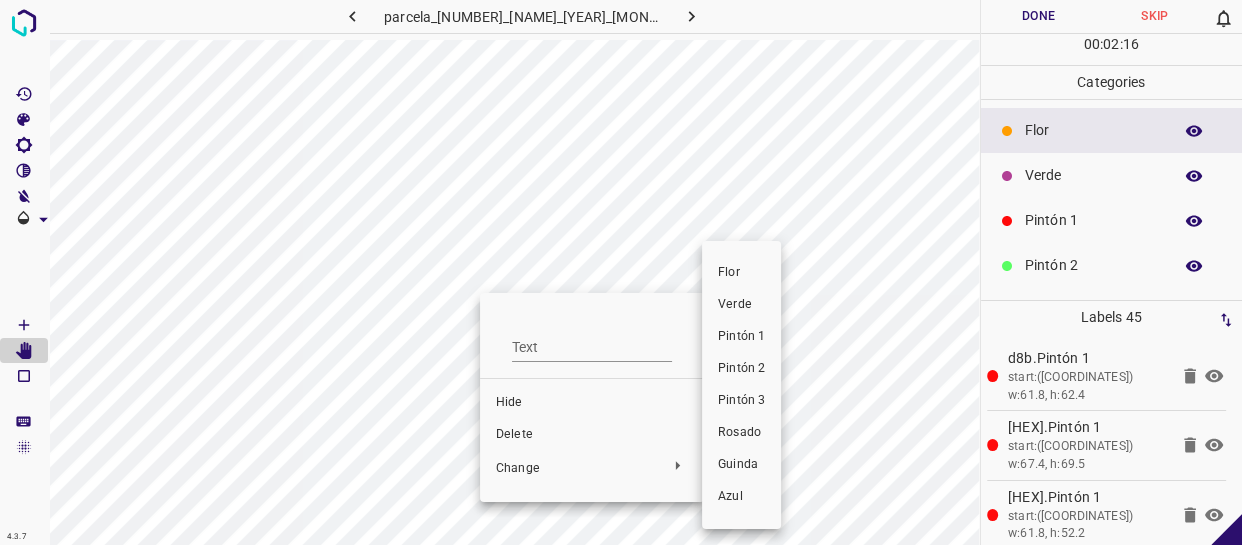 click on "Verde" at bounding box center (741, 305) 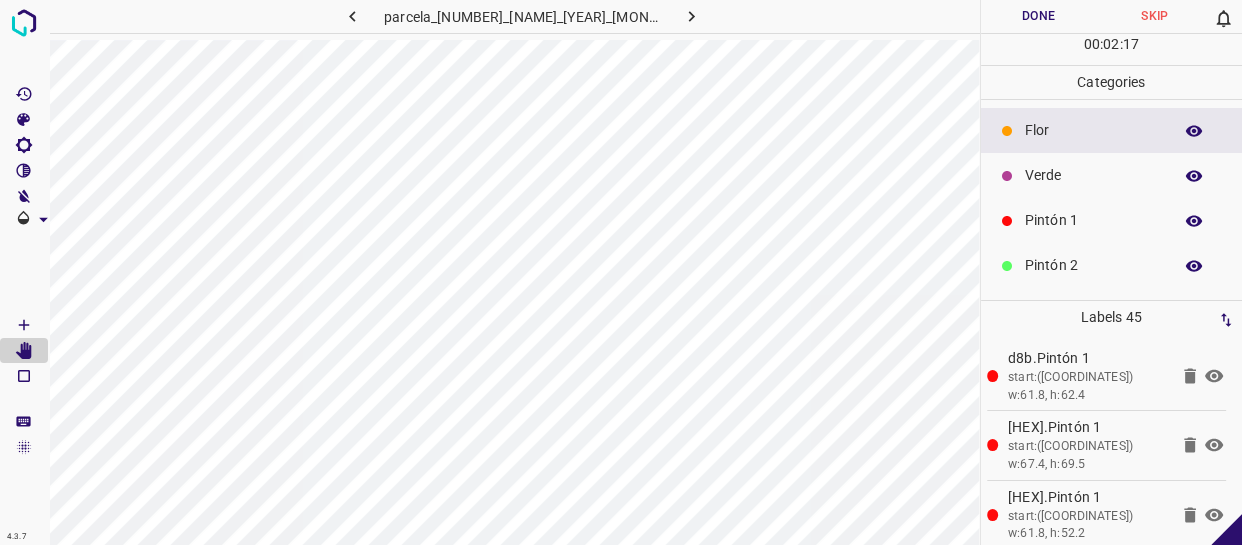 click on "Verde" at bounding box center (1112, 175) 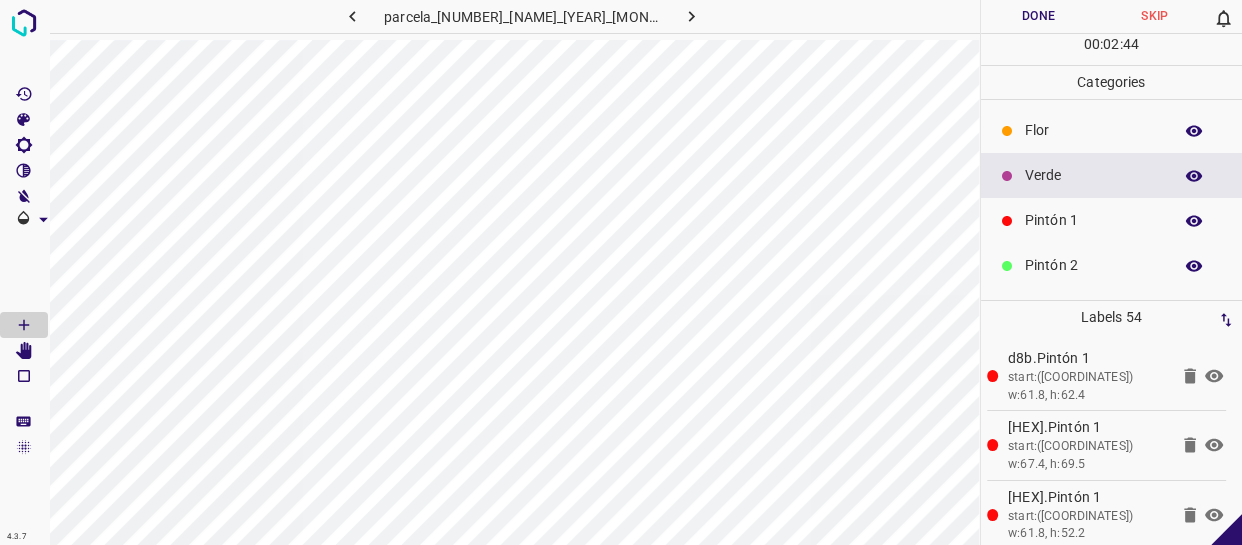 drag, startPoint x: 1063, startPoint y: 230, endPoint x: 1050, endPoint y: 232, distance: 13.152946 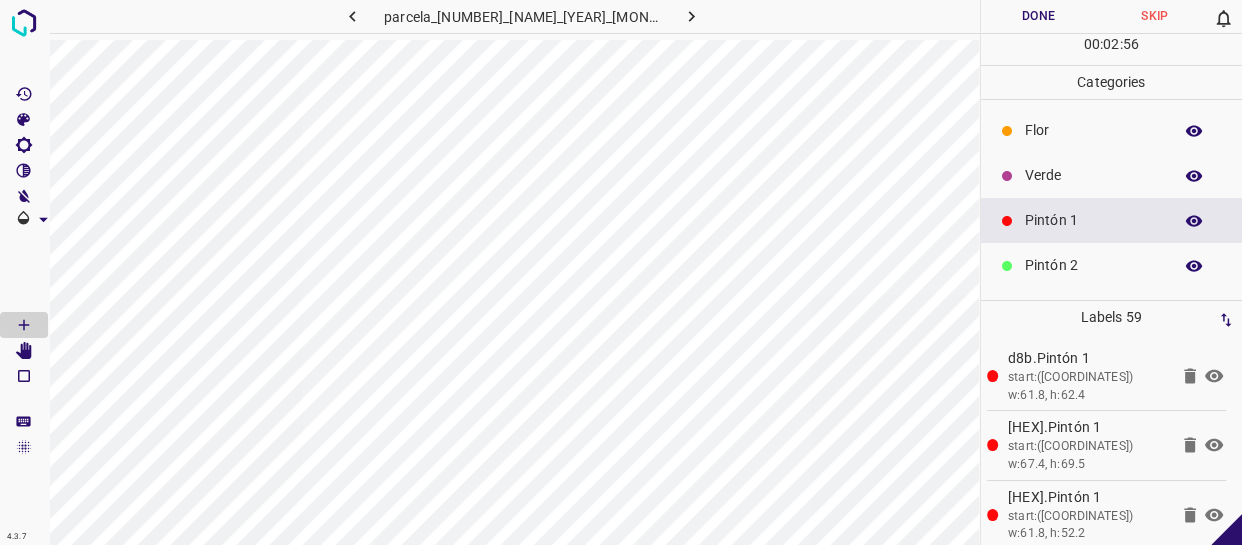 drag, startPoint x: 1063, startPoint y: 126, endPoint x: 992, endPoint y: 141, distance: 72.56721 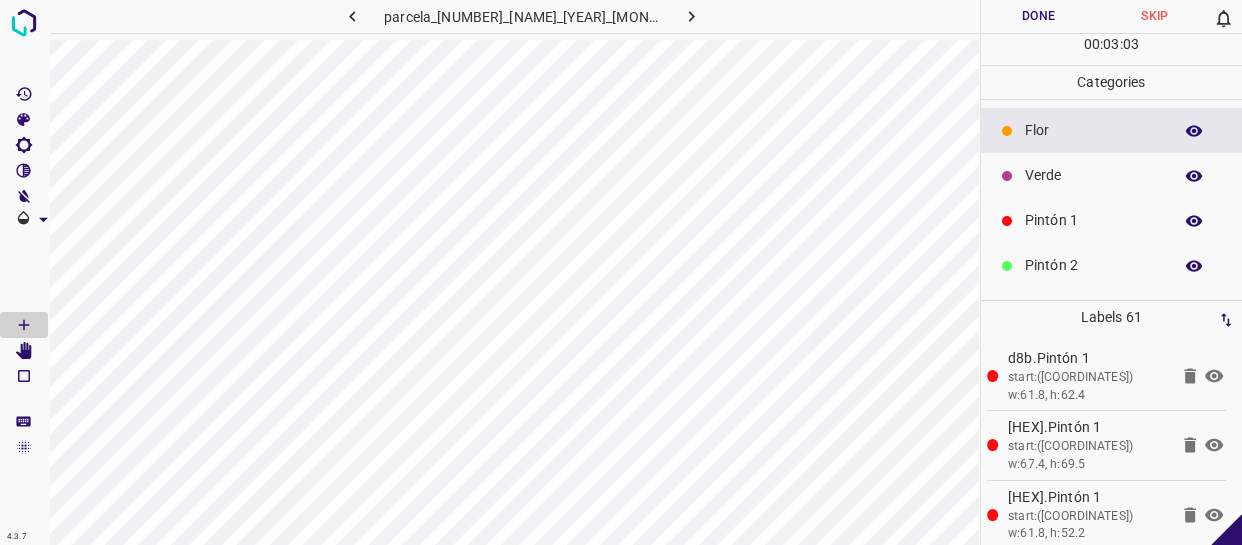 drag, startPoint x: 1070, startPoint y: 226, endPoint x: 1014, endPoint y: 229, distance: 56.0803 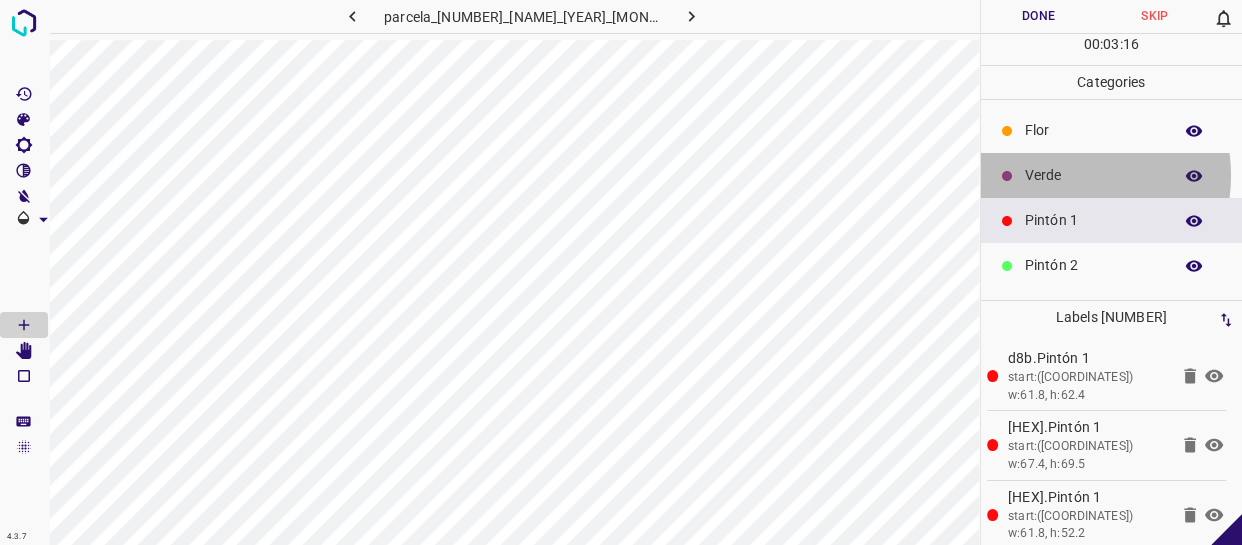 drag, startPoint x: 1060, startPoint y: 175, endPoint x: 1005, endPoint y: 187, distance: 56.293873 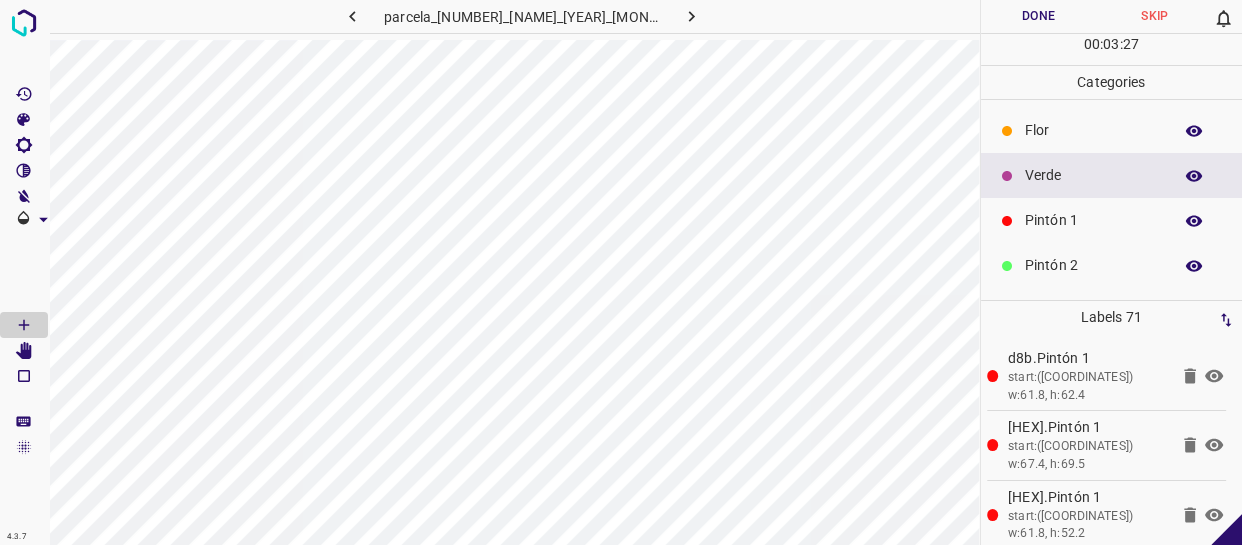 drag, startPoint x: 1095, startPoint y: 211, endPoint x: 1084, endPoint y: 214, distance: 11.401754 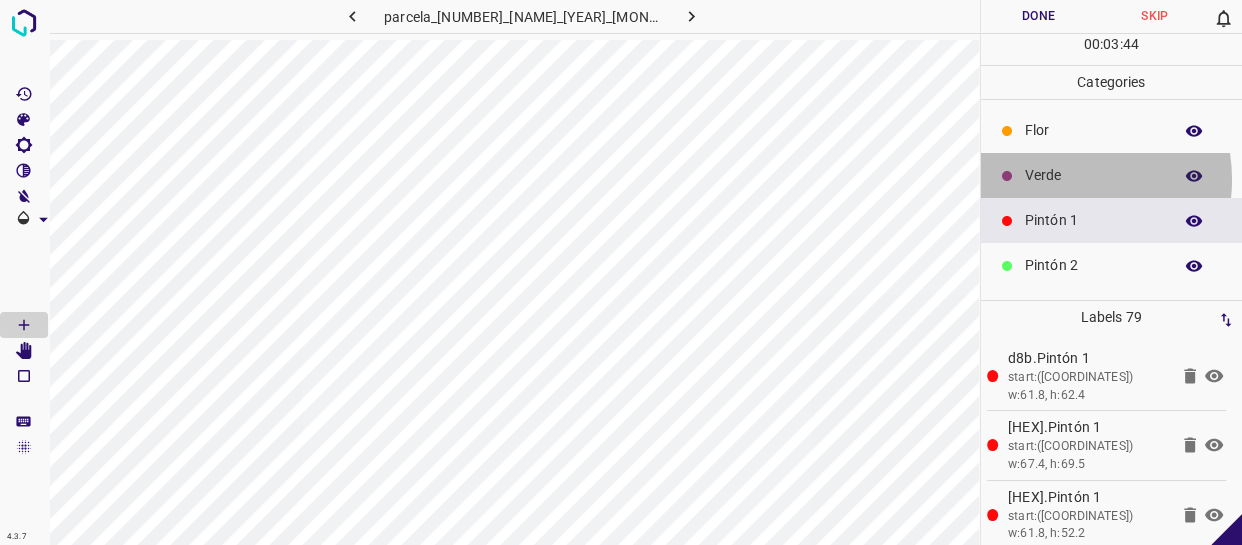 drag, startPoint x: 1062, startPoint y: 179, endPoint x: 1007, endPoint y: 179, distance: 55 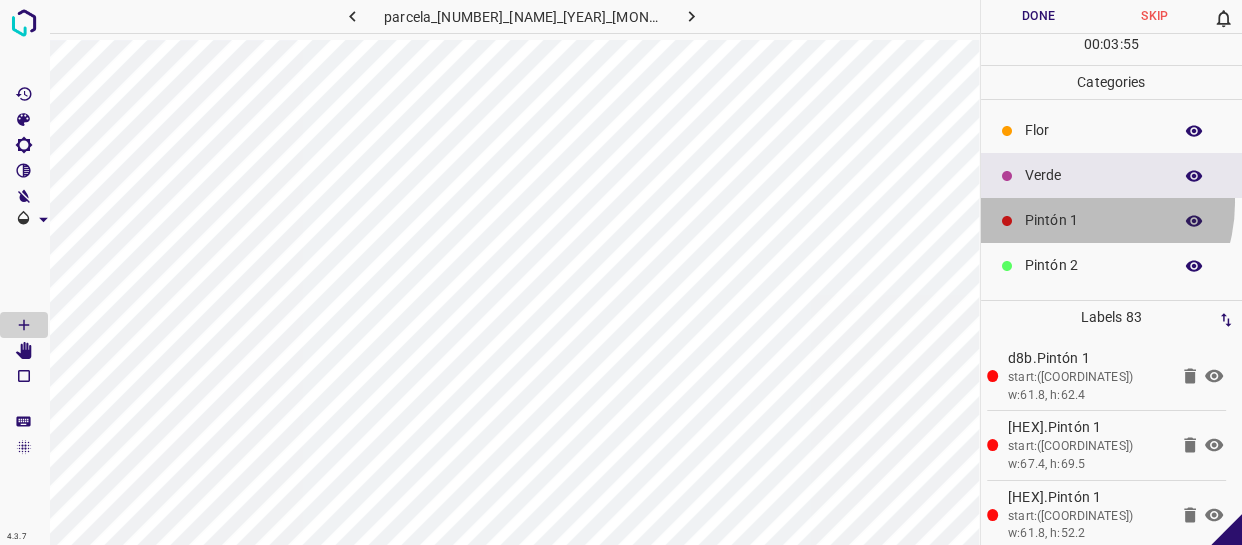 click on "Pintón 1" at bounding box center (1112, 220) 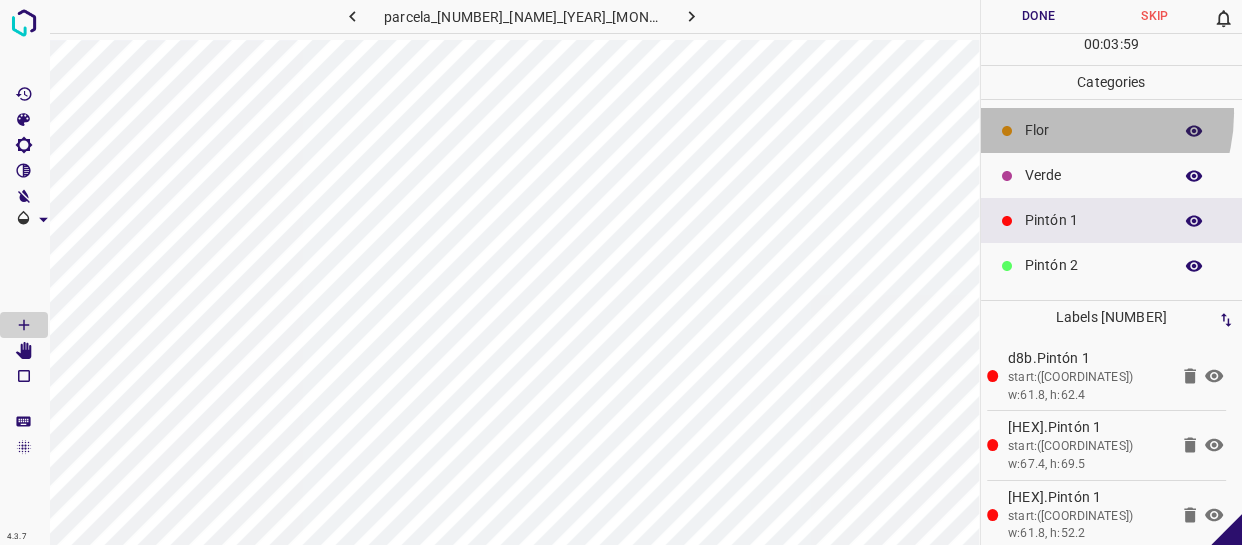 drag, startPoint x: 1060, startPoint y: 113, endPoint x: 989, endPoint y: 163, distance: 86.83893 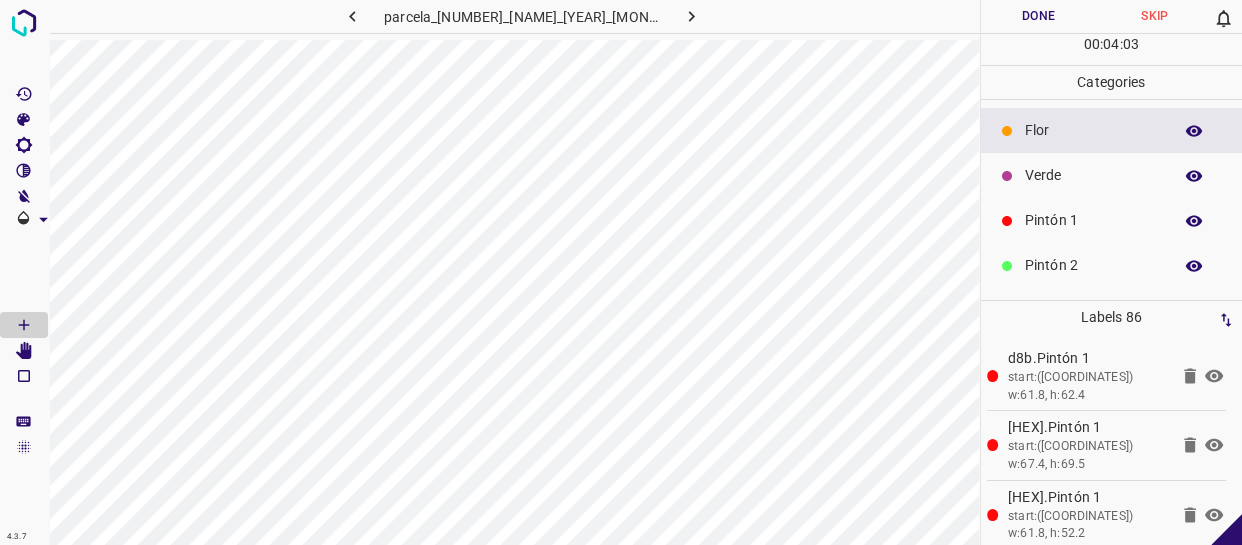 click on "Verde" at bounding box center [1093, 175] 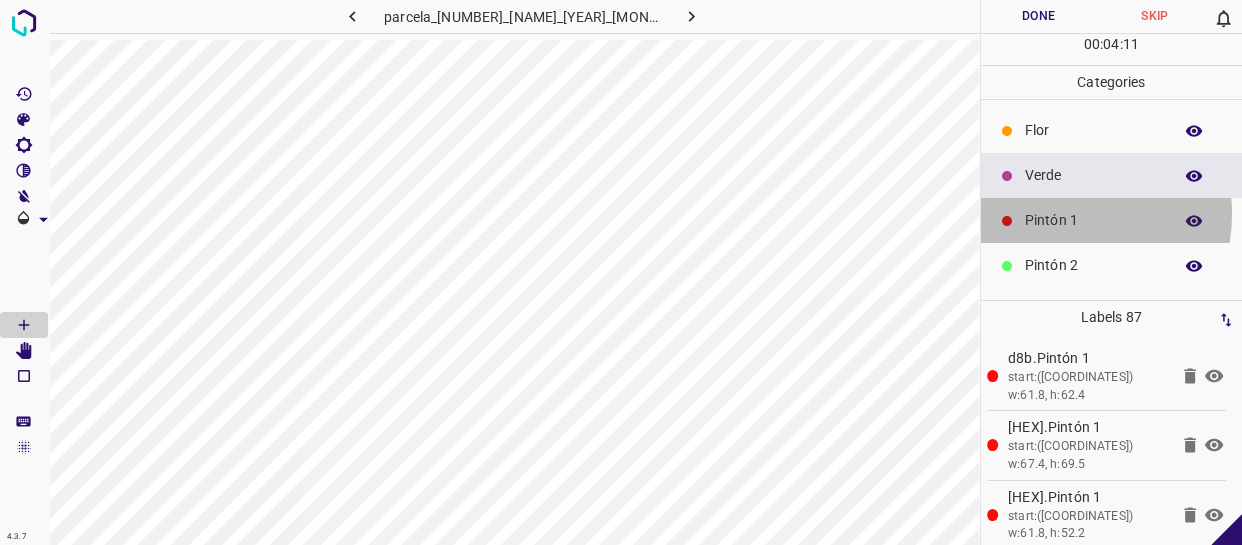 click on "Pintón 1" at bounding box center [1093, 220] 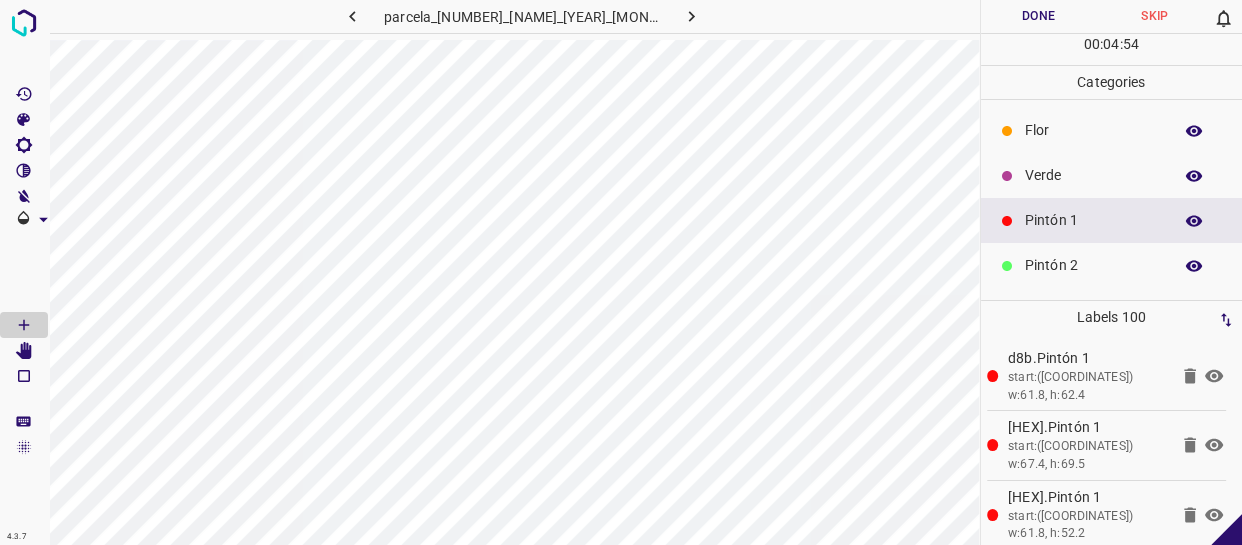 drag, startPoint x: 1108, startPoint y: 165, endPoint x: 989, endPoint y: 184, distance: 120.50726 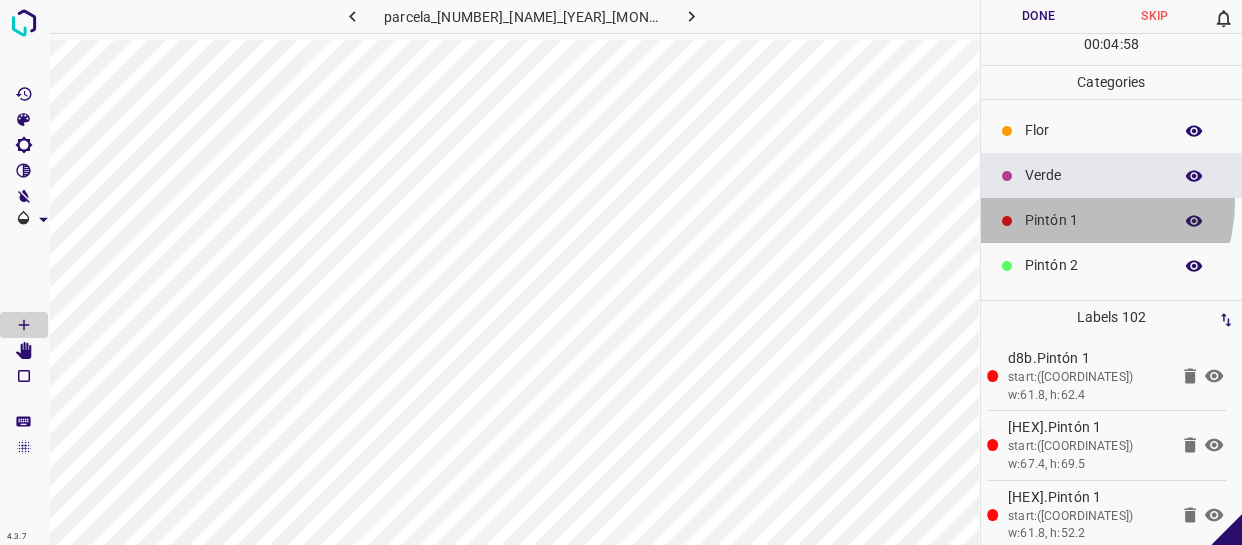 drag, startPoint x: 1066, startPoint y: 201, endPoint x: 1037, endPoint y: 219, distance: 34.132095 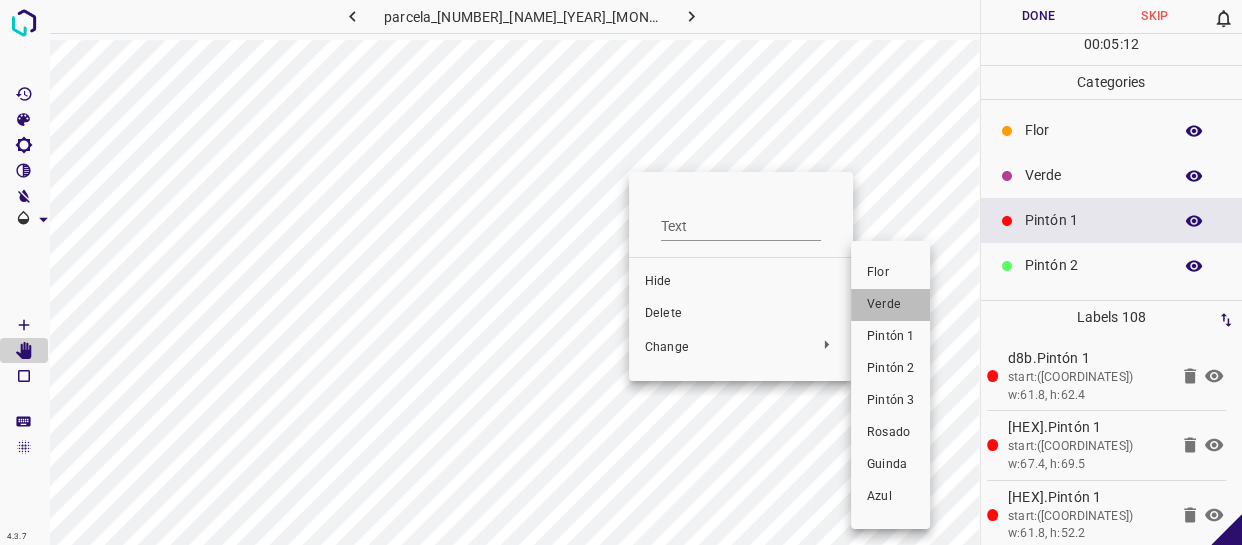 click on "Verde" at bounding box center (890, 305) 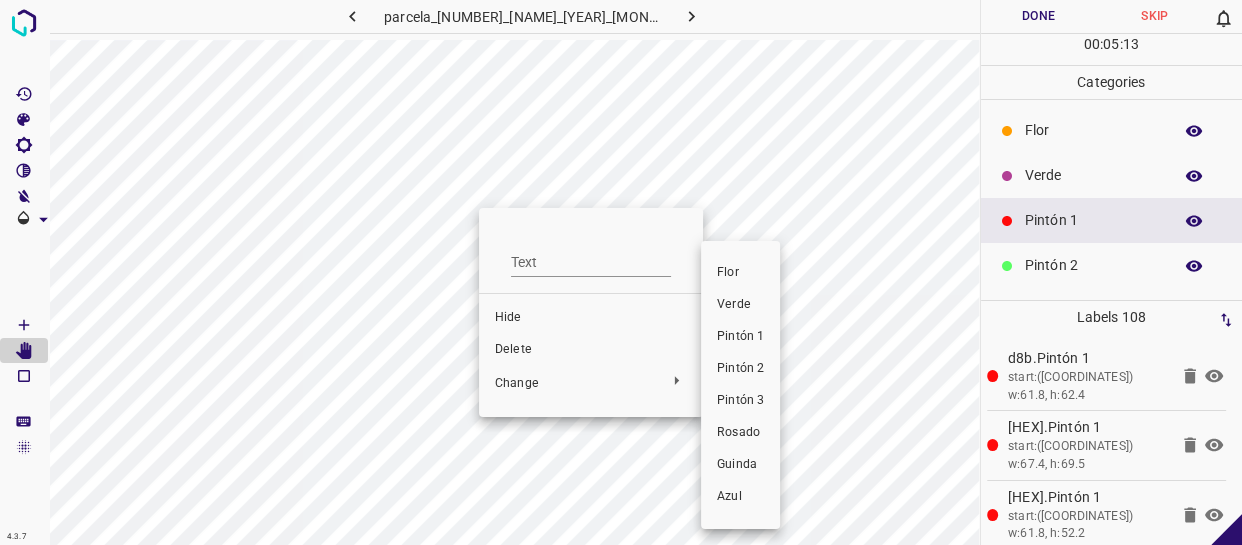 click on "Pintón 1" at bounding box center (740, 337) 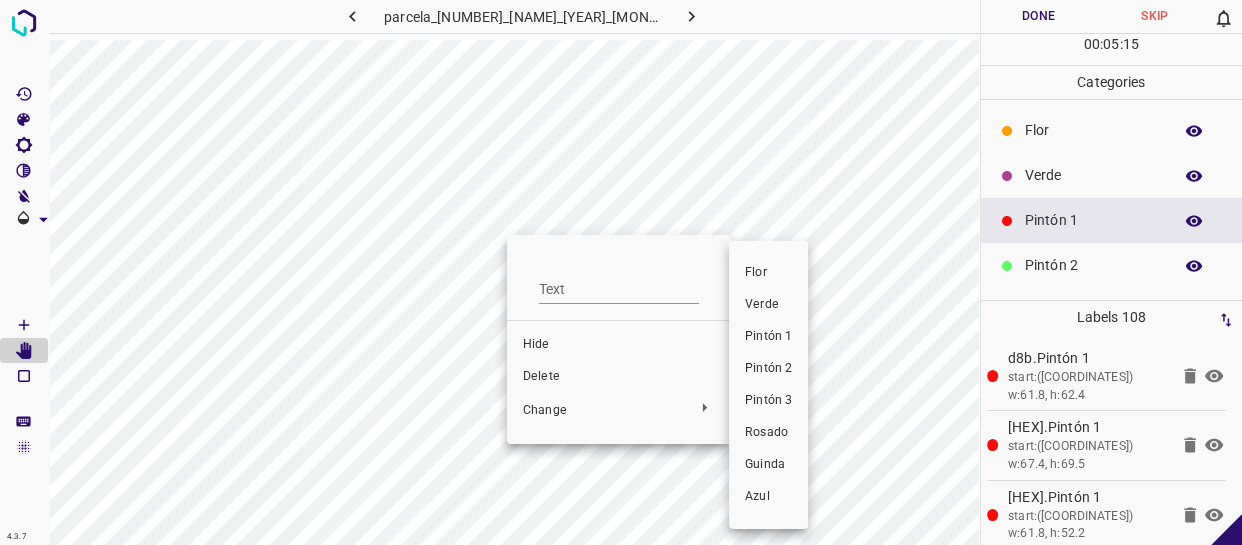 click on "Verde" at bounding box center [768, 305] 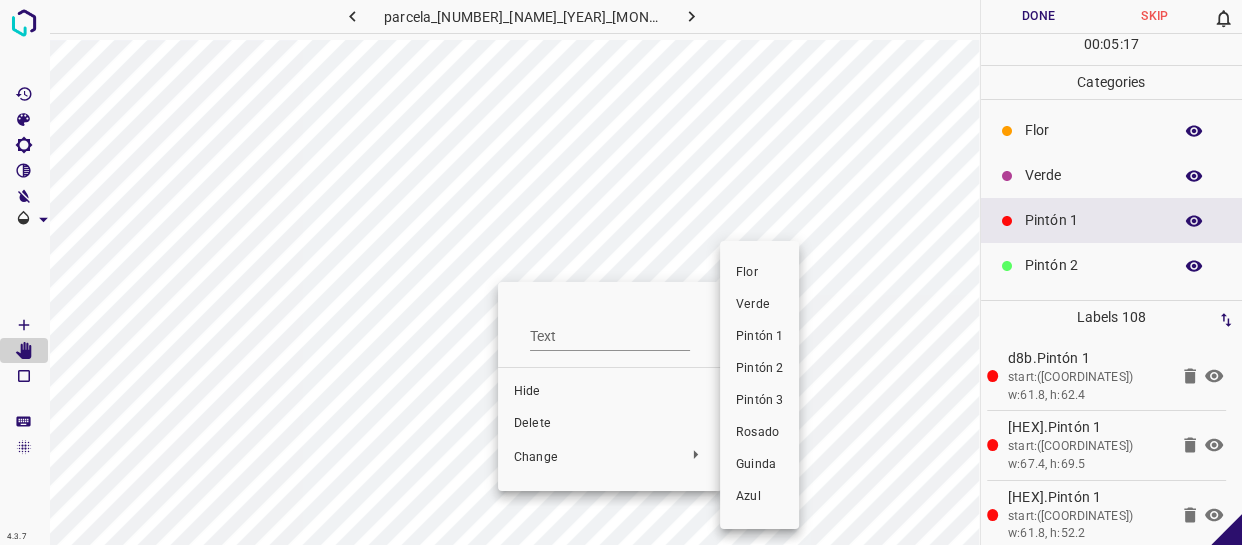 click on "Verde" at bounding box center [759, 305] 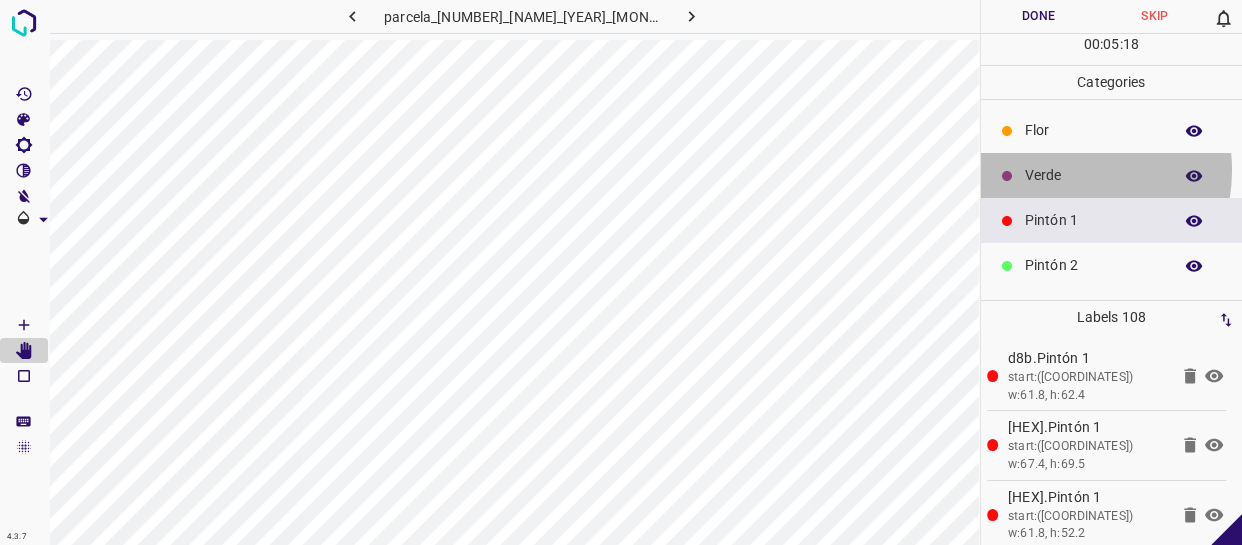 click on "Verde" at bounding box center (1093, 175) 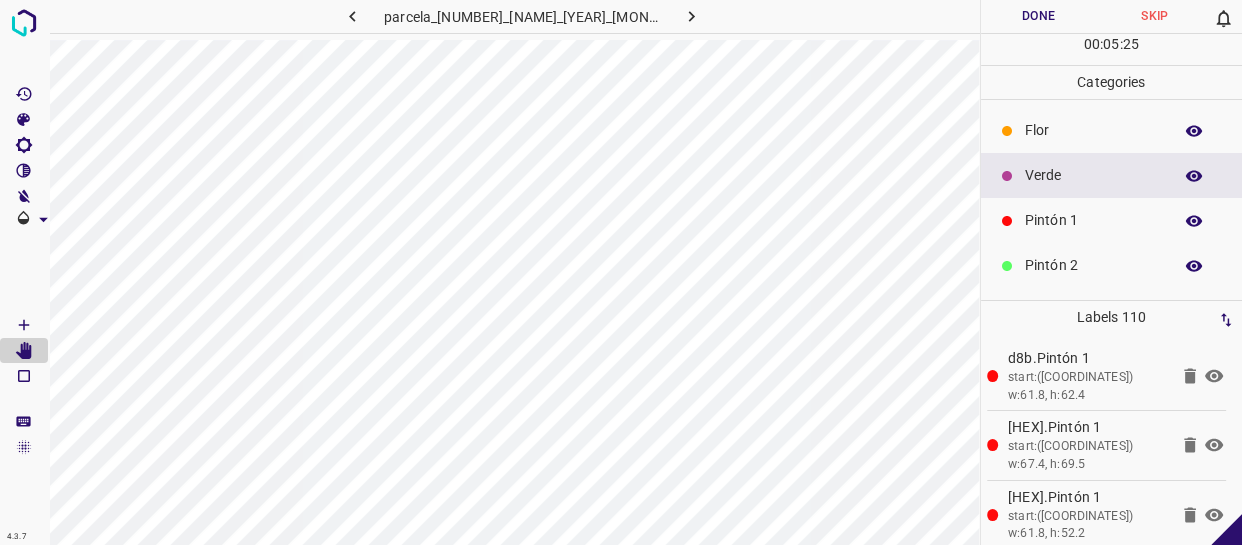 click on "Flor" at bounding box center (1093, 130) 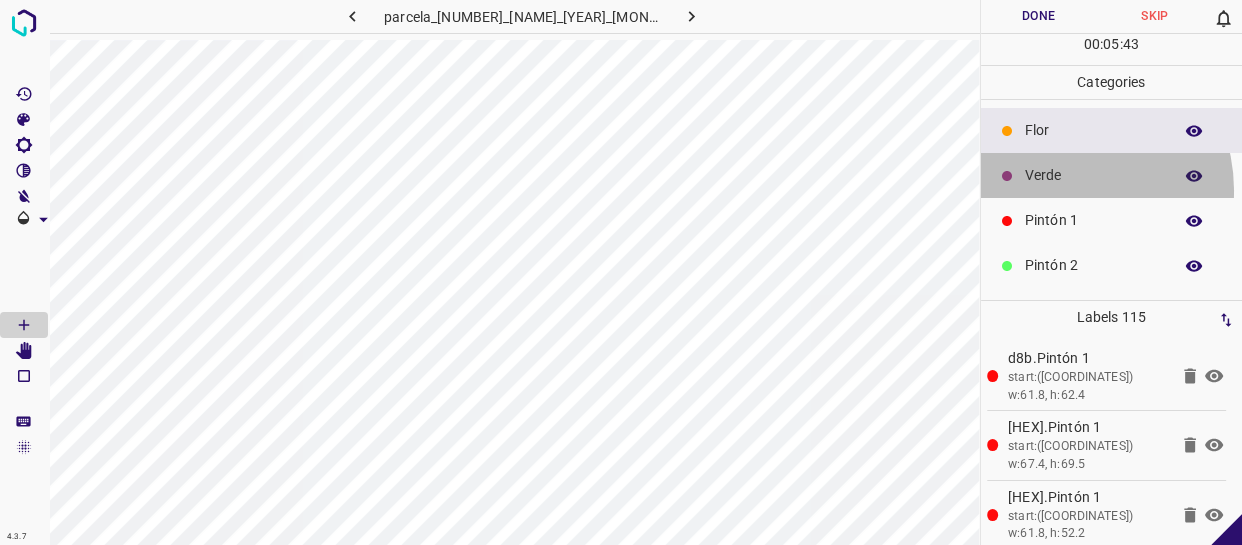 click on "Verde" at bounding box center (1112, 175) 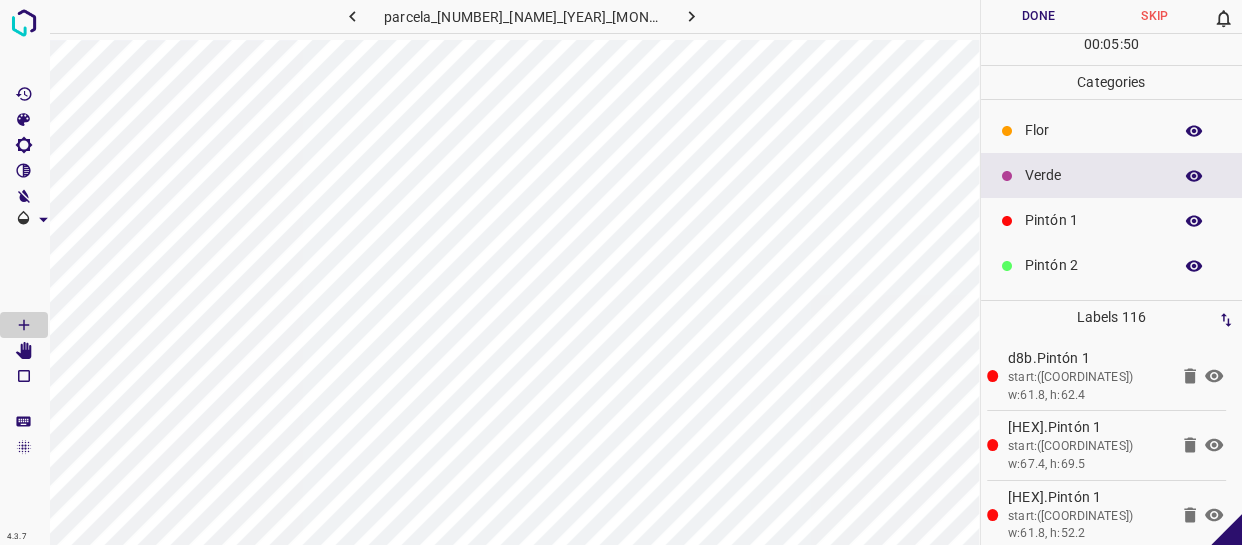 click on "Pintón 1" at bounding box center [1093, 220] 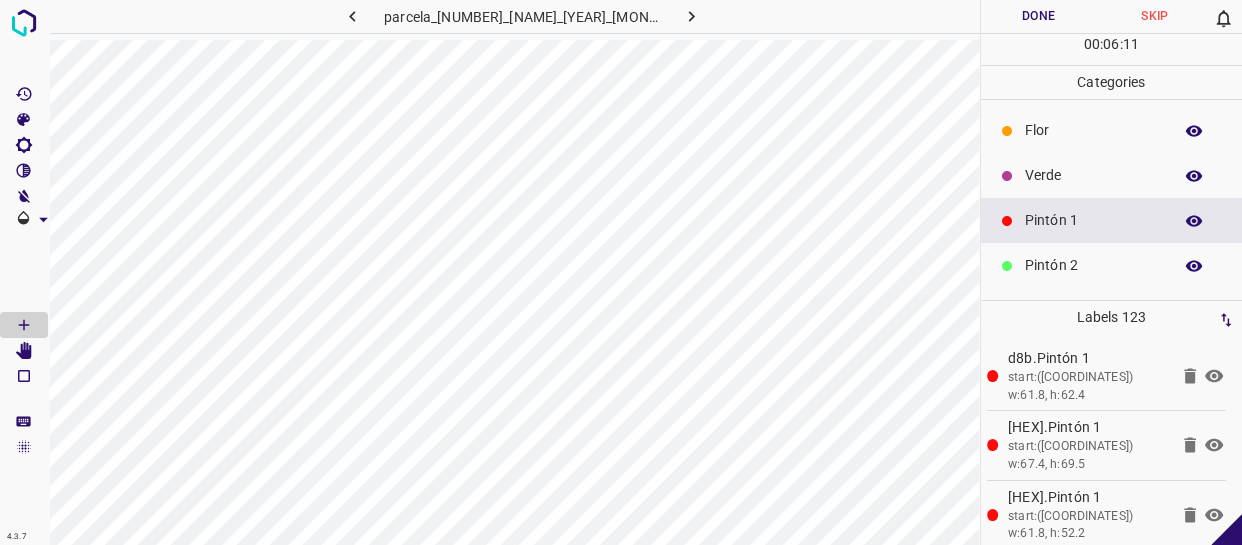 click on "Flor" at bounding box center (1093, 130) 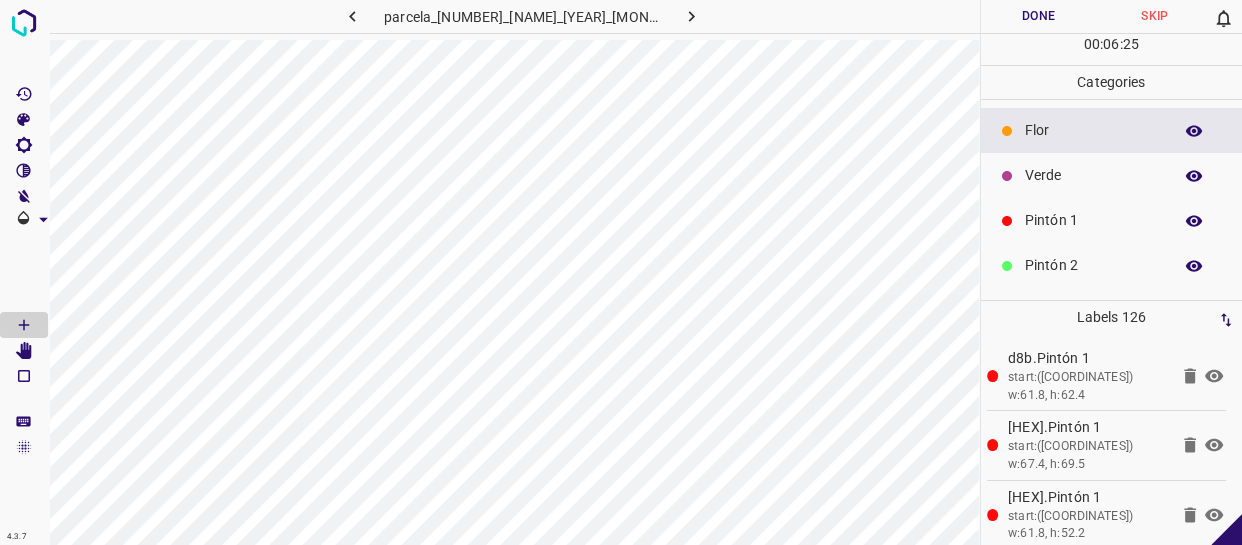 drag, startPoint x: 1092, startPoint y: 216, endPoint x: 1029, endPoint y: 235, distance: 65.802734 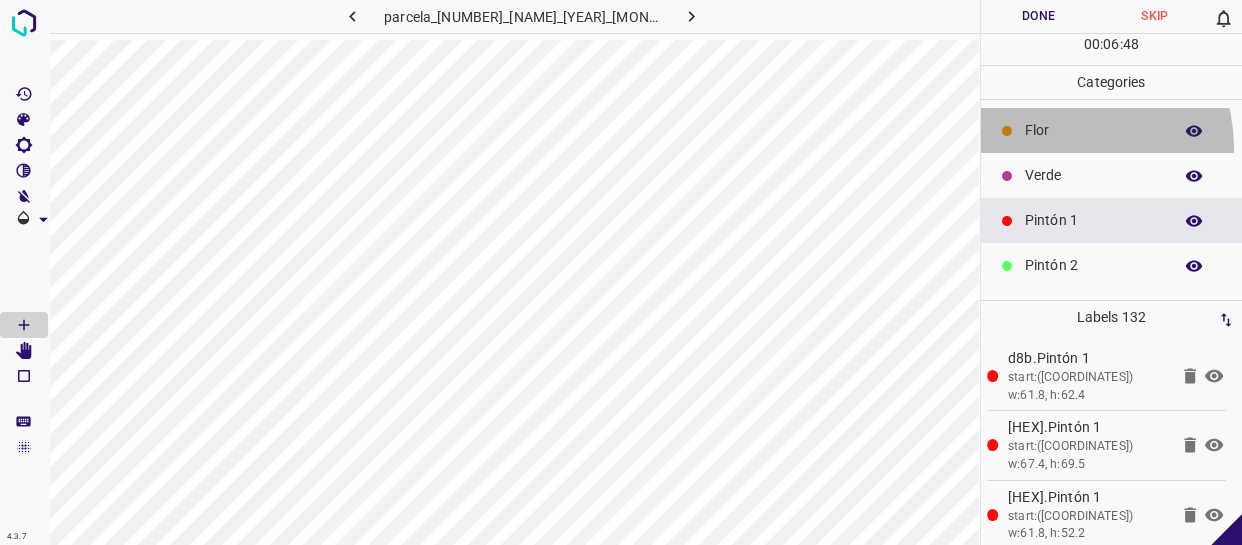 drag, startPoint x: 1064, startPoint y: 147, endPoint x: 1042, endPoint y: 145, distance: 22.090721 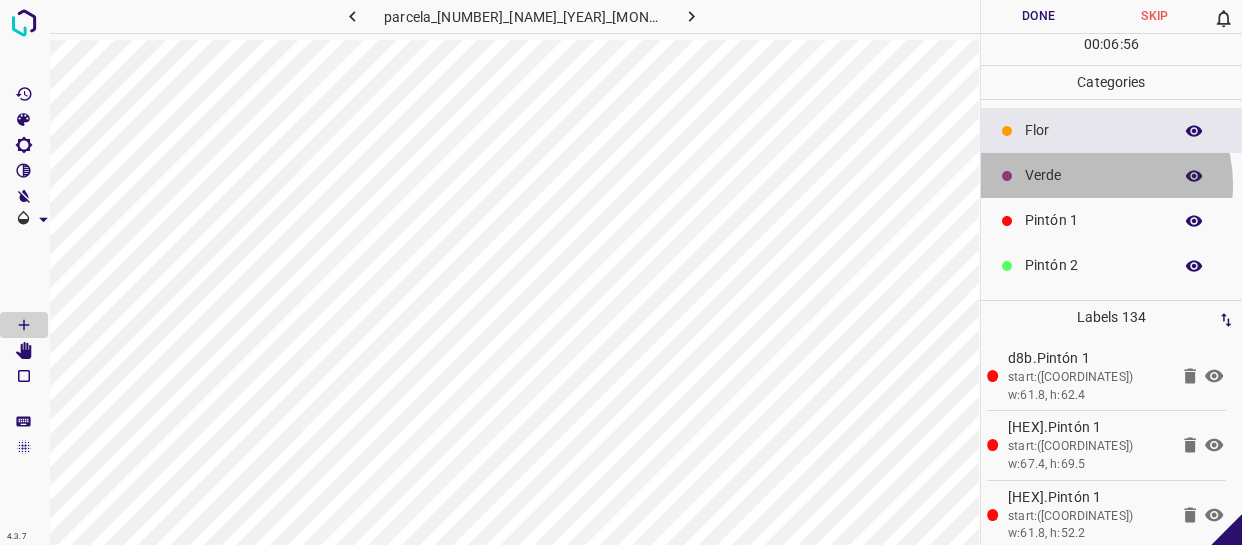 click on "Verde" at bounding box center [1093, 175] 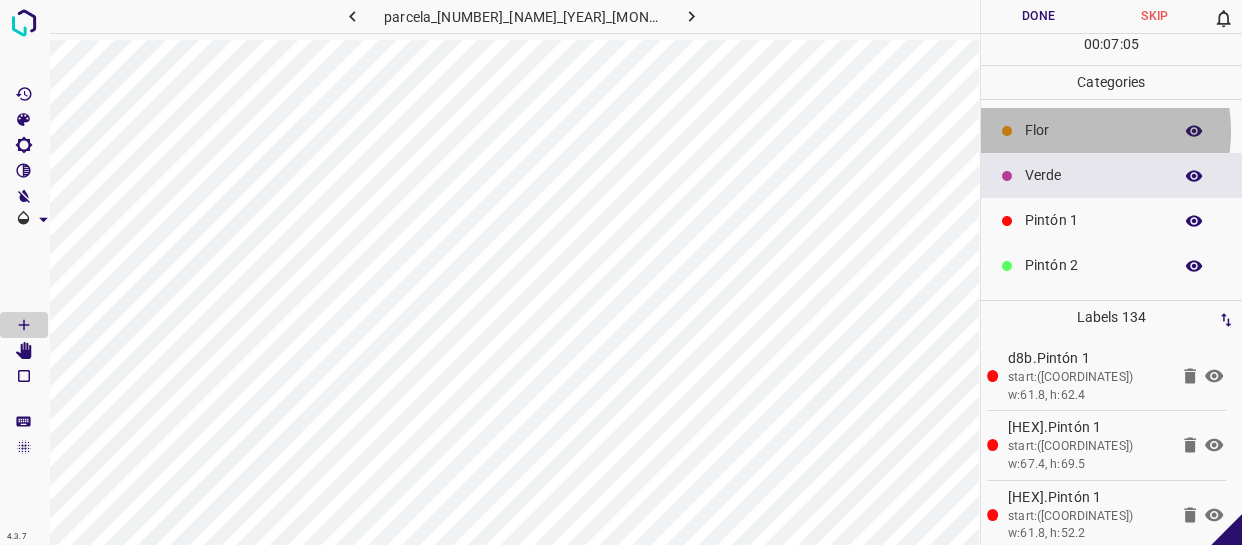 click on "Flor" at bounding box center (1093, 130) 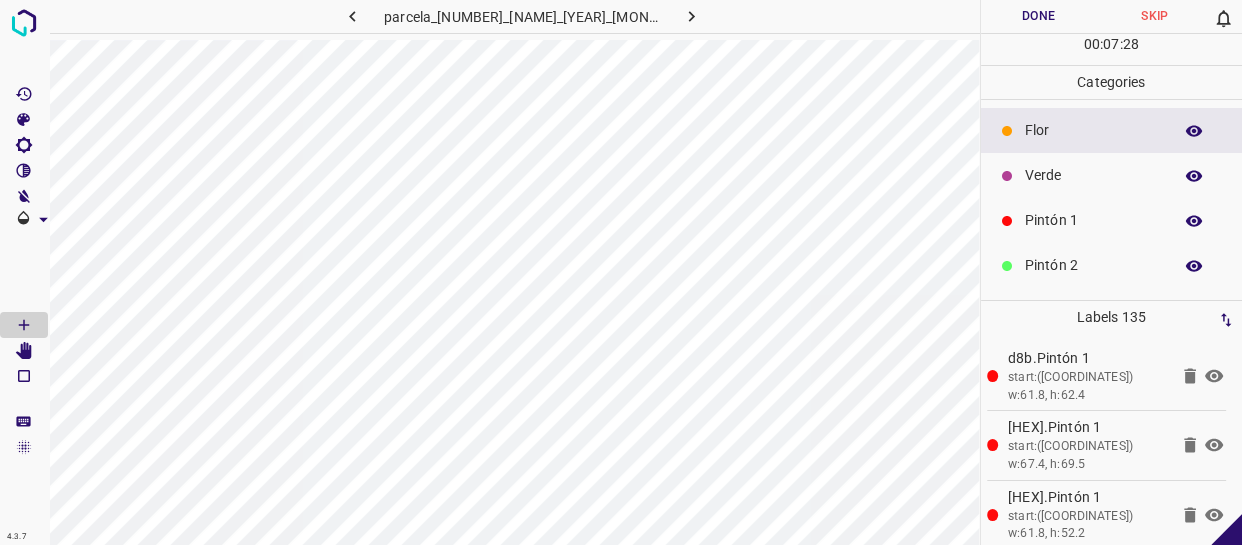 drag, startPoint x: 1091, startPoint y: 163, endPoint x: 1070, endPoint y: 175, distance: 24.186773 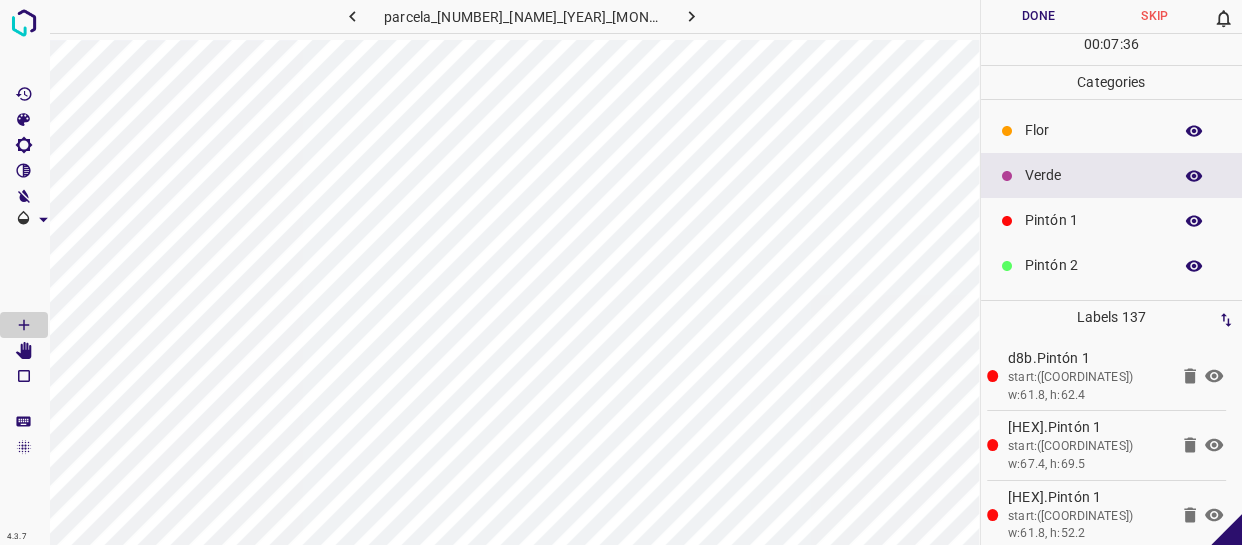 click on "Flor" at bounding box center [1112, 130] 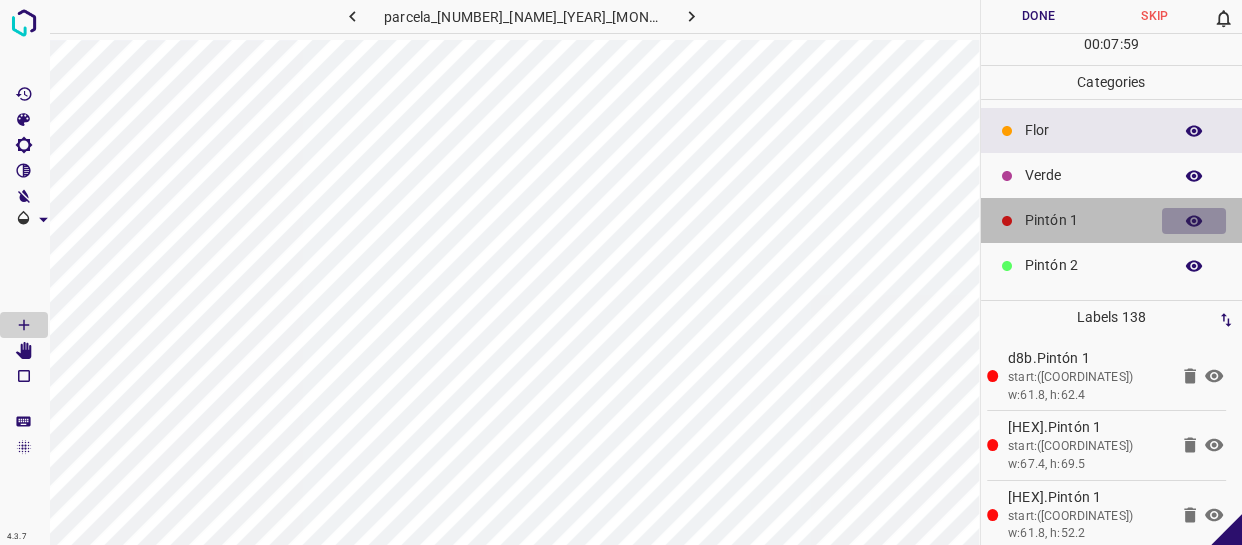 click 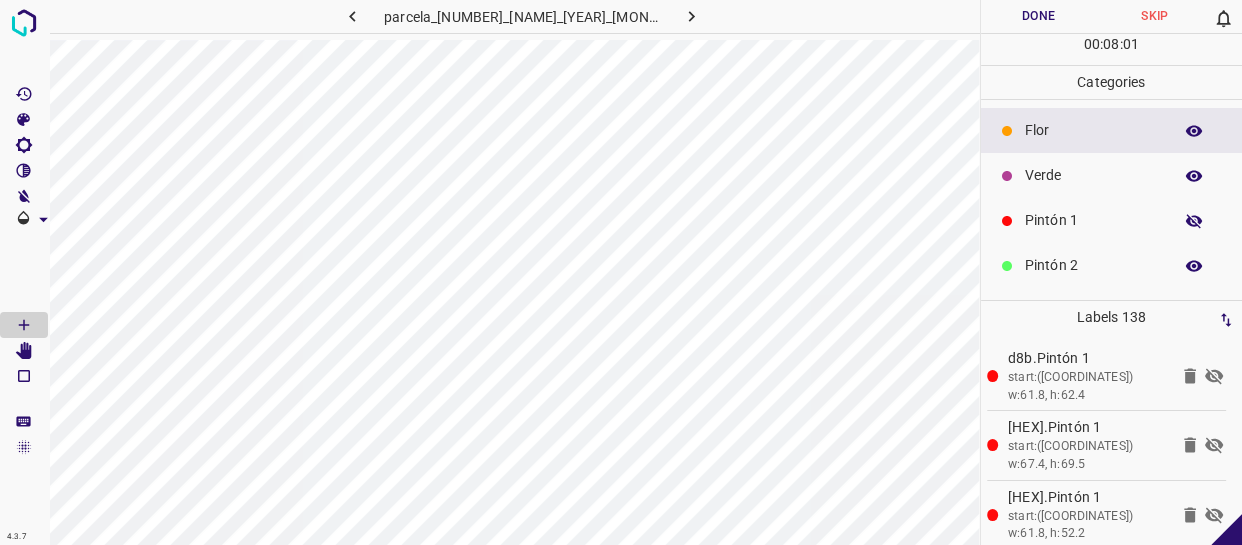 click 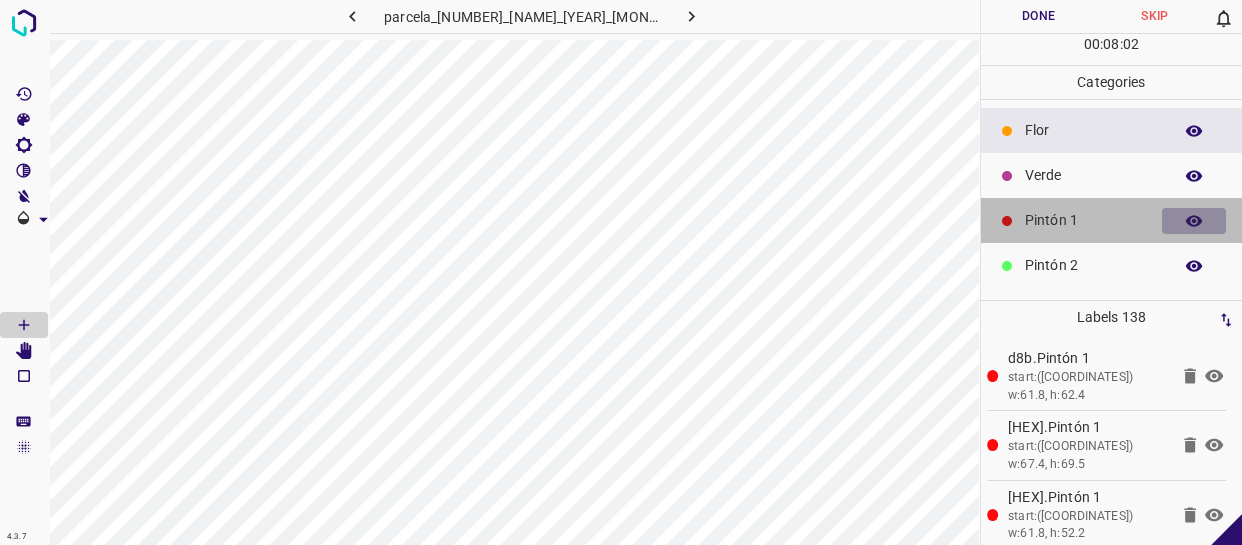 click 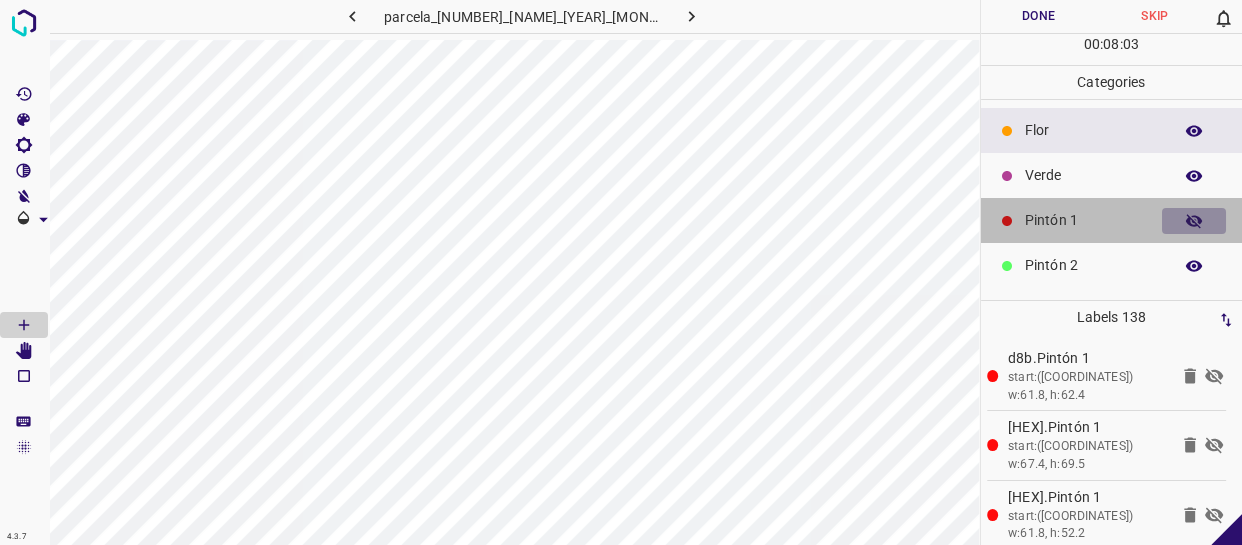 click 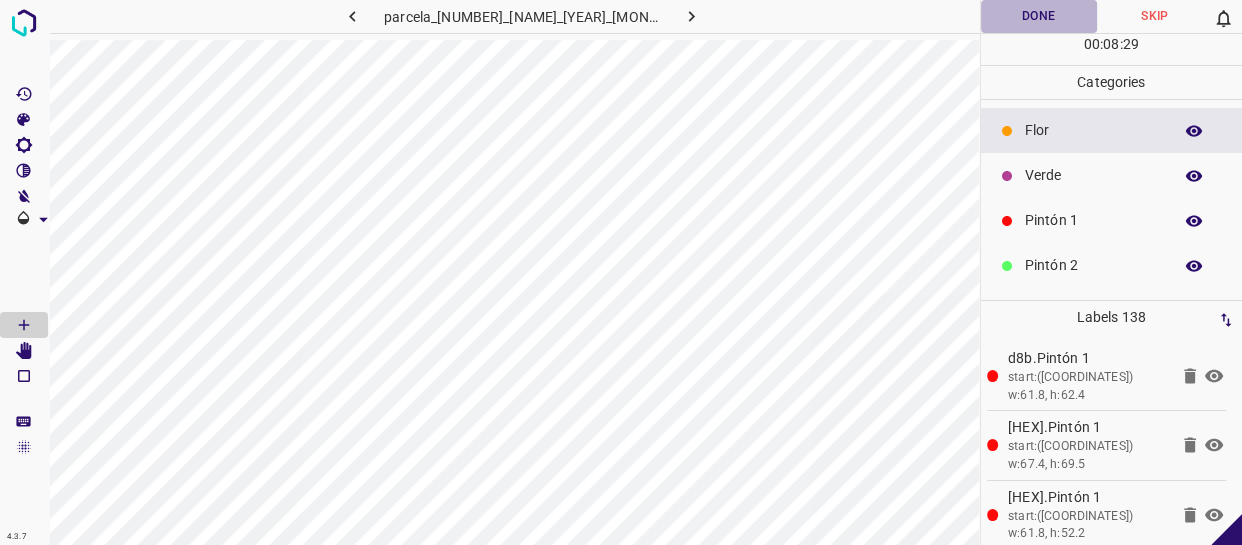 click on "Done" at bounding box center [1039, 16] 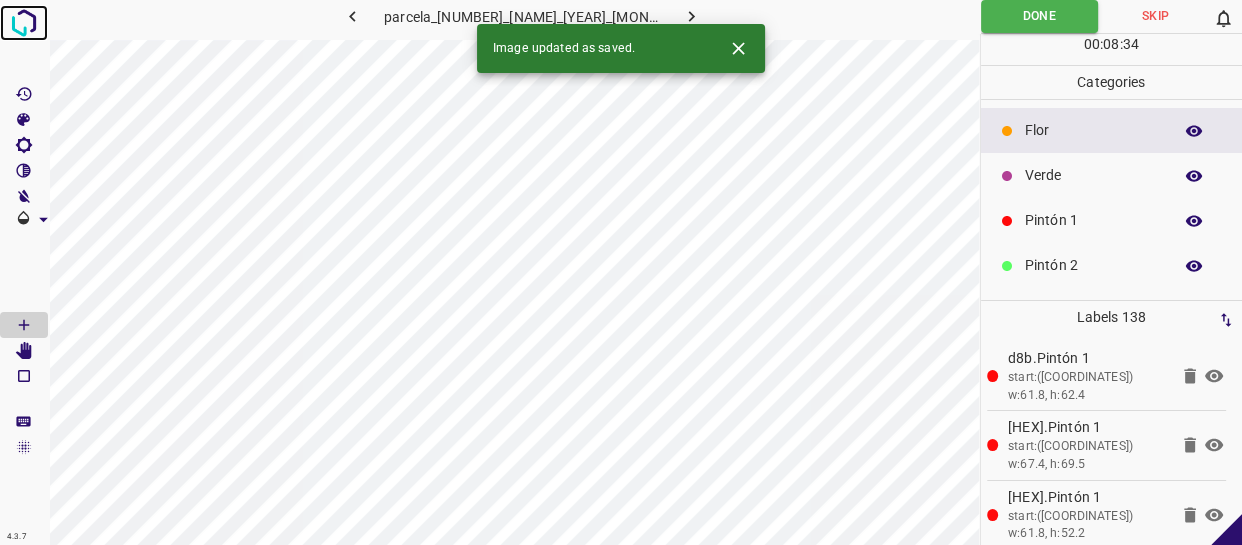 click at bounding box center (24, 23) 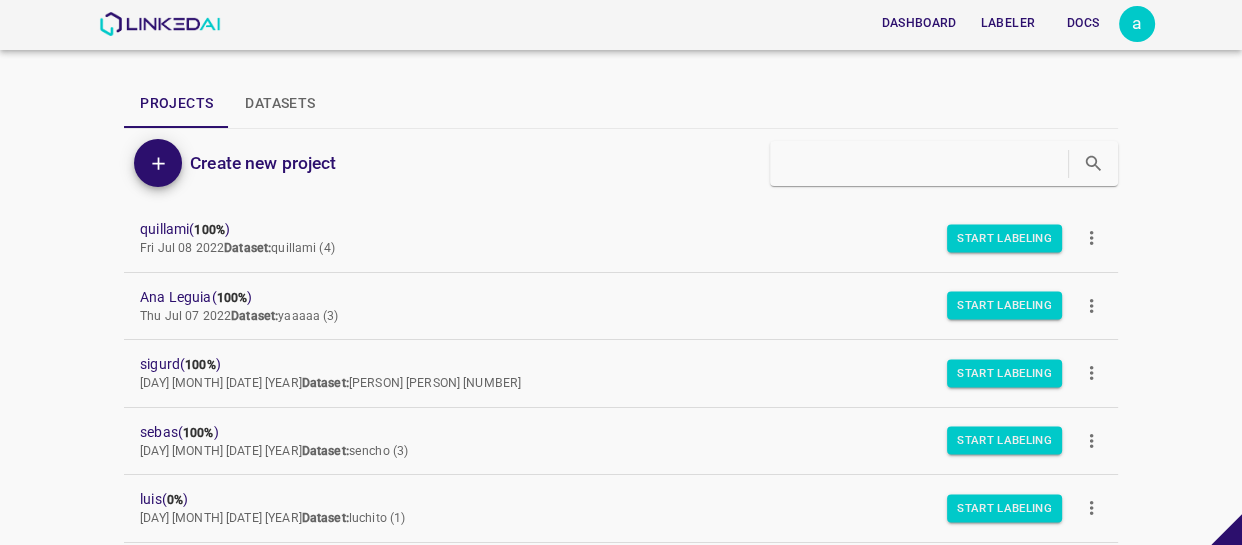 type 